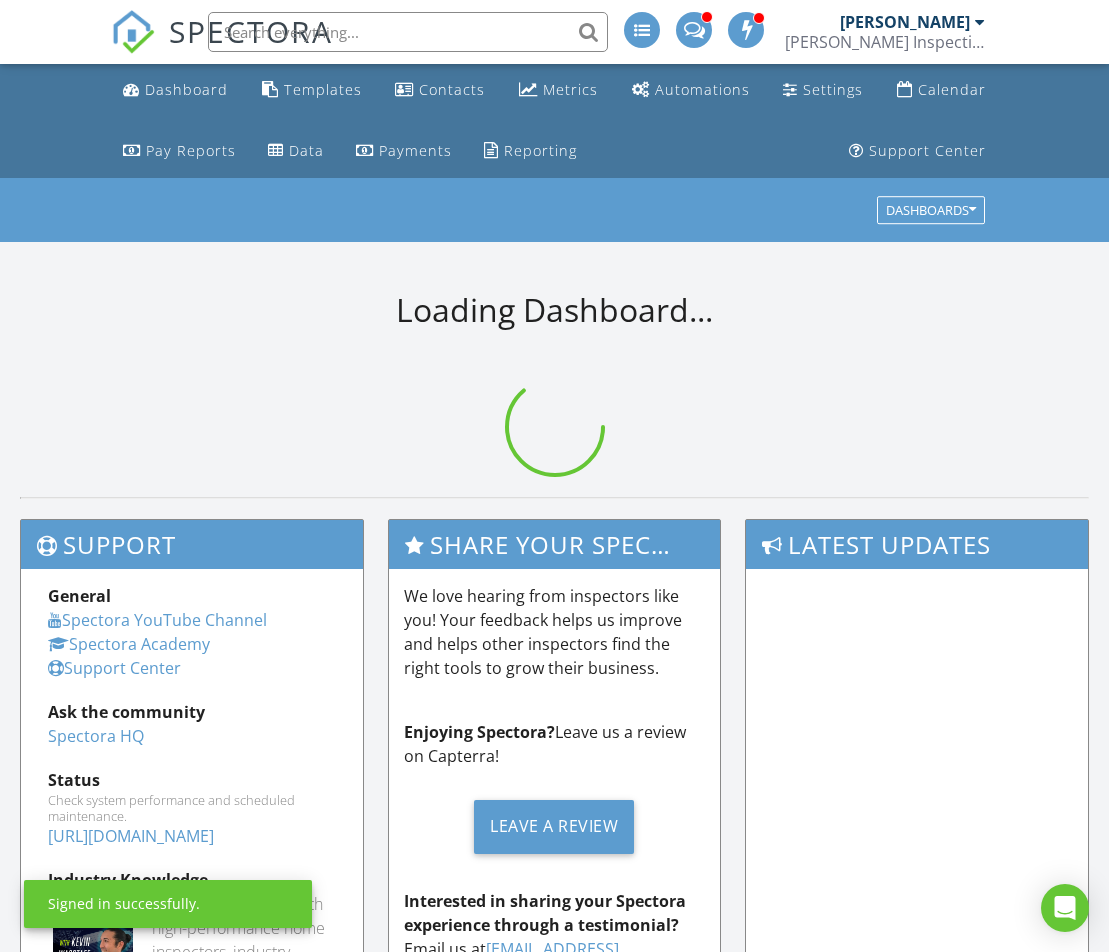 scroll, scrollTop: 0, scrollLeft: 0, axis: both 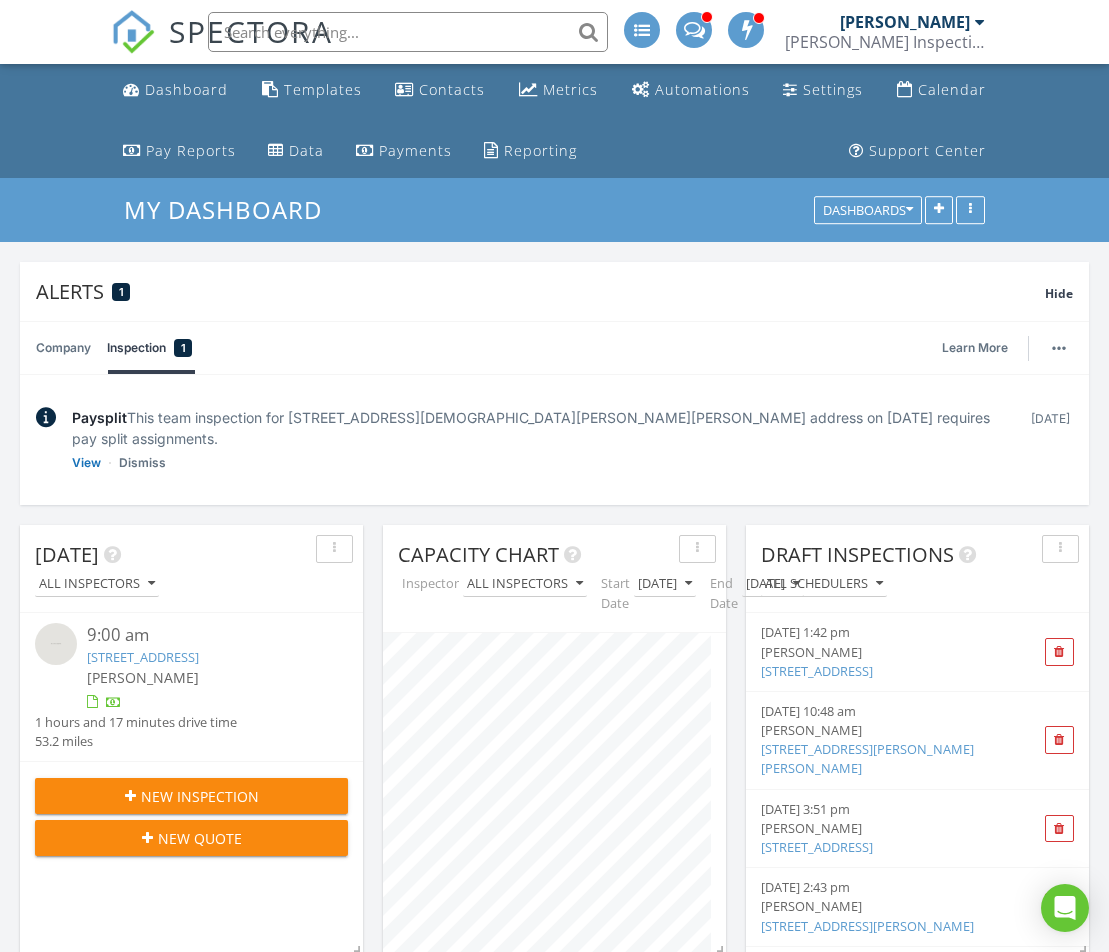 click on "New Inspection" at bounding box center [200, 796] 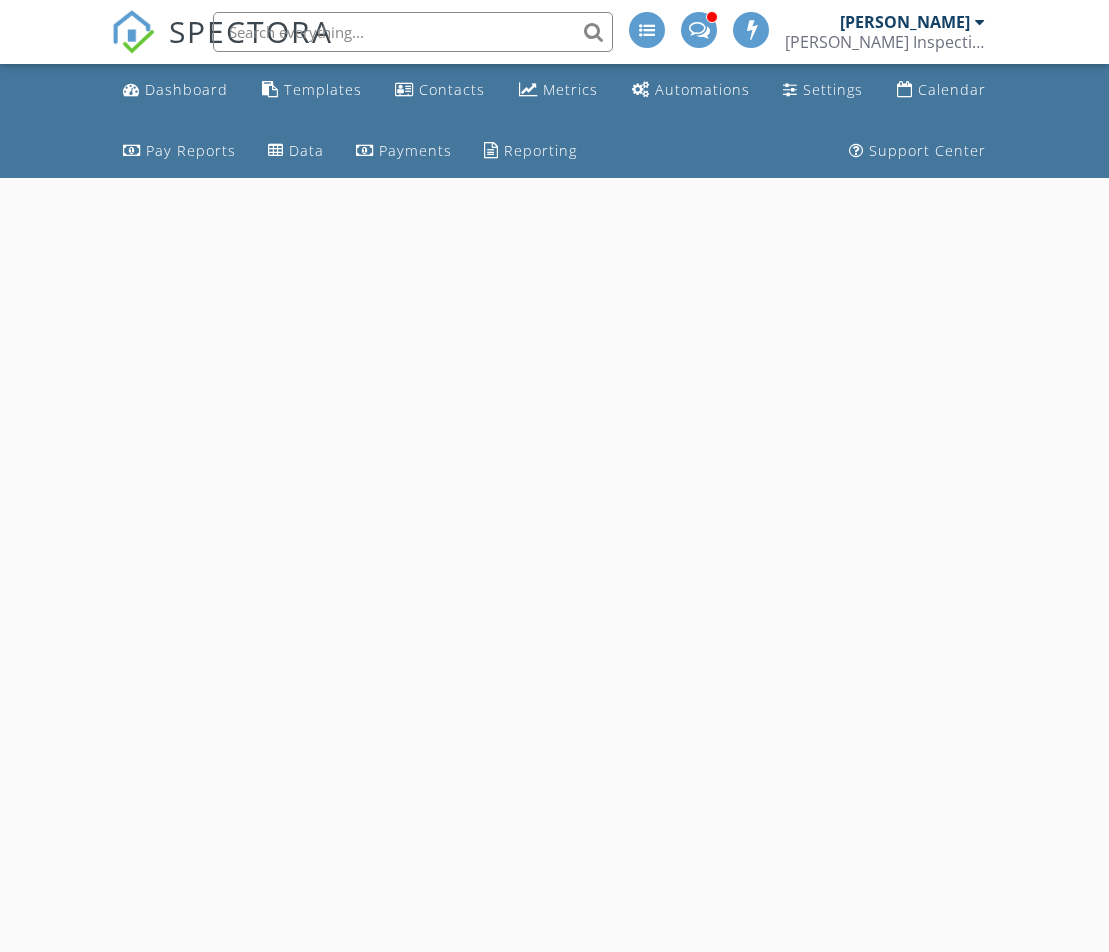scroll, scrollTop: 0, scrollLeft: 0, axis: both 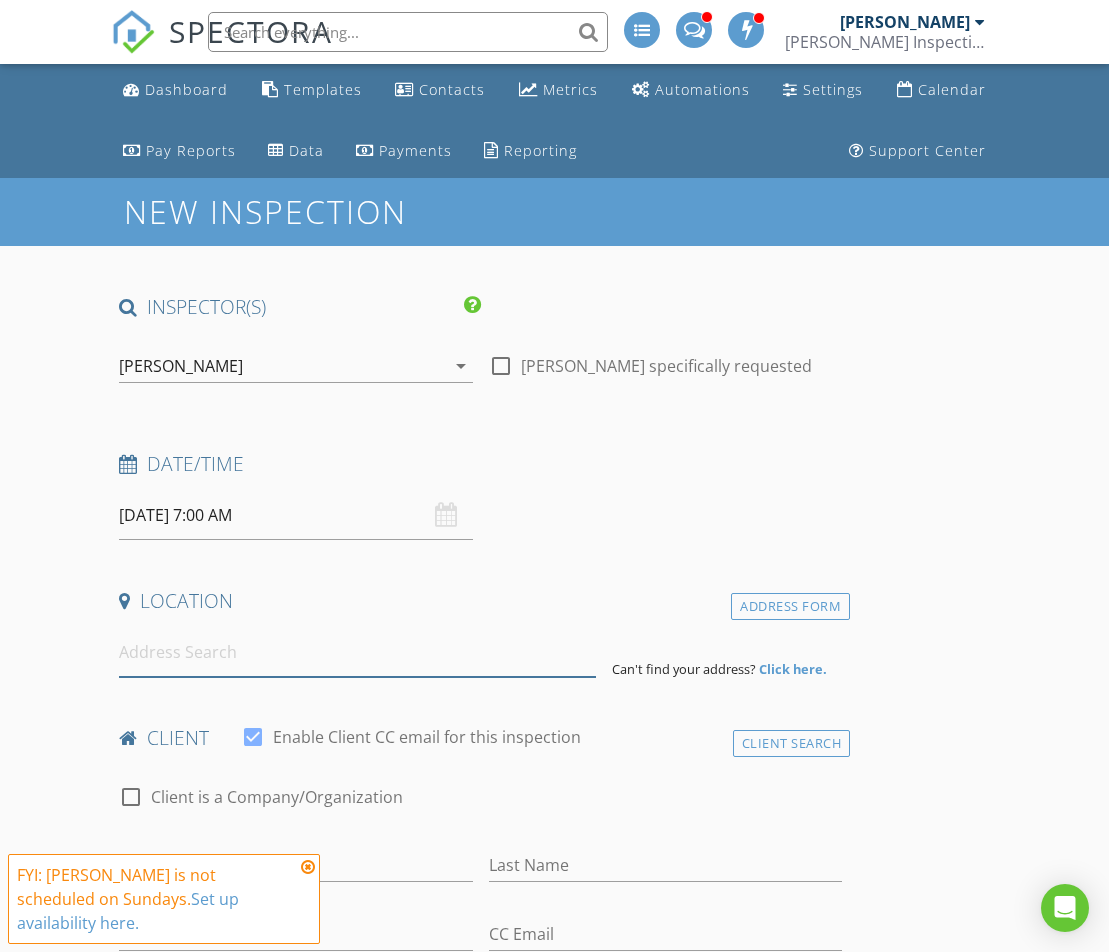 click at bounding box center (357, 652) 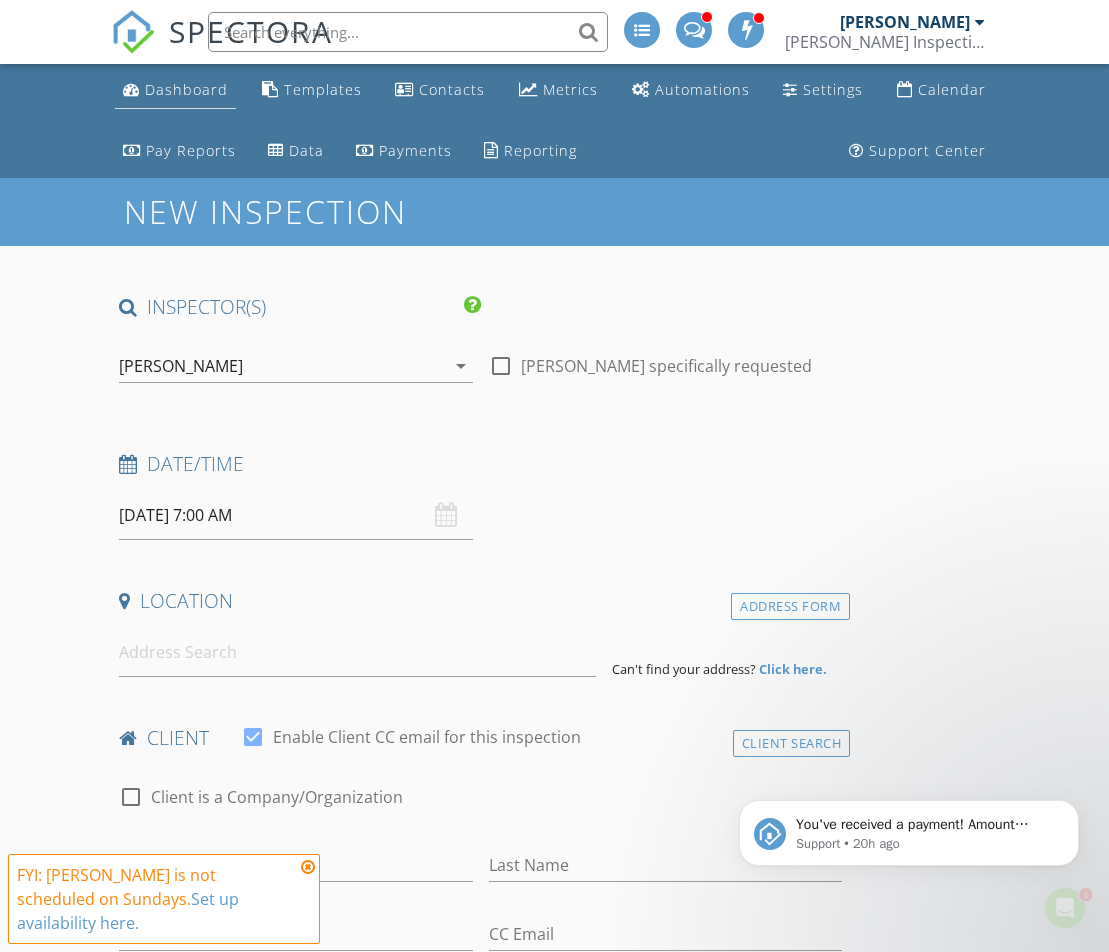 scroll, scrollTop: 0, scrollLeft: 0, axis: both 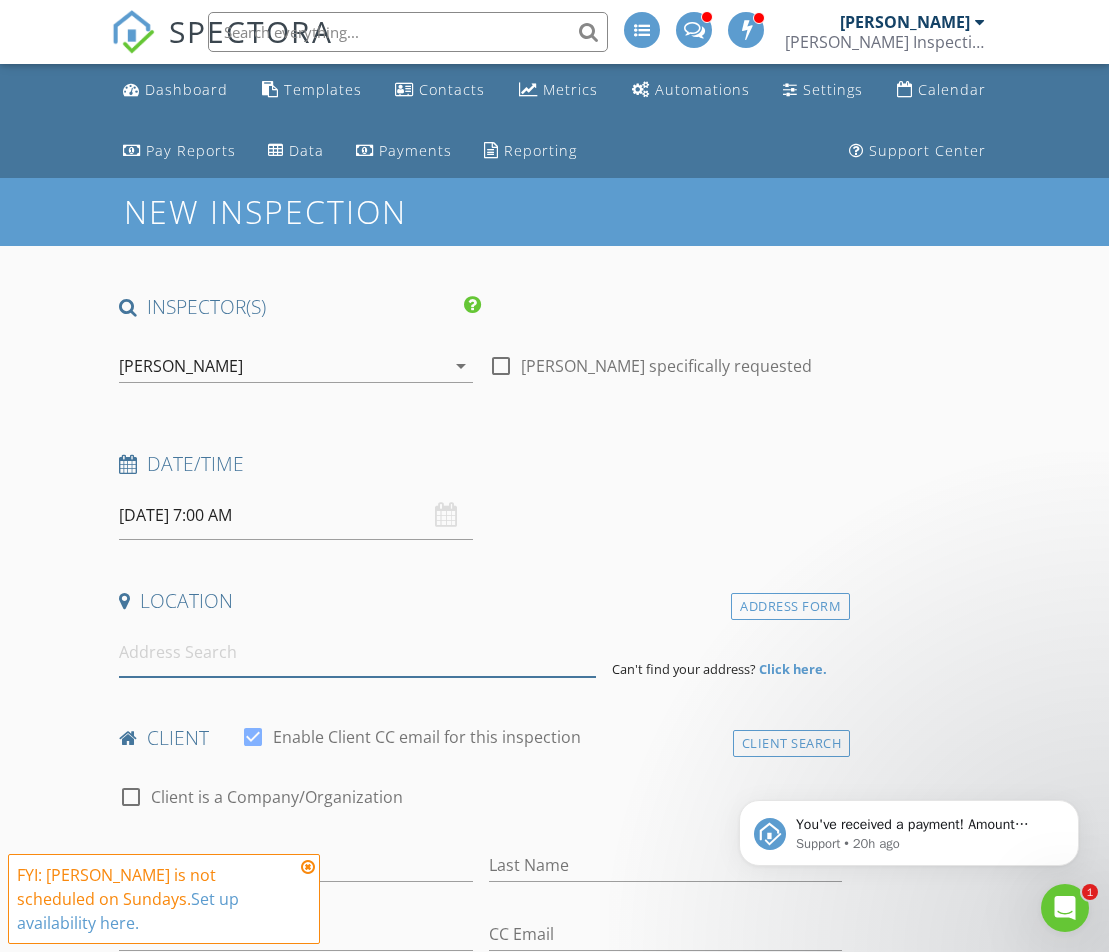 click at bounding box center [357, 652] 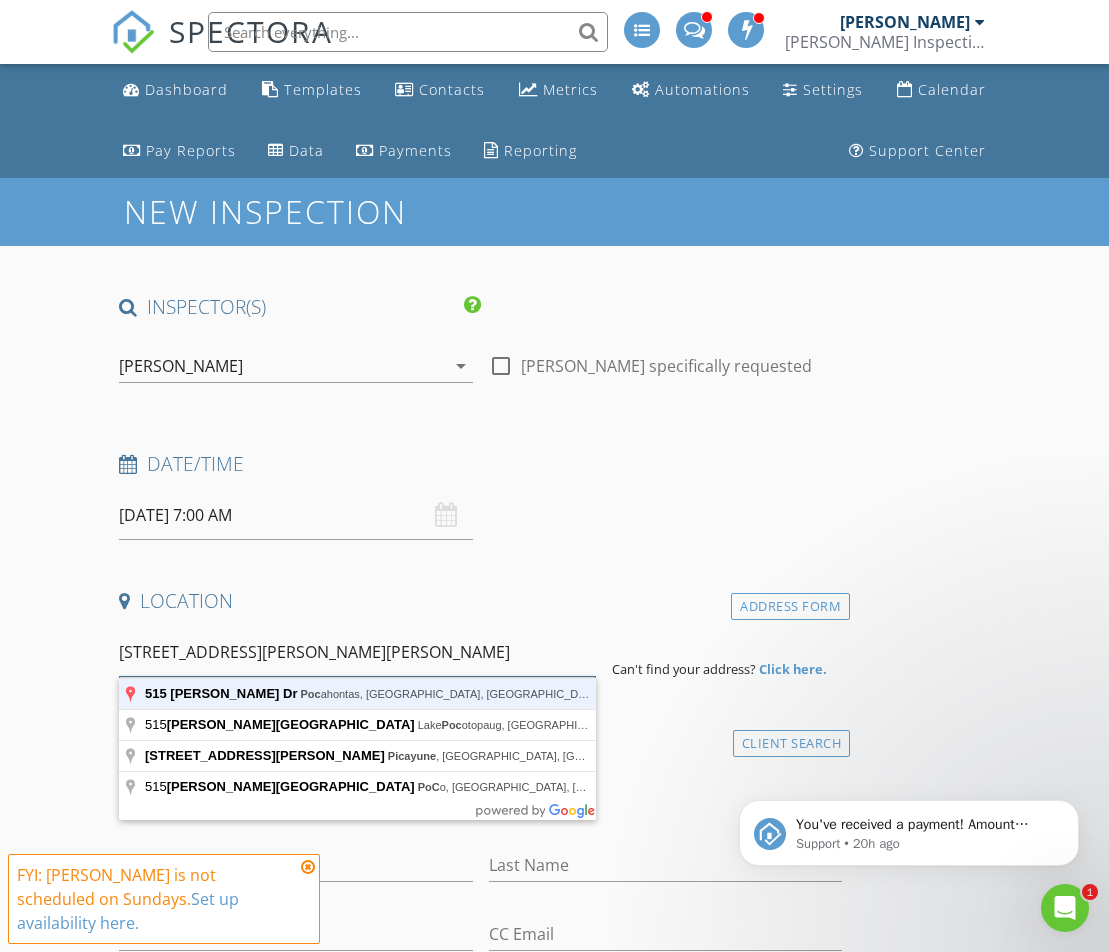 type on "515 Stevenson Dr, Pocahontas, IL, USA" 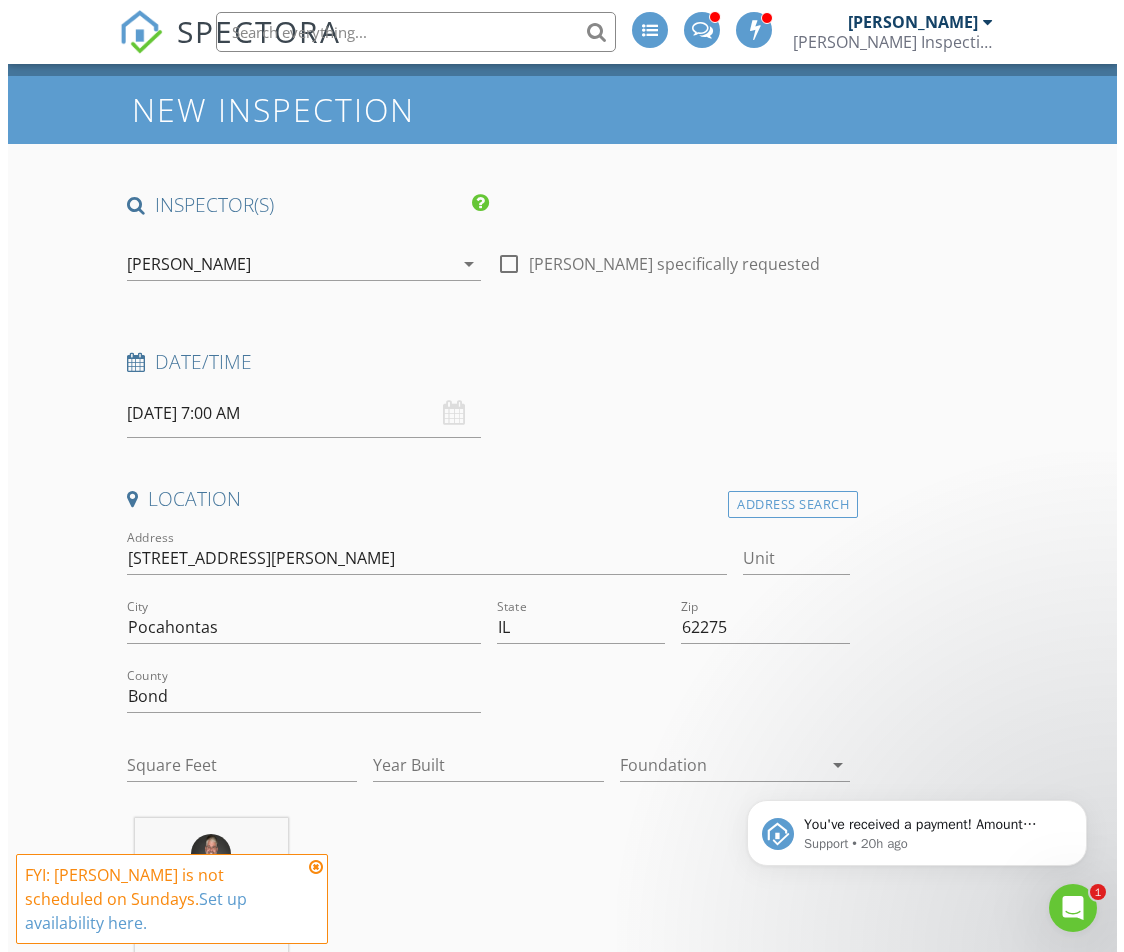 scroll, scrollTop: 200, scrollLeft: 0, axis: vertical 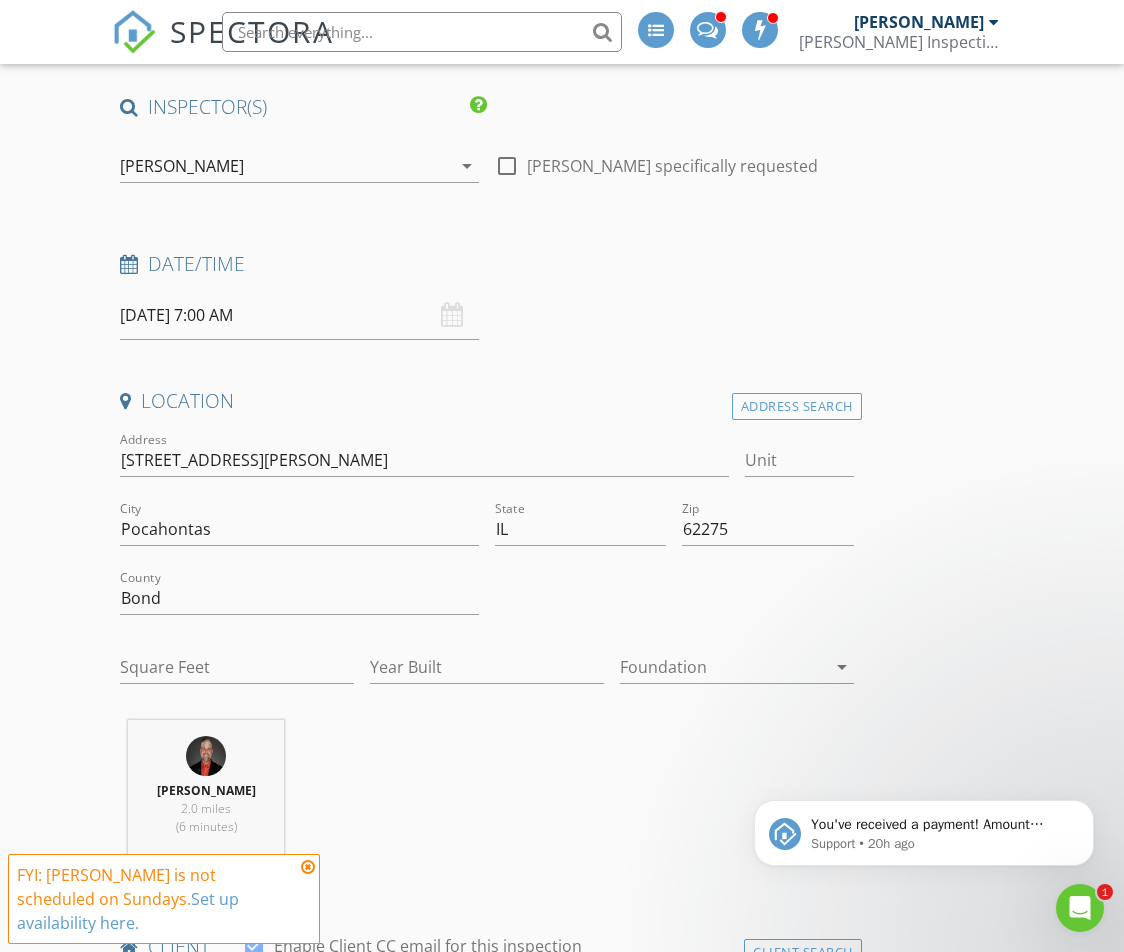click at bounding box center [723, 667] 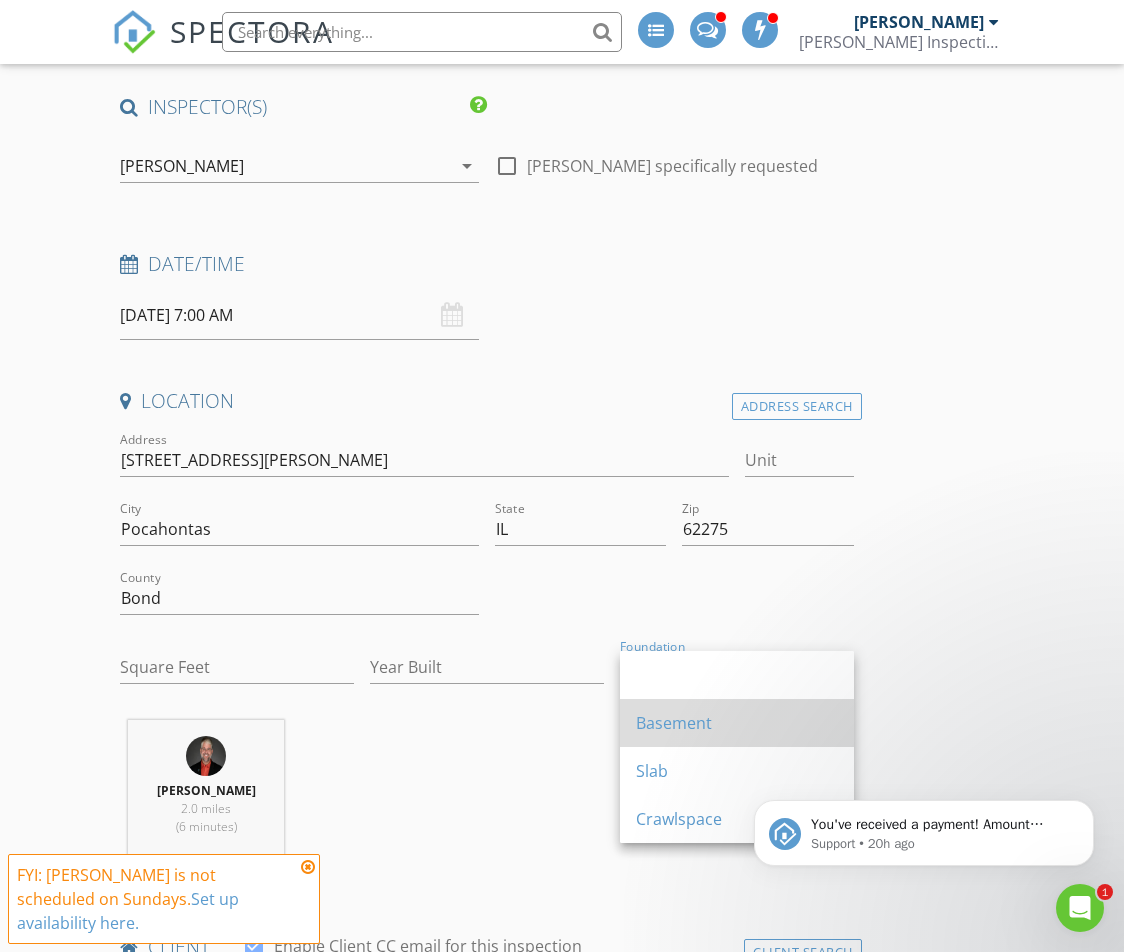 click on "Basement" at bounding box center (737, 723) 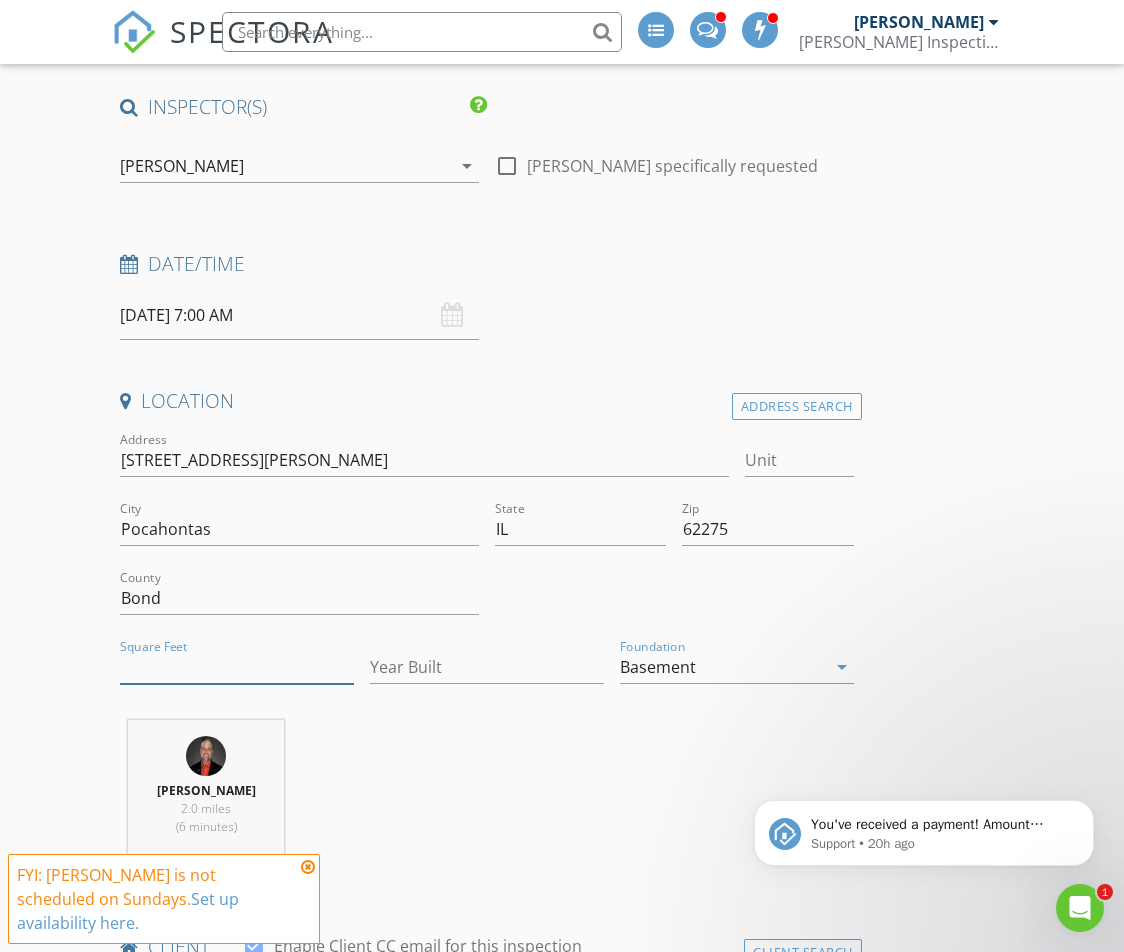 click on "Square Feet" at bounding box center [237, 667] 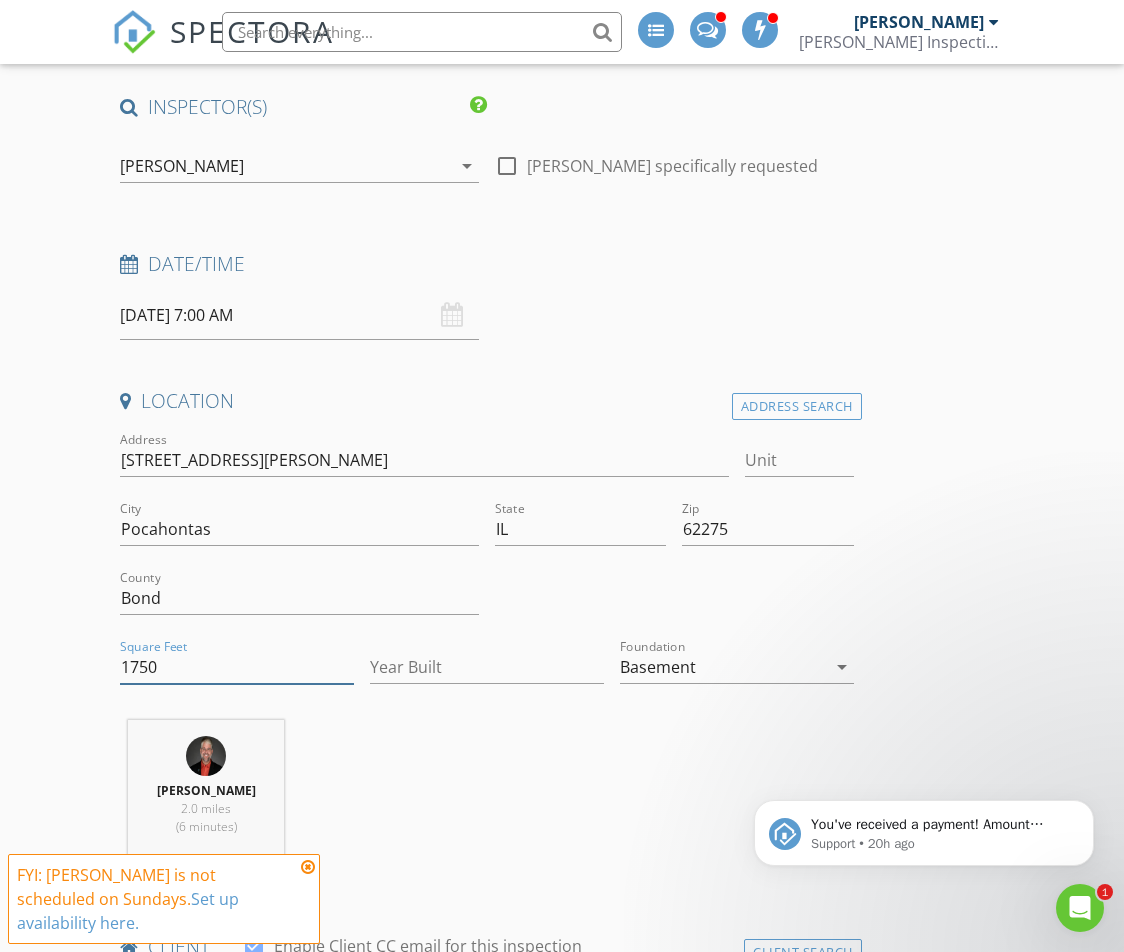 type on "1750" 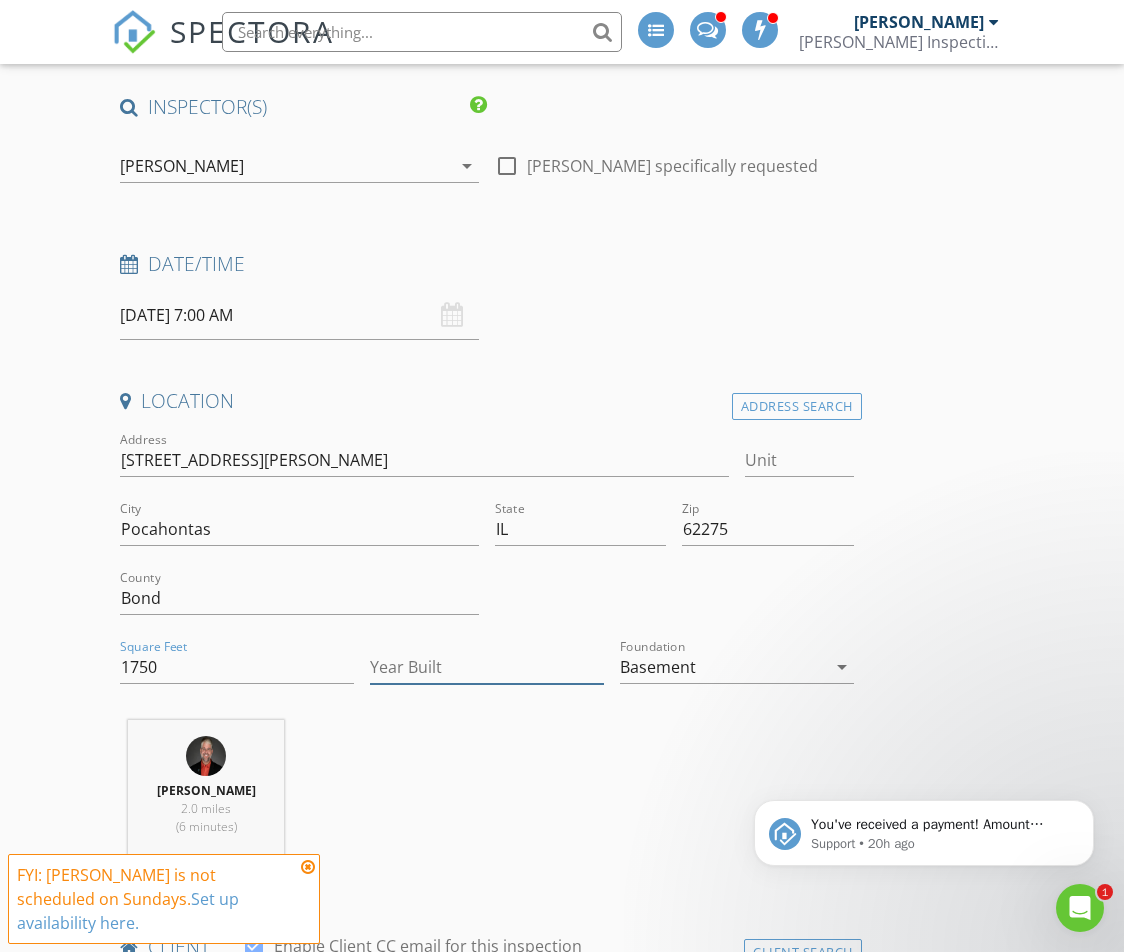 click on "Year Built" at bounding box center [487, 667] 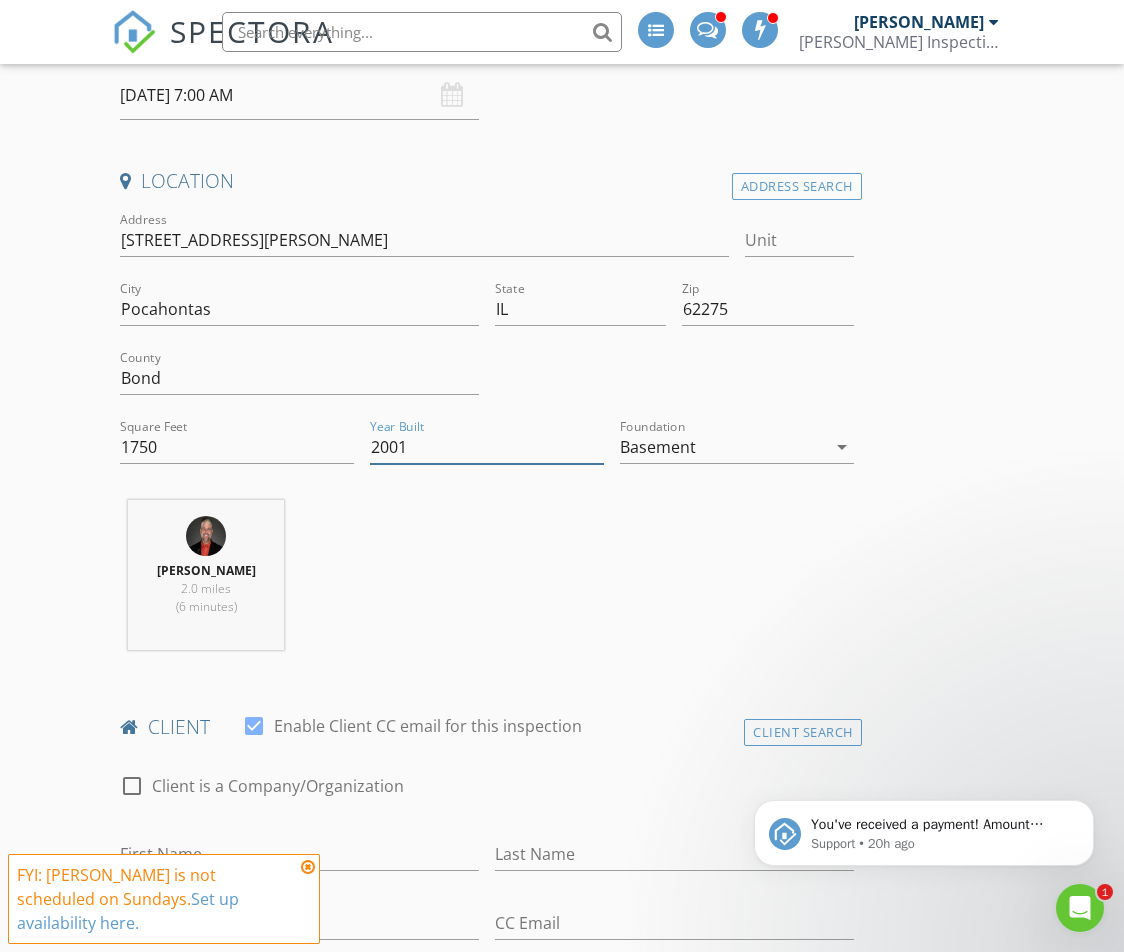 scroll, scrollTop: 600, scrollLeft: 0, axis: vertical 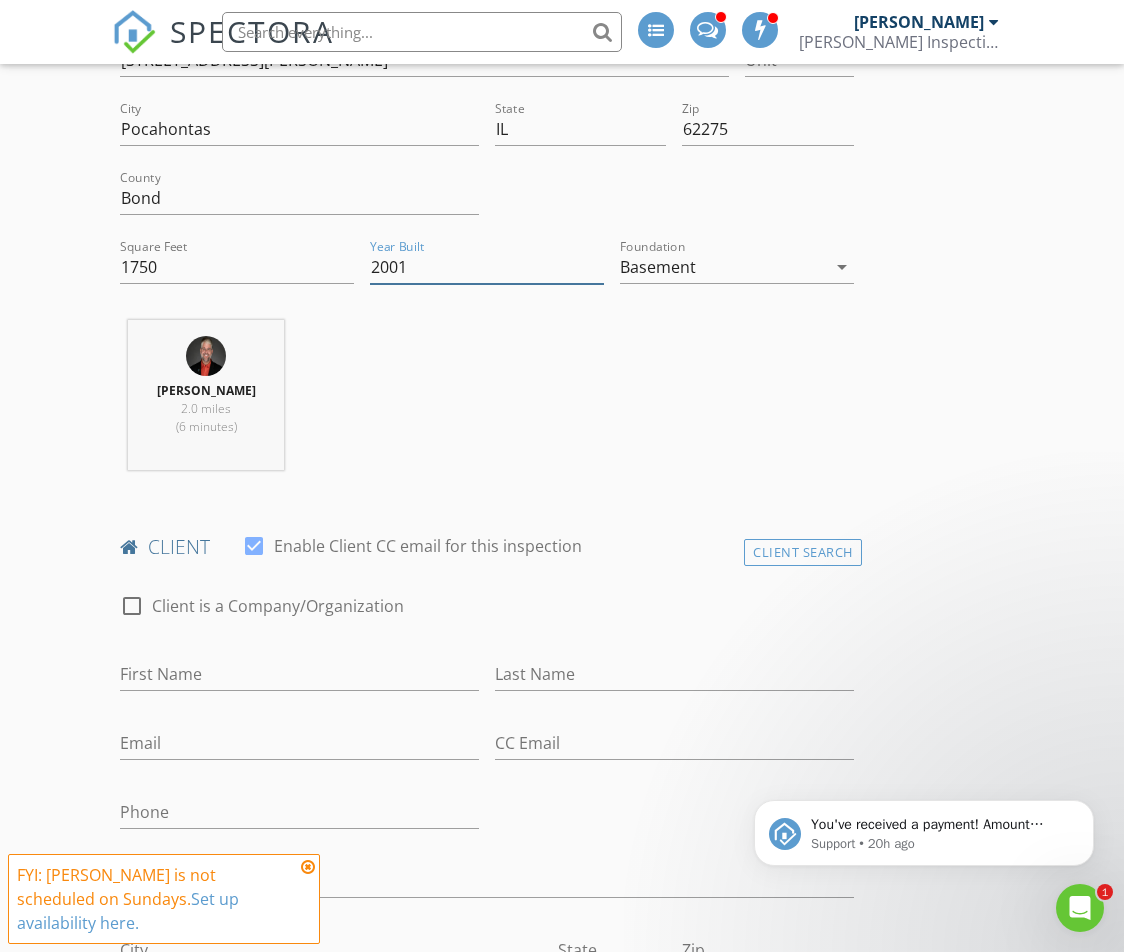 type on "2001" 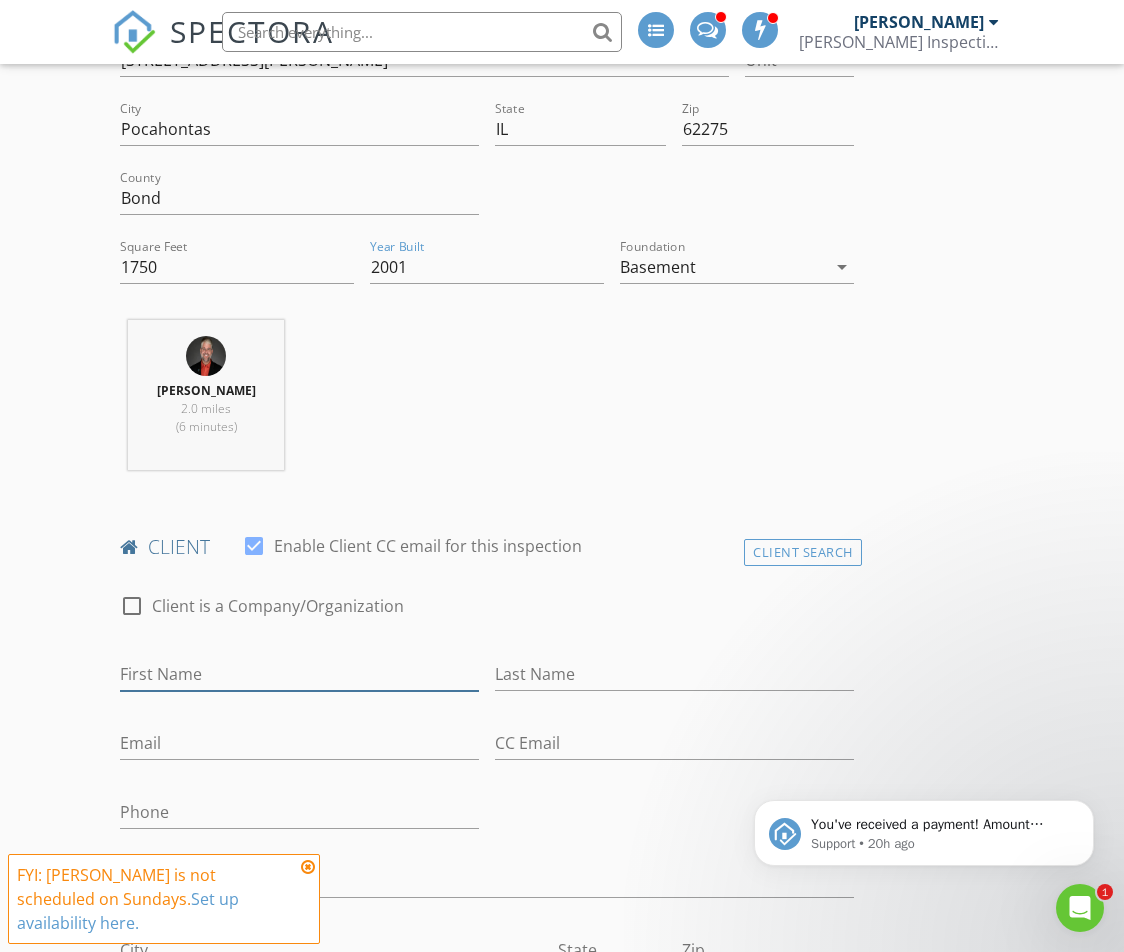 click on "First Name" at bounding box center (299, 674) 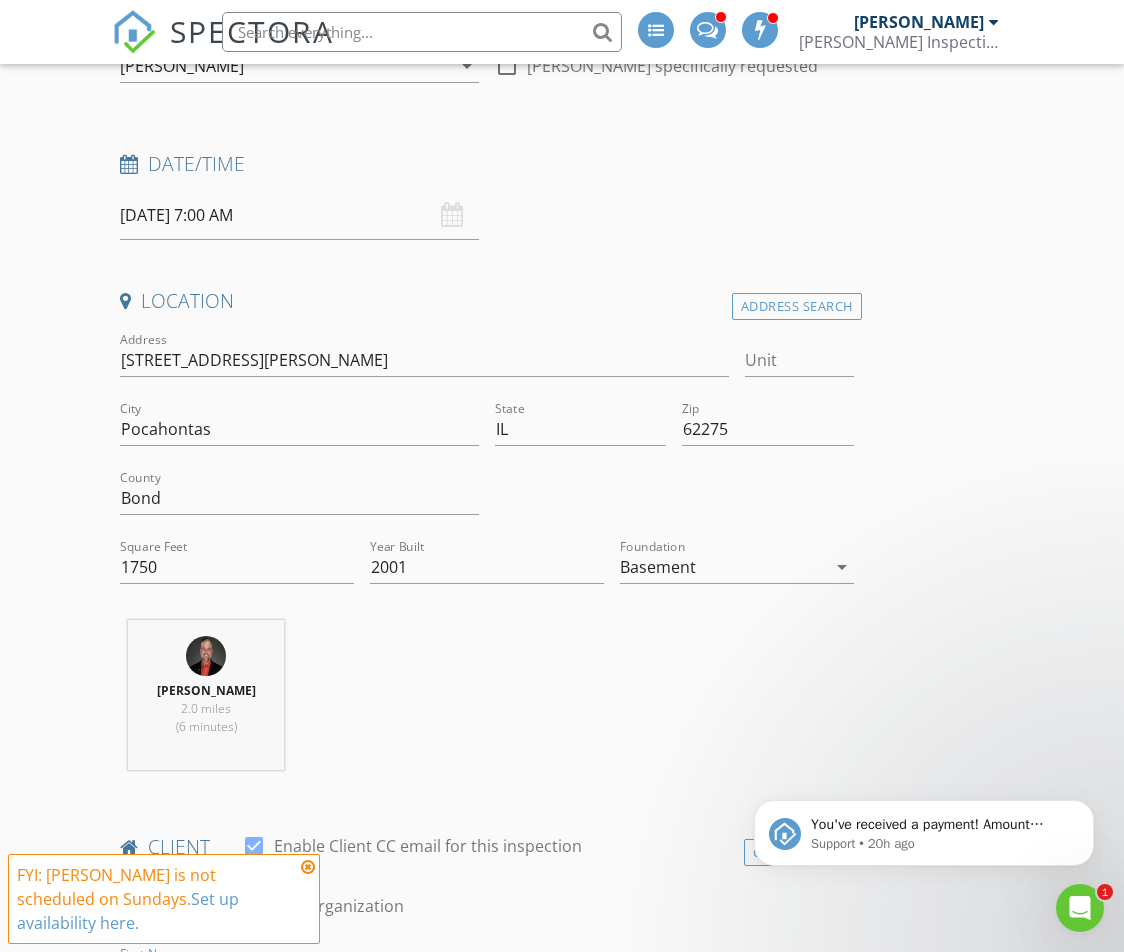 scroll, scrollTop: 600, scrollLeft: 0, axis: vertical 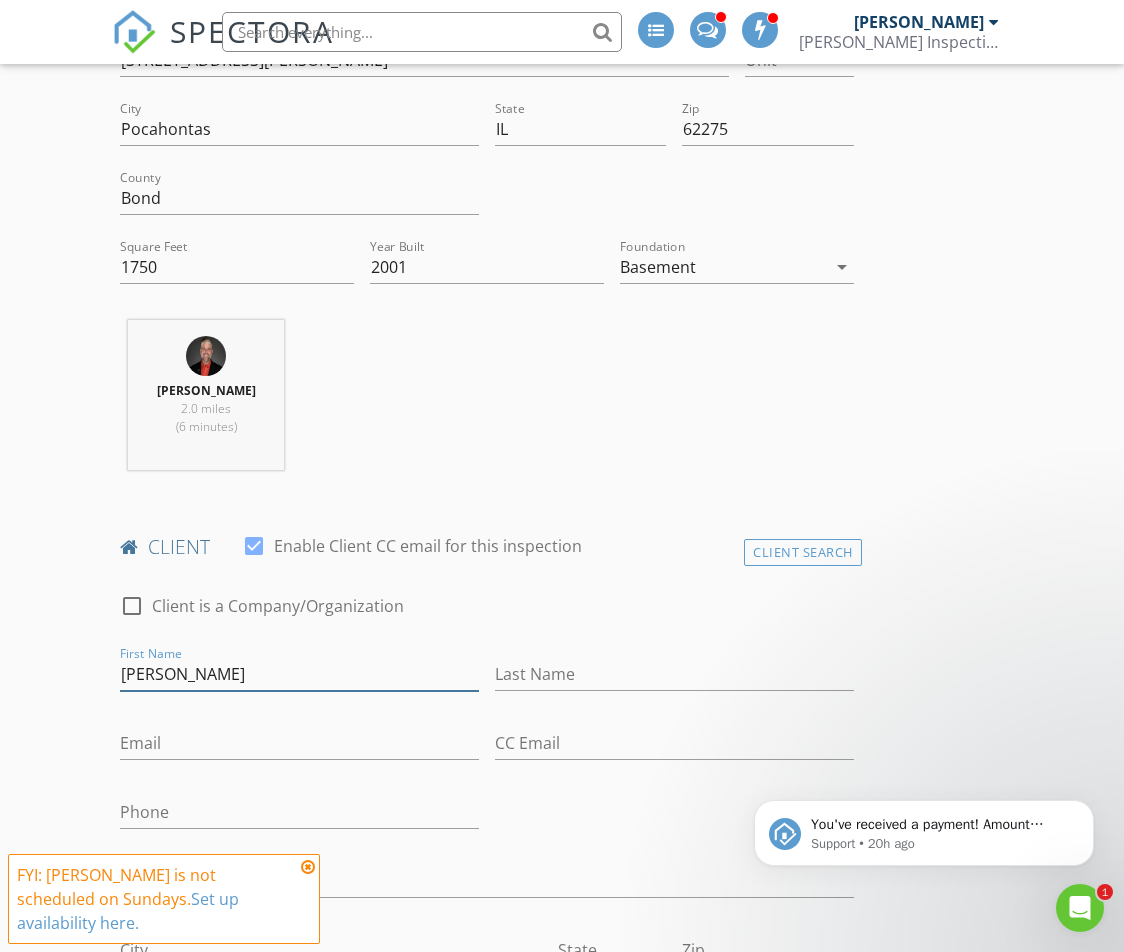 type on "[PERSON_NAME]" 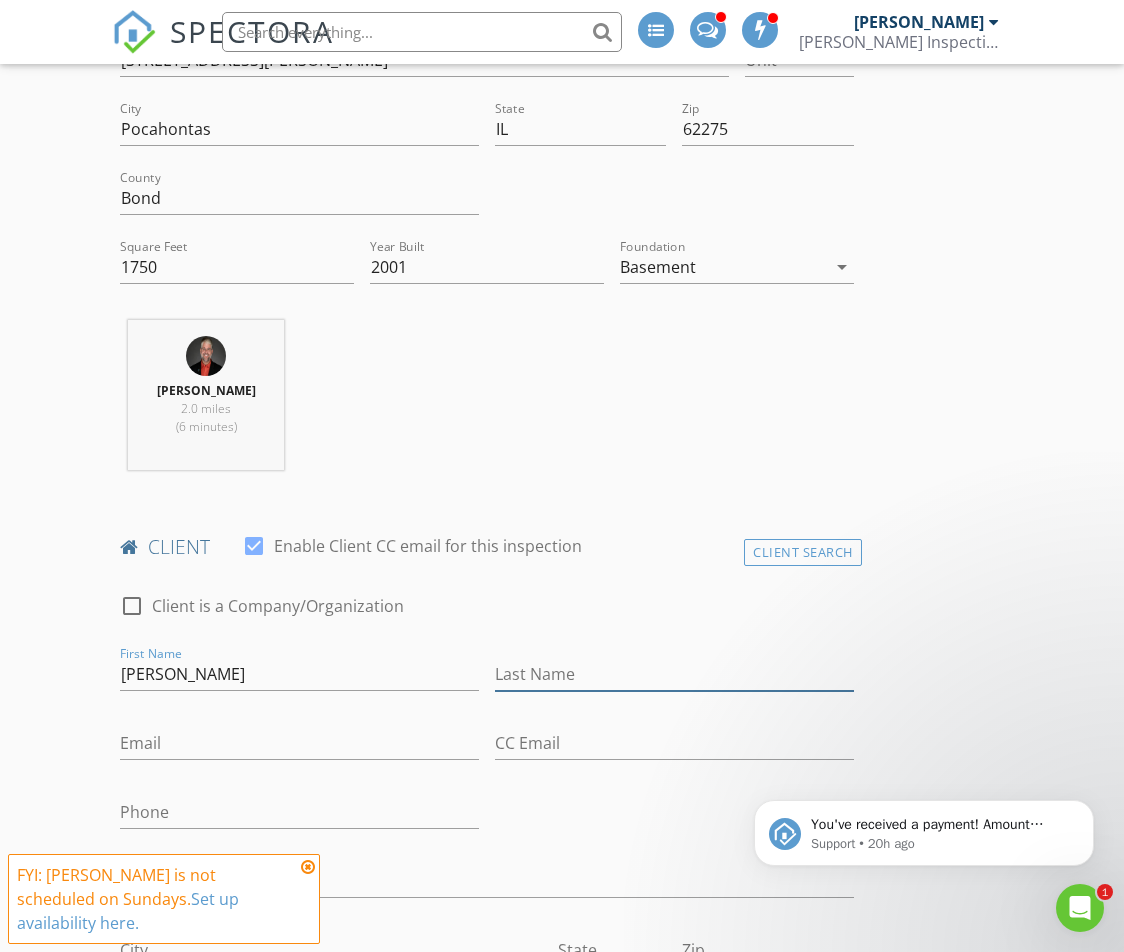 click on "Last Name" at bounding box center [674, 674] 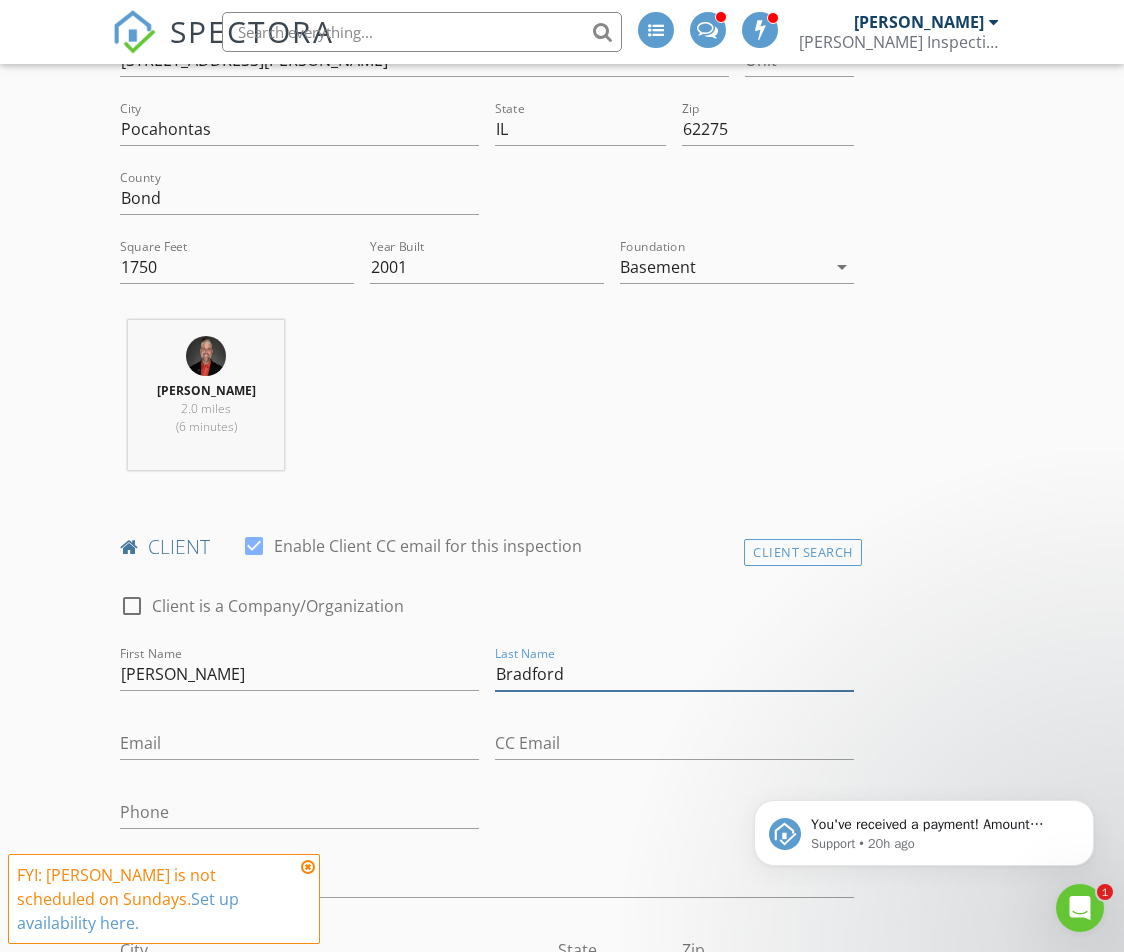 type on "Bradford" 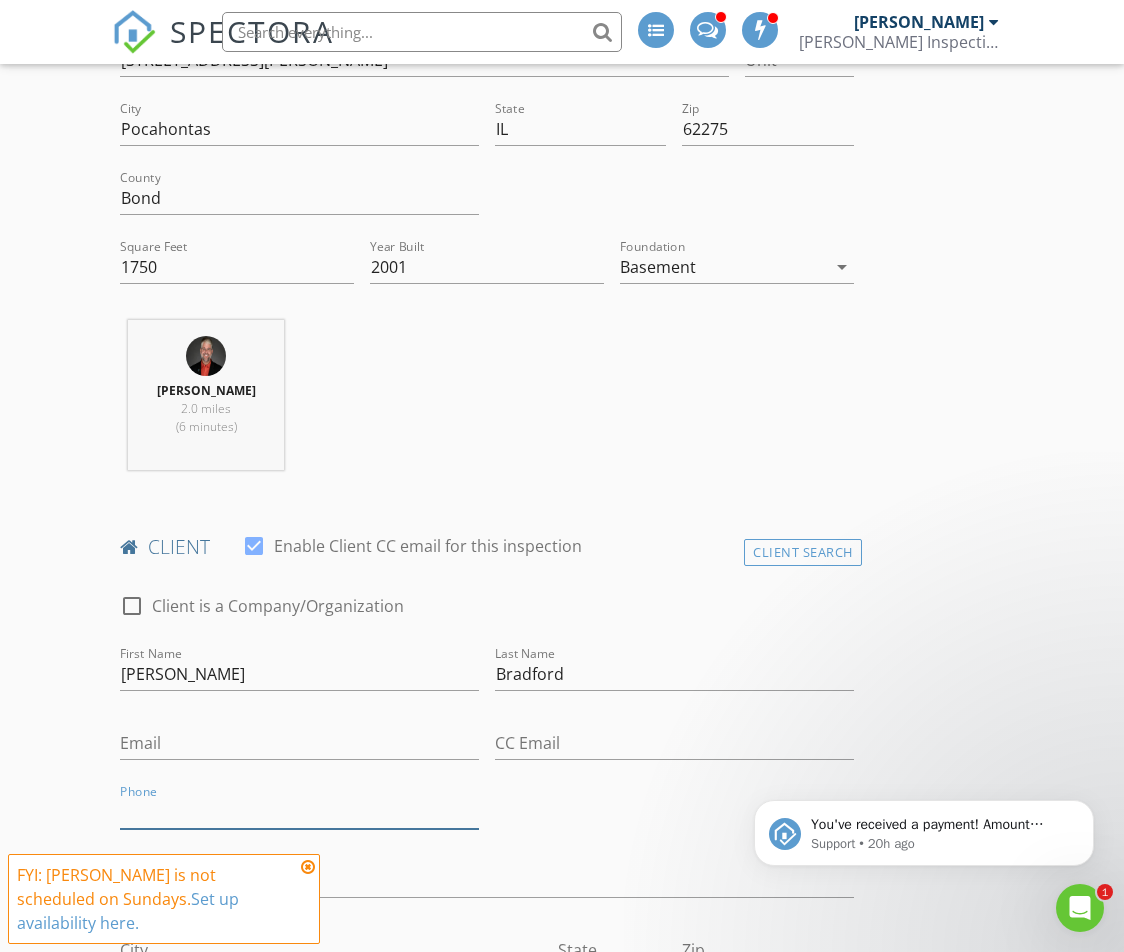 click on "Phone" at bounding box center (299, 812) 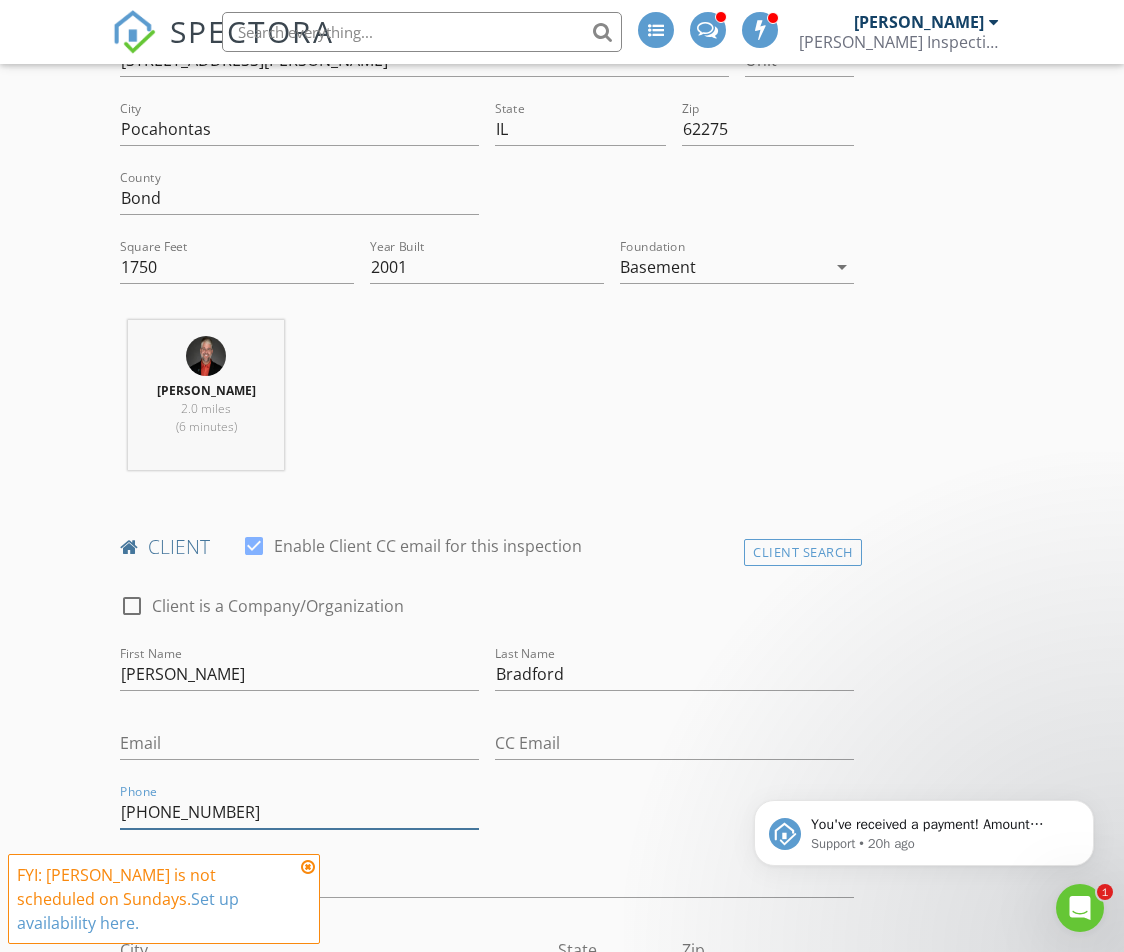 type on "[PHONE_NUMBER]" 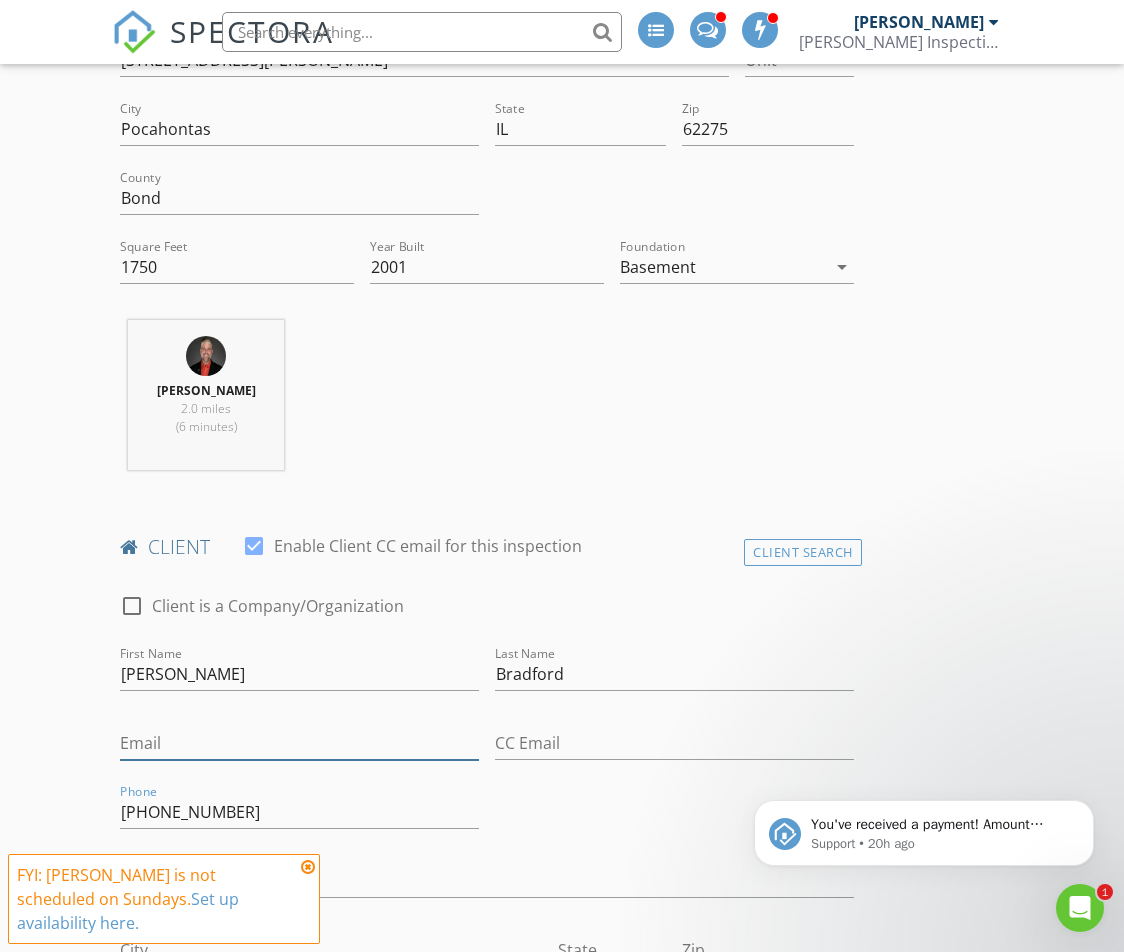 click on "Email" at bounding box center (299, 743) 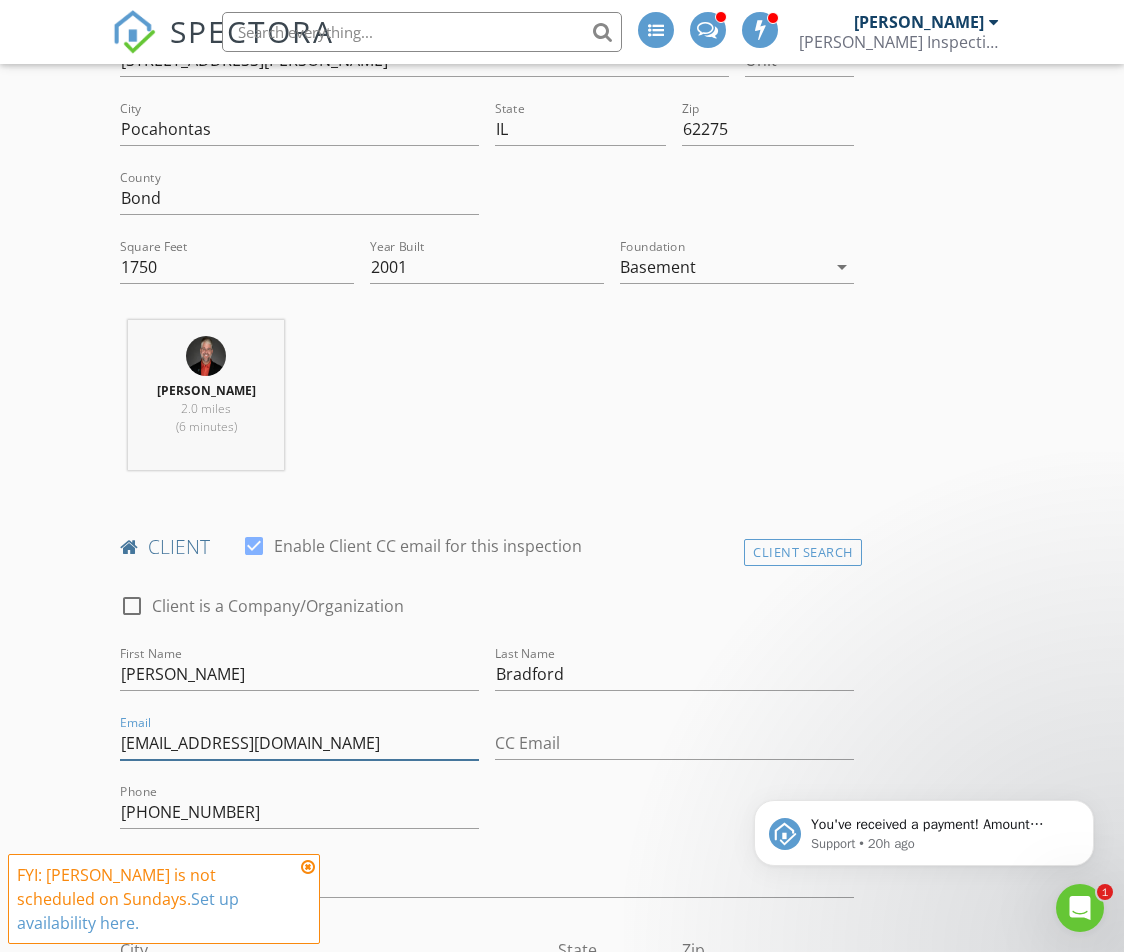 type on "[EMAIL_ADDRESS][DOMAIN_NAME]" 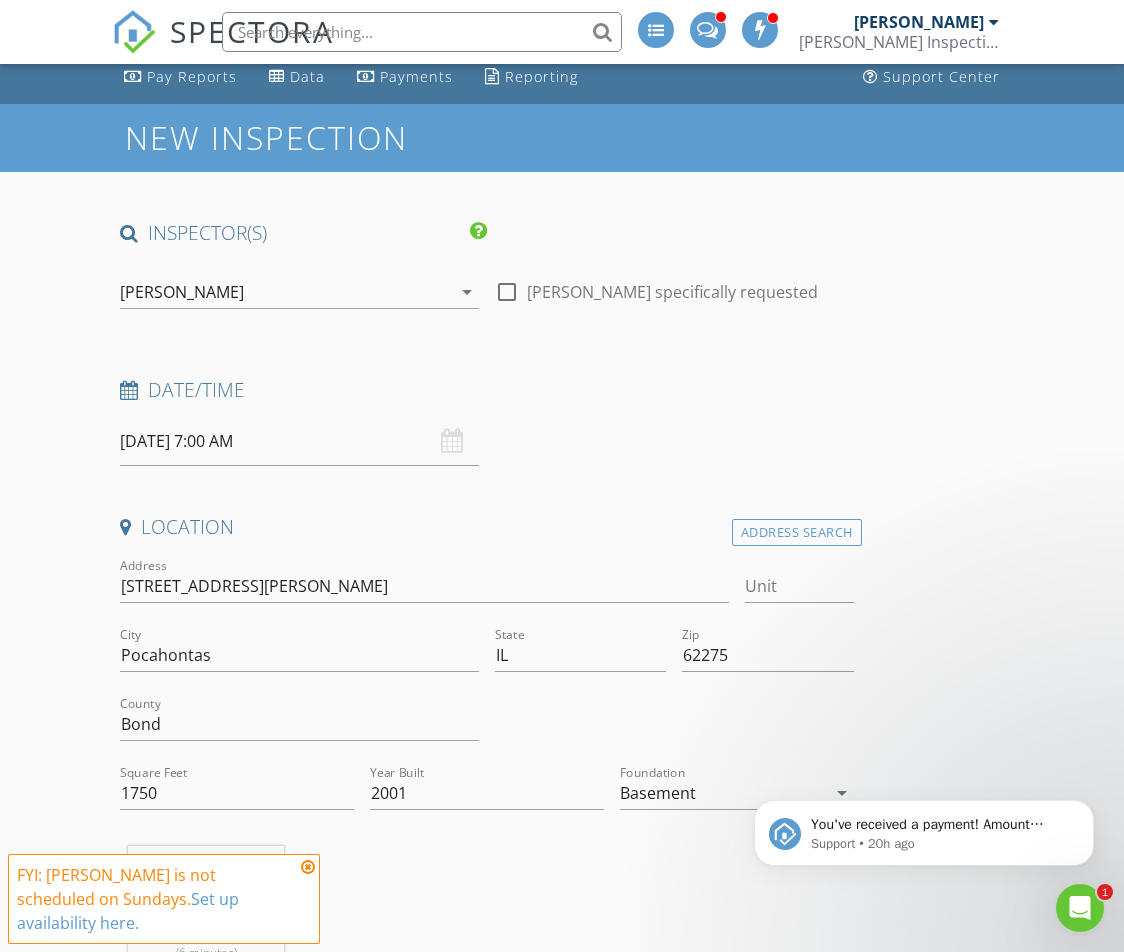scroll, scrollTop: 0, scrollLeft: 0, axis: both 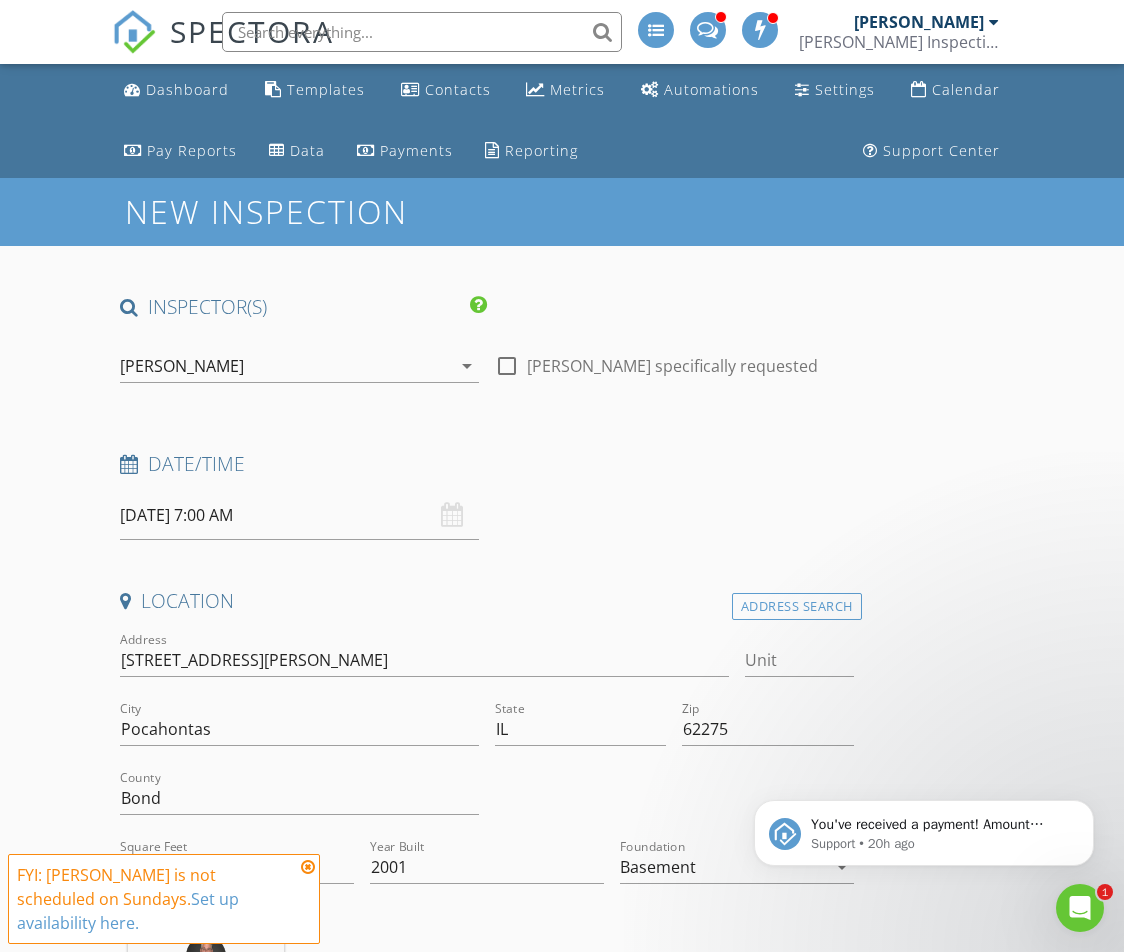 click on "[PERSON_NAME]" at bounding box center (182, 366) 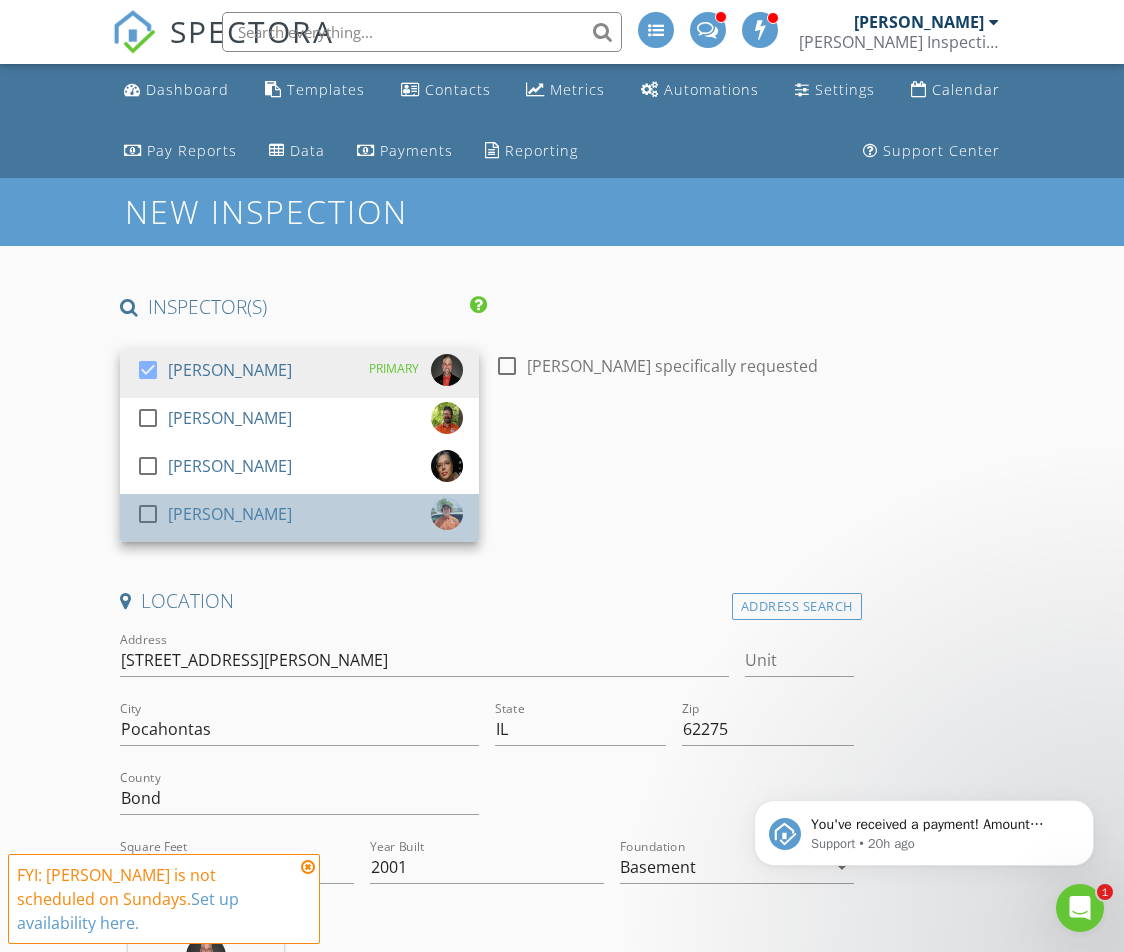 click on "[PERSON_NAME]" at bounding box center [230, 514] 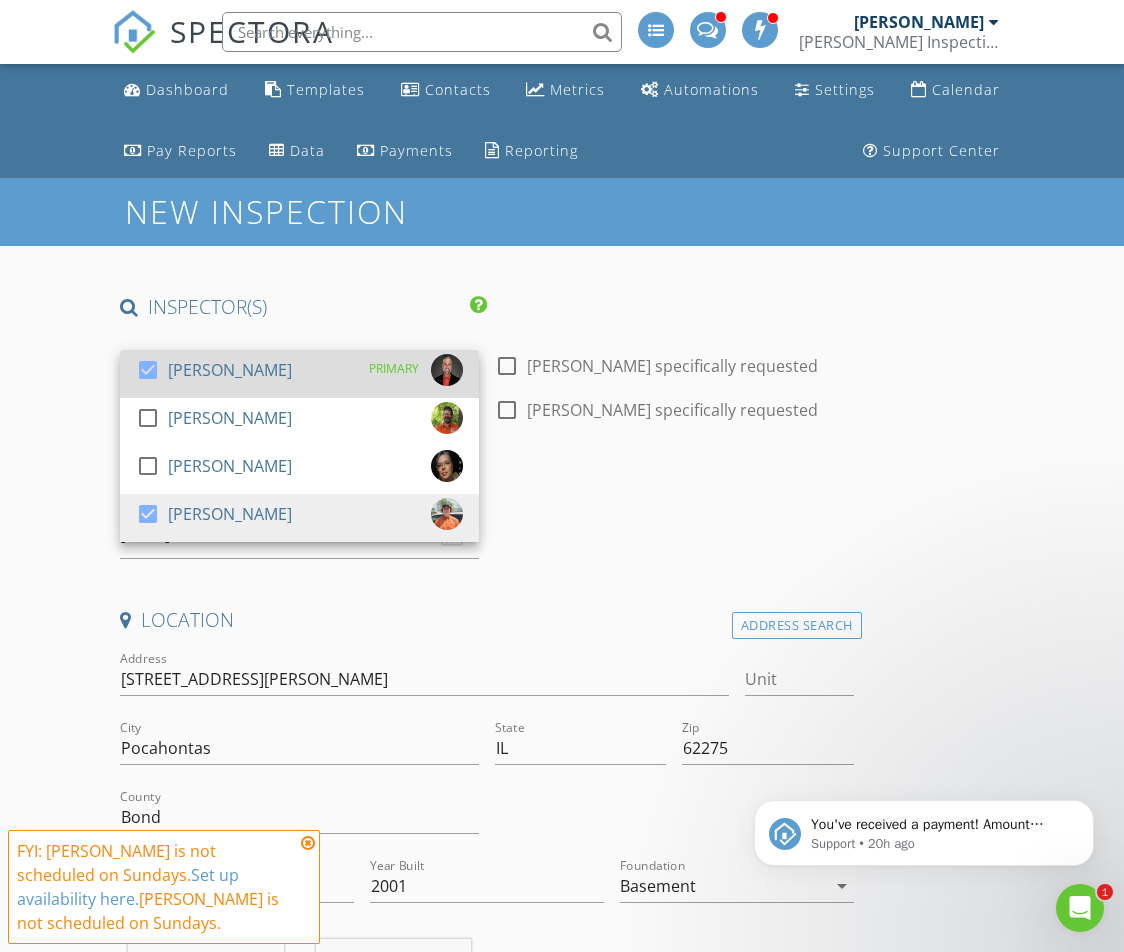 click on "check_box   Matthew Hawley   PRIMARY" at bounding box center (299, 374) 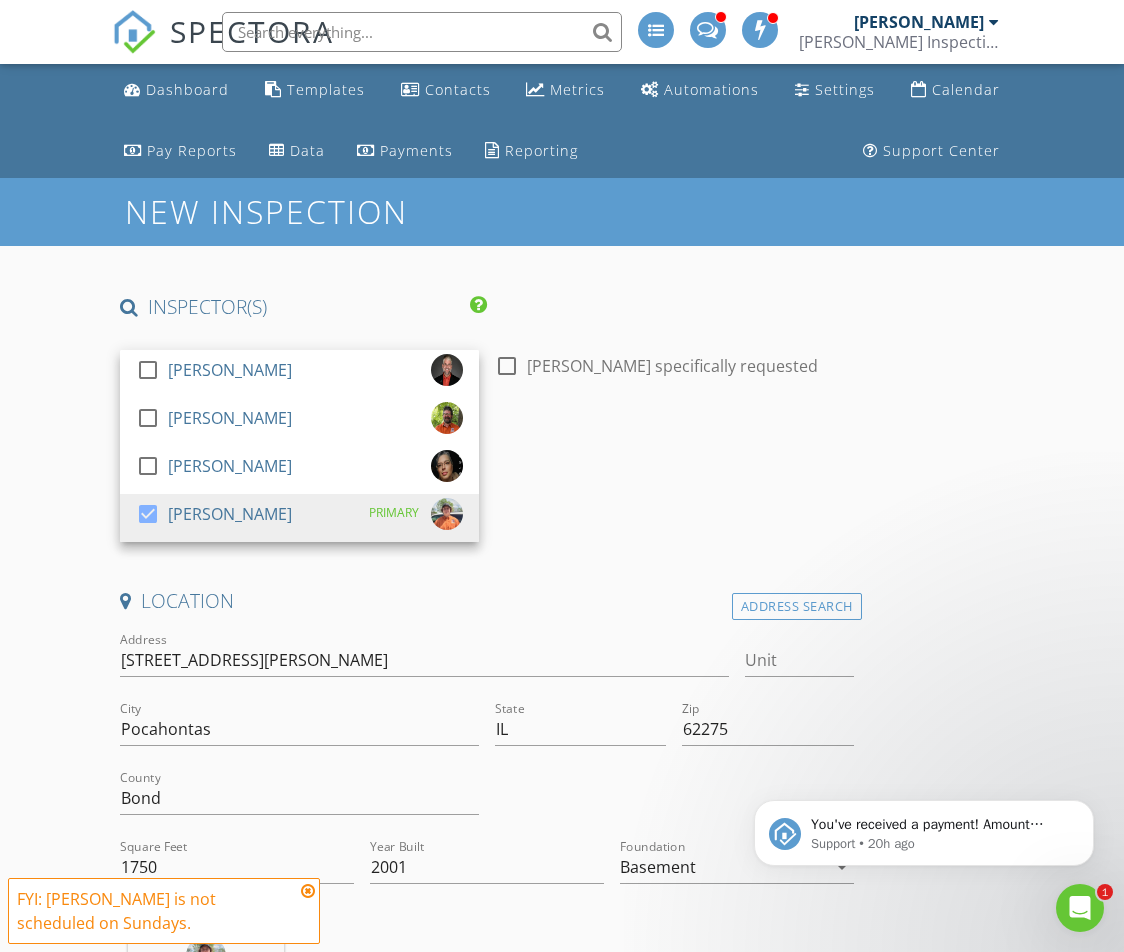 click on "Date/Time" at bounding box center [486, 464] 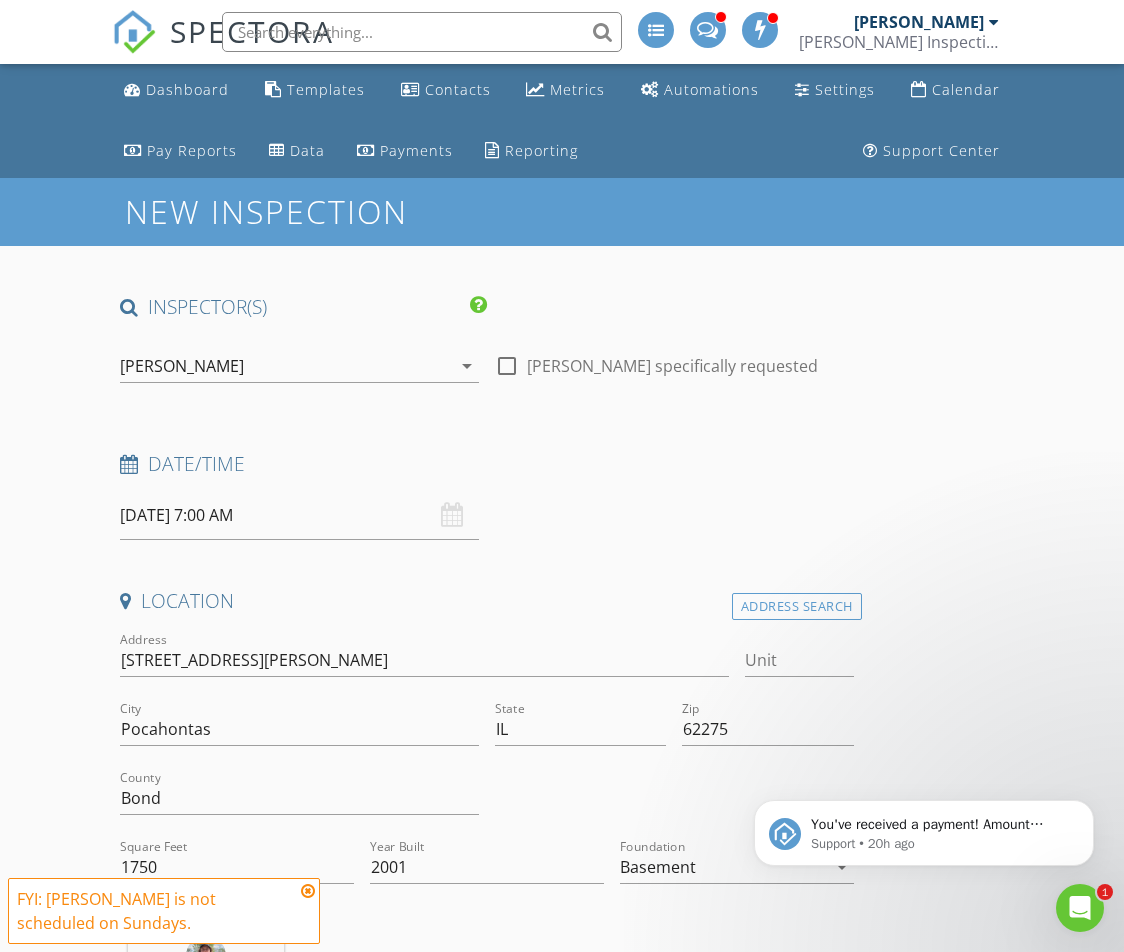 click on "07/13/2025 7:00 AM" at bounding box center (299, 515) 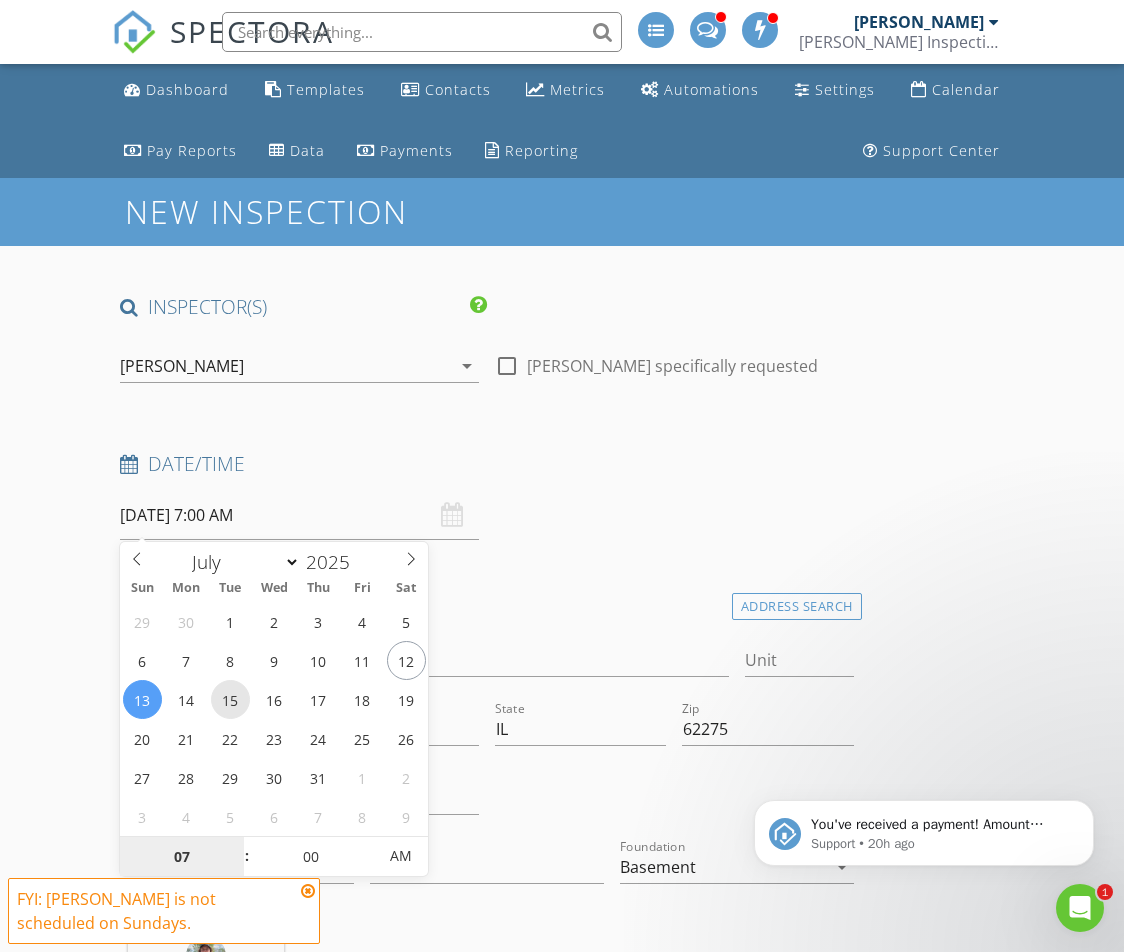 type on "07/15/2025 7:00 AM" 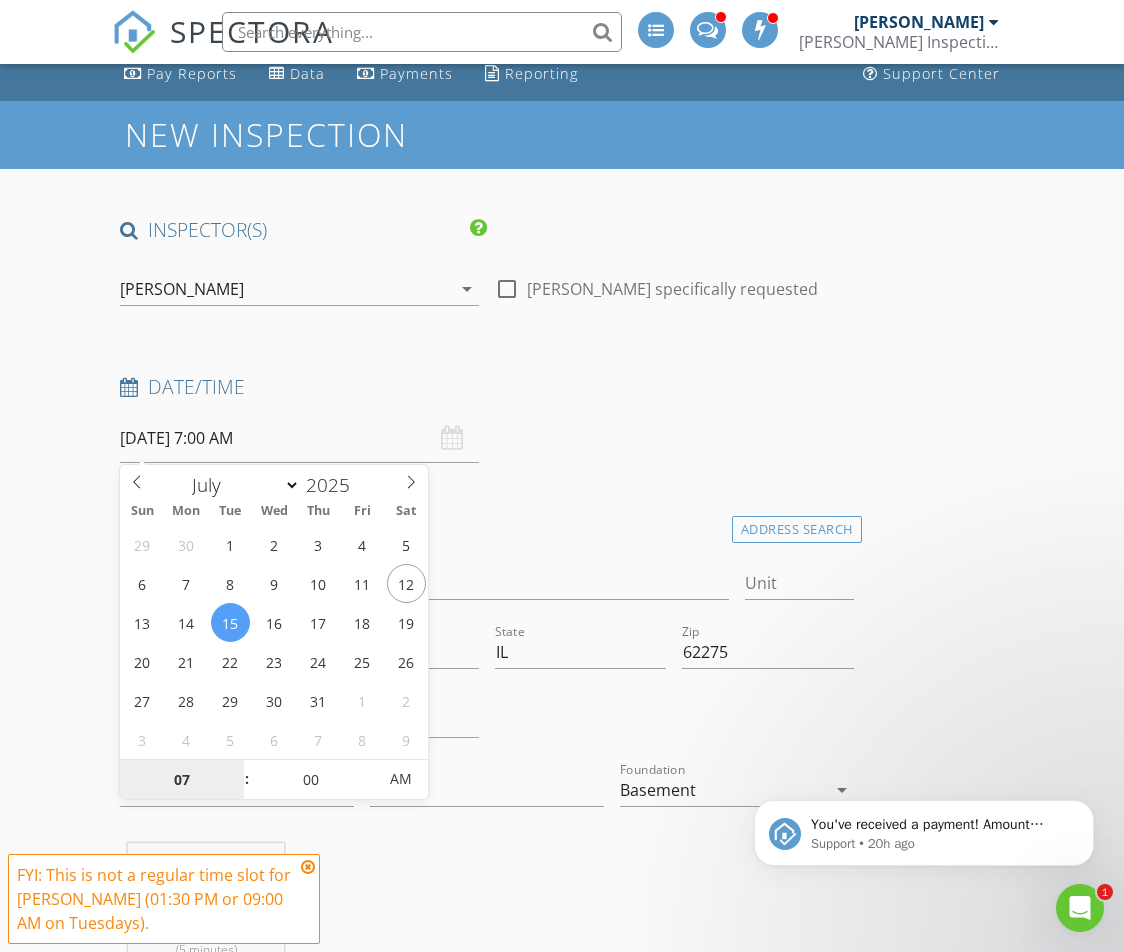 scroll, scrollTop: 100, scrollLeft: 0, axis: vertical 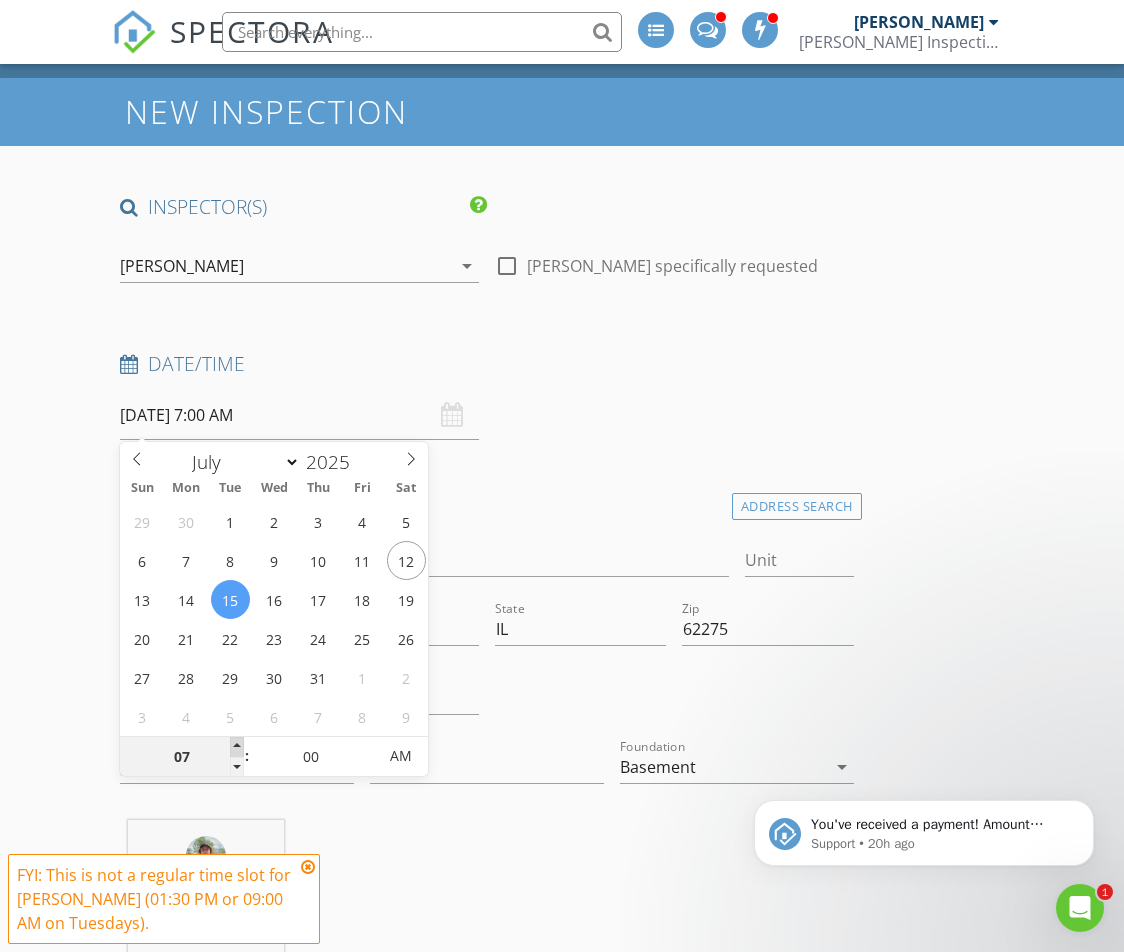 type on "08" 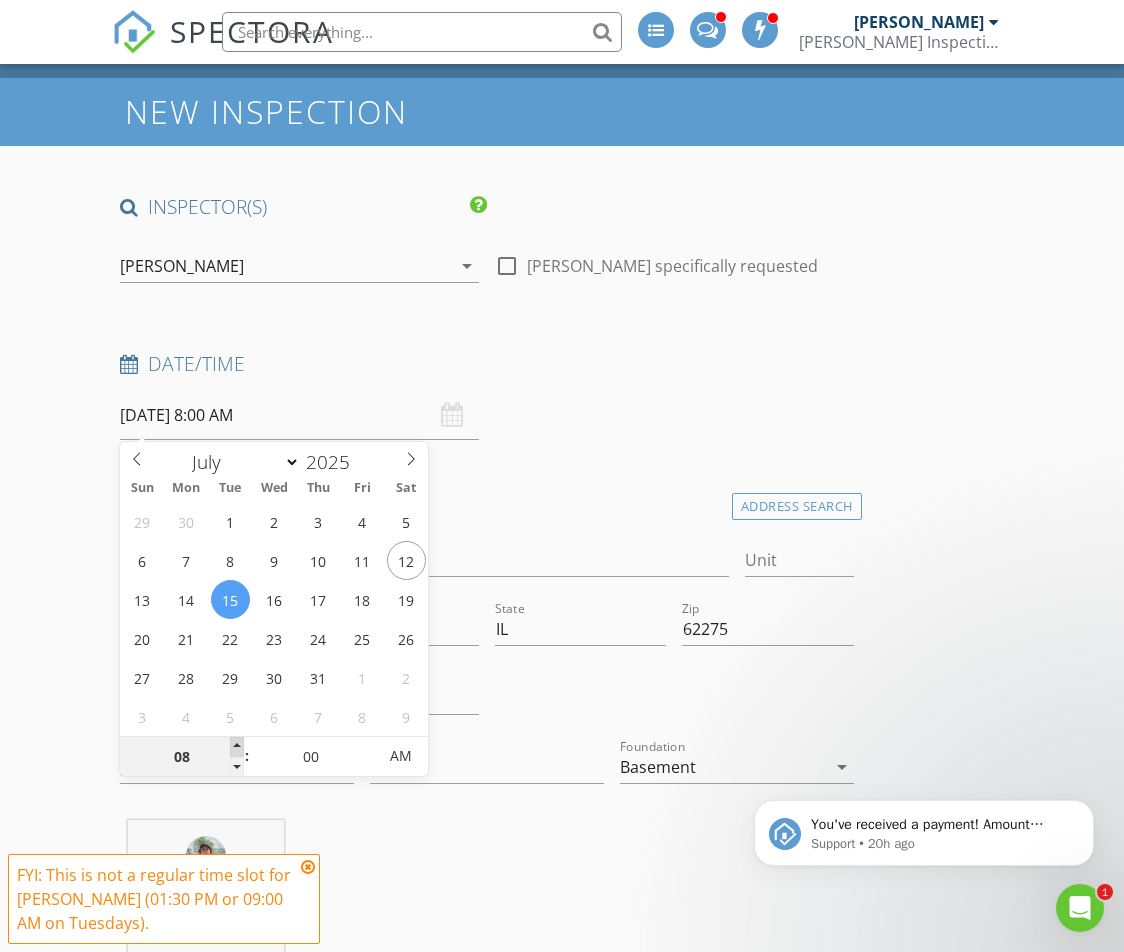 click at bounding box center [237, 747] 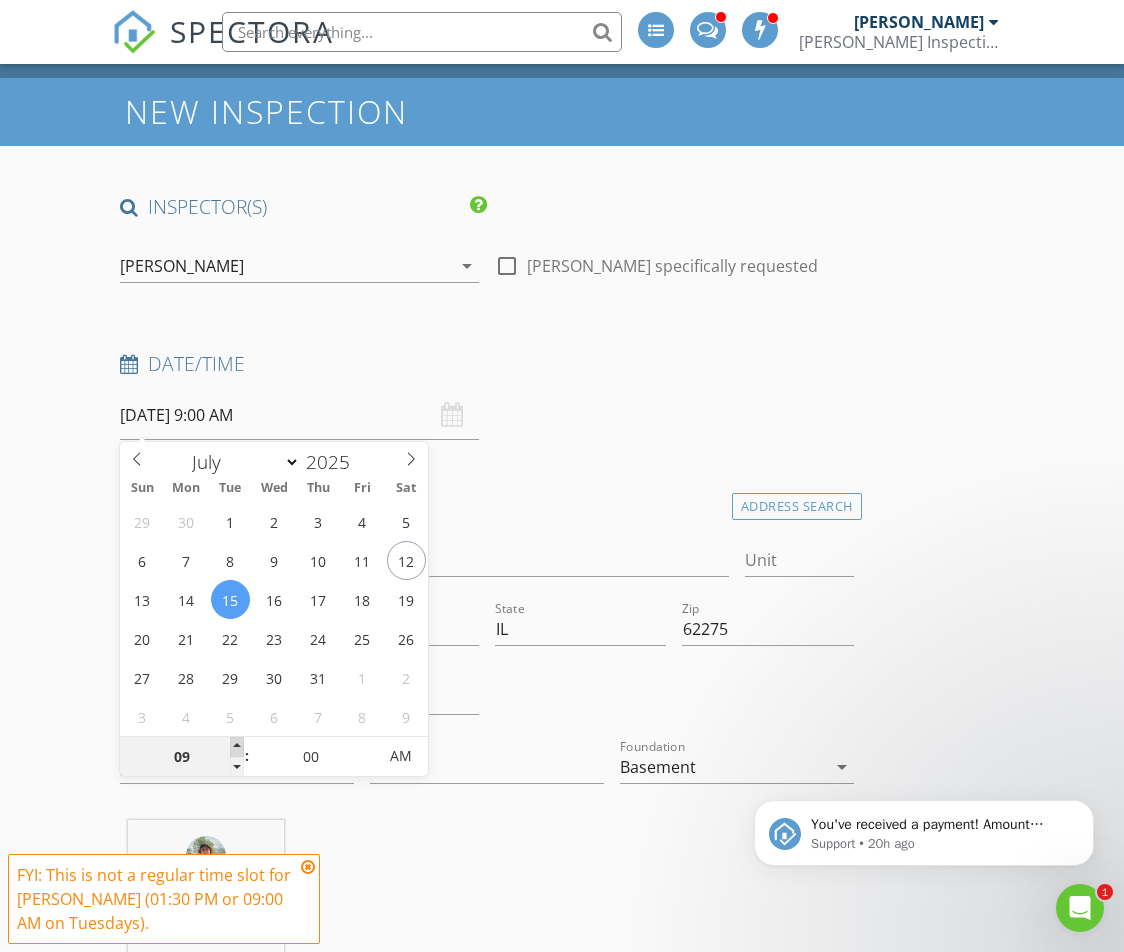 click at bounding box center [237, 747] 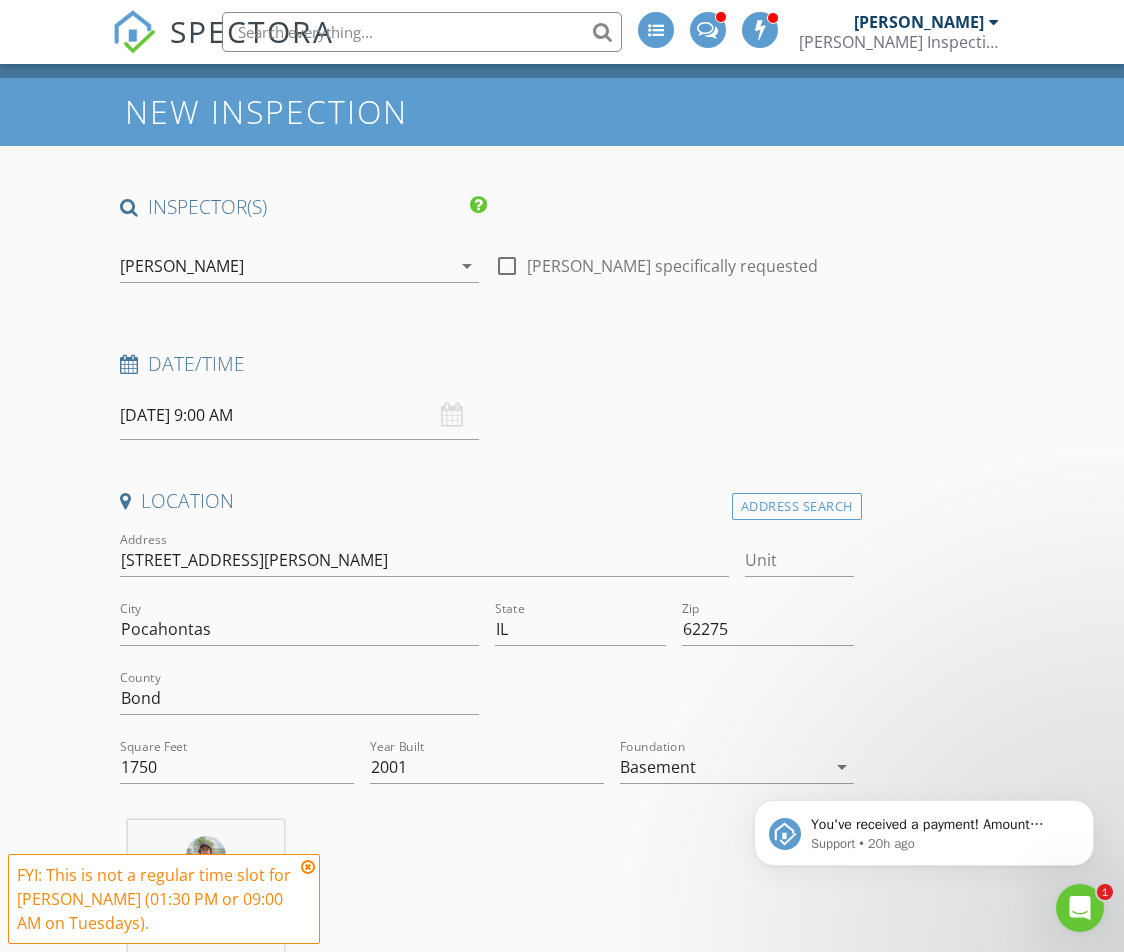 click on "INSPECTOR(S)
check_box_outline_blank   Matthew Hawley     check_box_outline_blank   Jason Hawley     check_box_outline_blank   Maggy Hawley     check_box   Nicholas Boyles   PRIMARY   Nicholas Boyles arrow_drop_down   check_box_outline_blank Nicholas Boyles specifically requested
Date/Time
07/15/2025 9:00 AM
Location
Address Search       Address 515 Stevenson Dr   Unit   City Pocahontas   State IL   Zip 62275   County Bond     Square Feet 1750   Year Built 2001   Foundation Basement arrow_drop_down     Nicholas Boyles     1.9 miles     (5 minutes)
client
check_box Enable Client CC email for this inspection   Client Search     check_box_outline_blank Client is a Company/Organization     First Name Reginald   Last Name Bradford   Email regbratrucking@gmail.com   CC Email   Phone 636-795-6106   Address   City   State   Zip     Tags         Notes   Private Notes" at bounding box center (486, 2275) 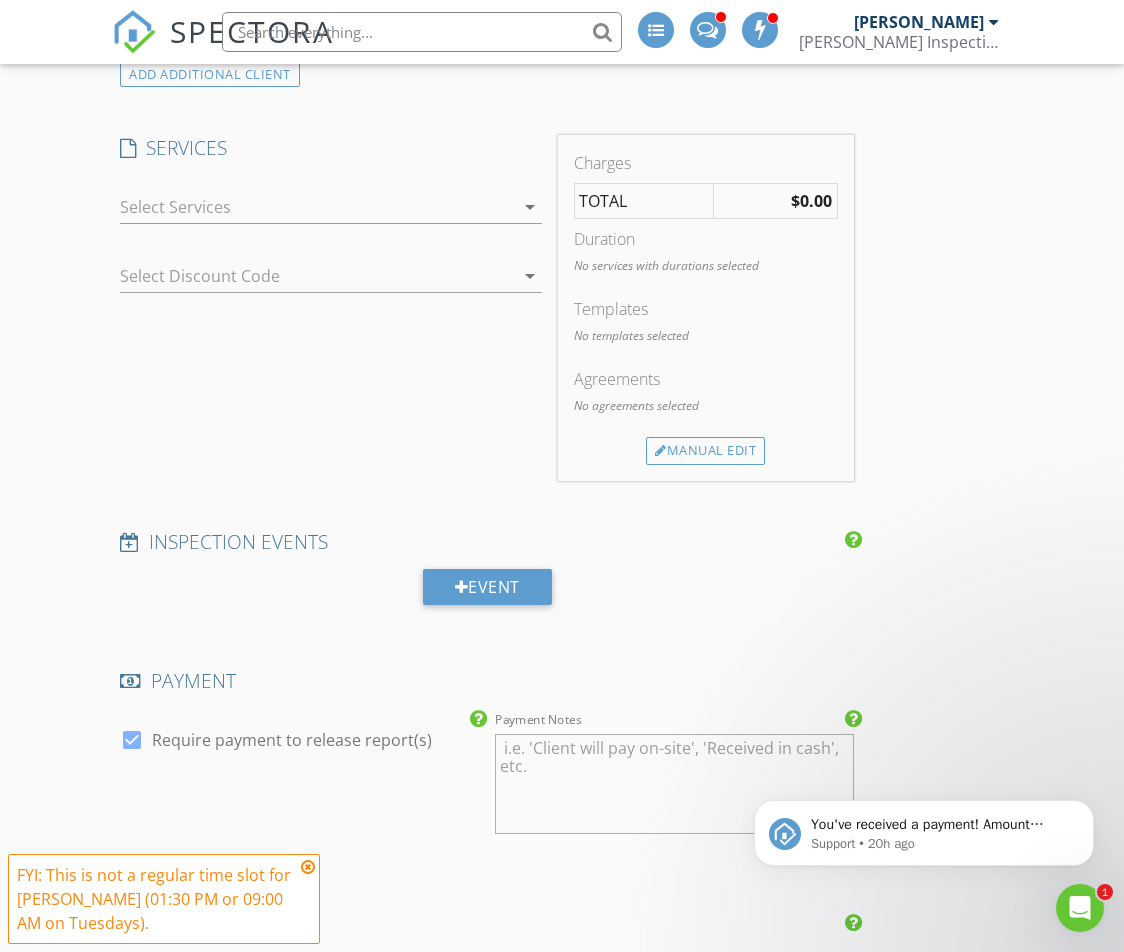 scroll, scrollTop: 1700, scrollLeft: 0, axis: vertical 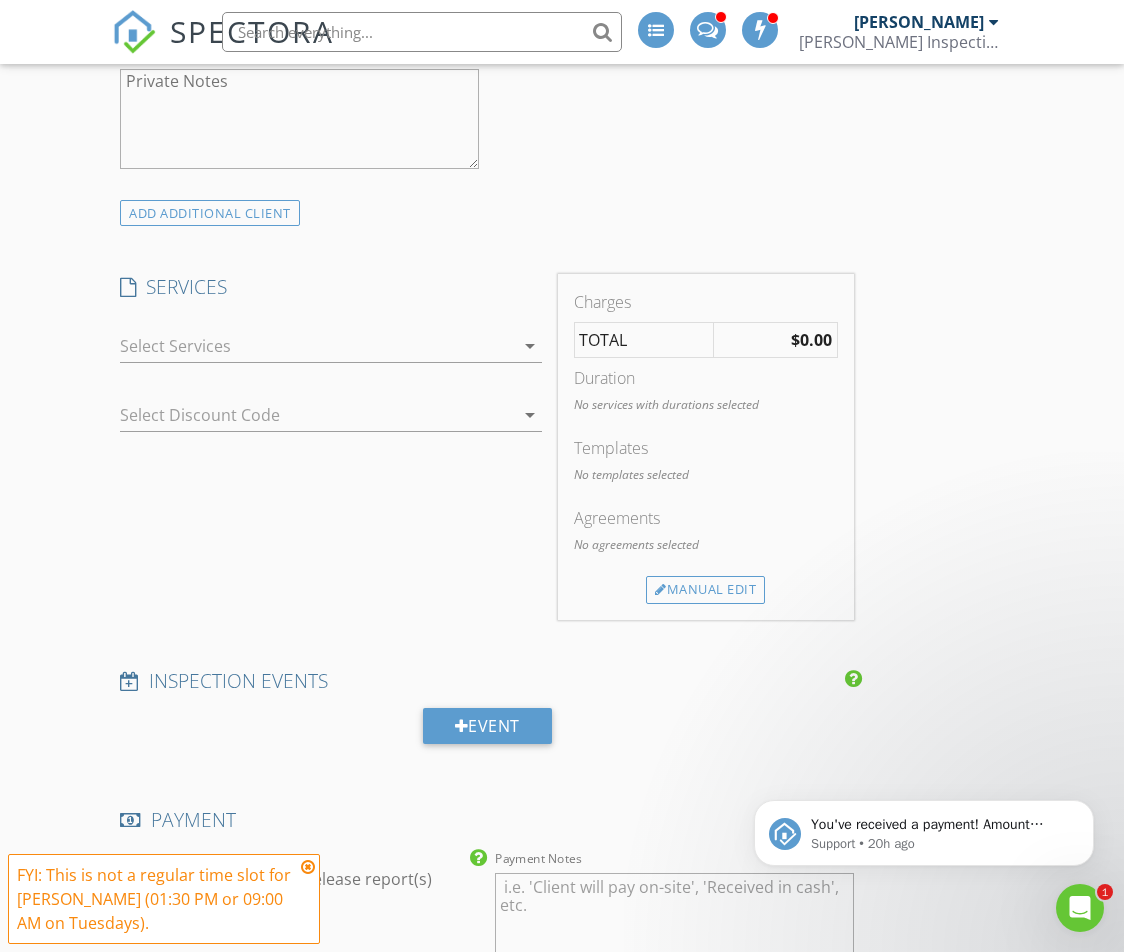 click at bounding box center [316, 346] 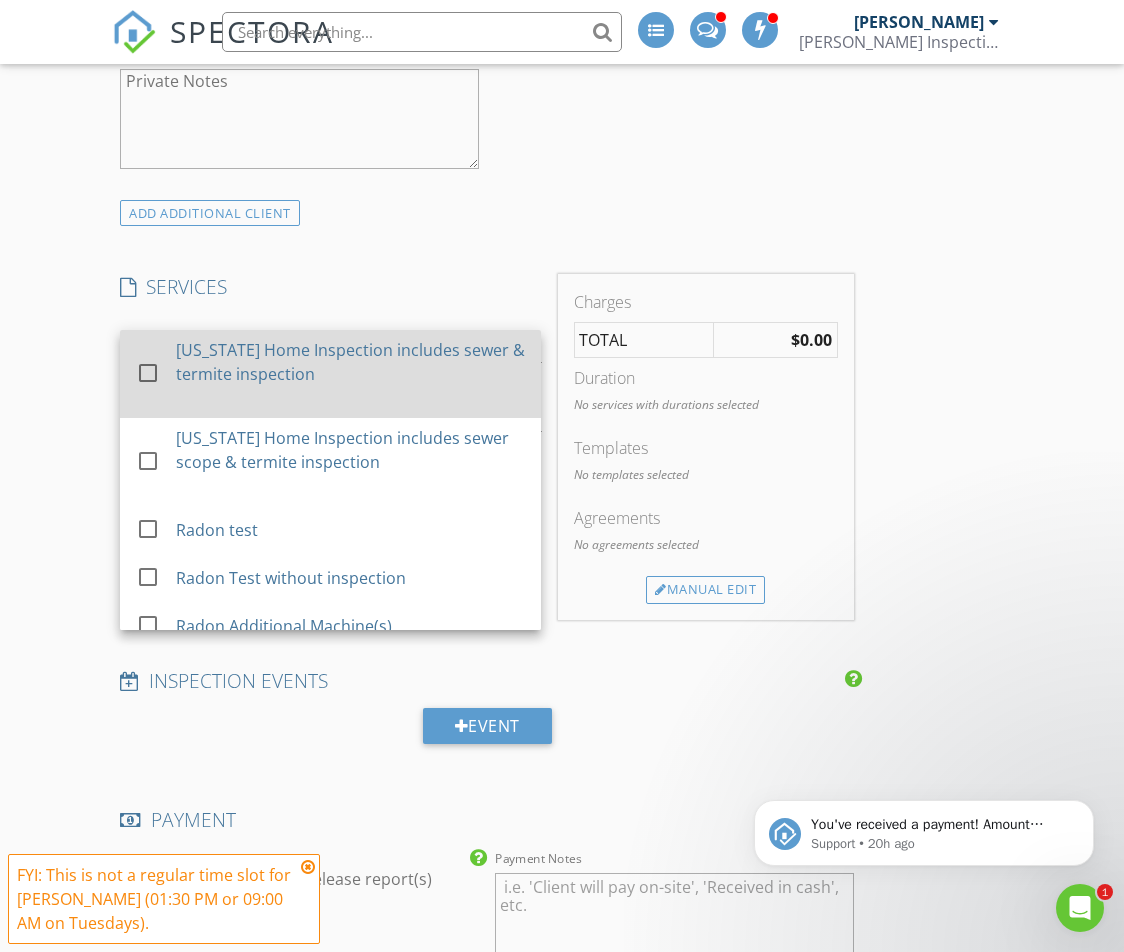 click on "[US_STATE] Home Inspection includes sewer & termite inspection" at bounding box center [350, 374] 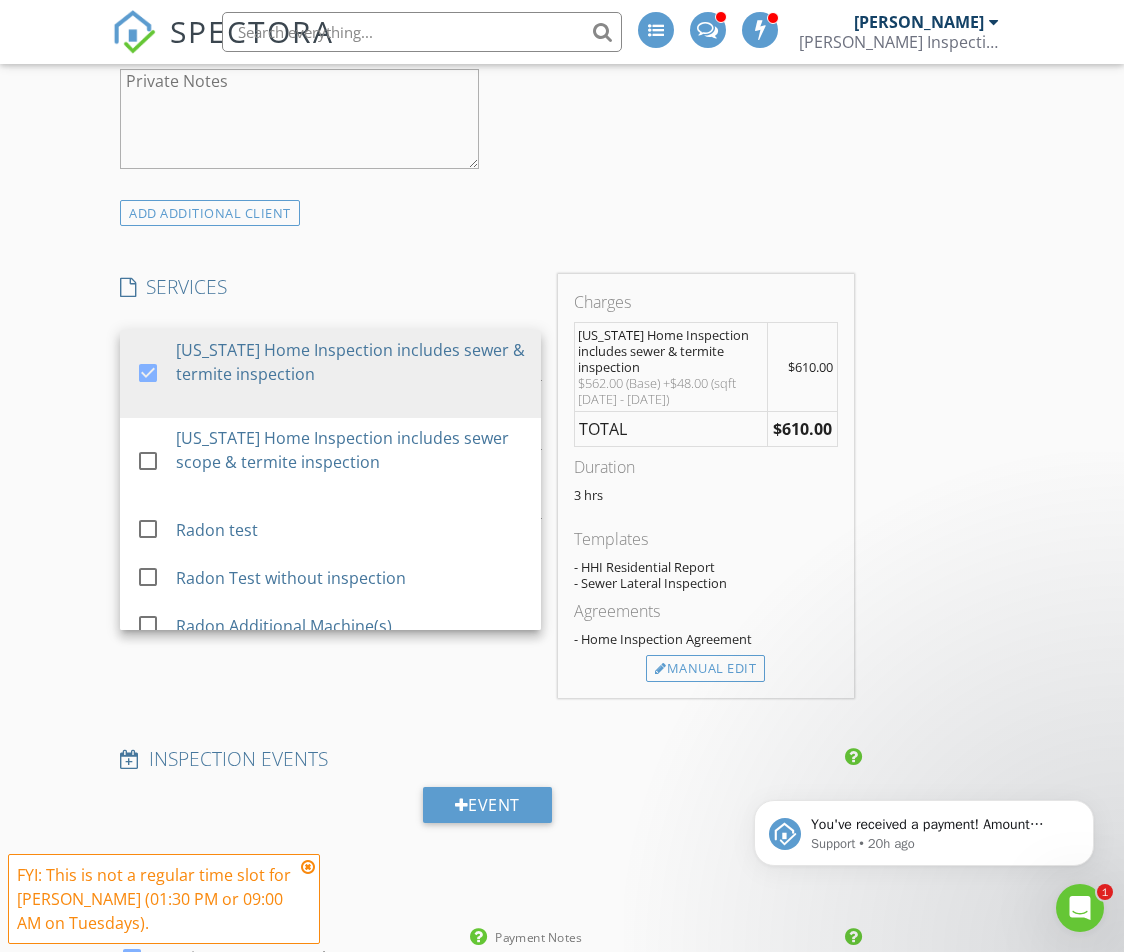 click on "New Inspection
INSPECTOR(S)
check_box_outline_blank   Matthew Hawley     check_box_outline_blank   Jason Hawley     check_box_outline_blank   Maggy Hawley     check_box   Nicholas Boyles   PRIMARY   Nicholas Boyles arrow_drop_down   check_box_outline_blank Nicholas Boyles specifically requested
Date/Time
07/15/2025 9:00 AM
Location
Address Search       Address 515 Stevenson Dr   Unit   City Pocahontas   State IL   Zip 62275   County Bond     Square Feet 1750   Year Built 2001   Foundation Basement arrow_drop_down     Nicholas Boyles     1.9 miles     (5 minutes)
client
check_box Enable Client CC email for this inspection   Client Search     check_box_outline_blank Client is a Company/Organization     First Name Reginald   Last Name Bradford   Email regbratrucking@gmail.com   CC Email   Phone 636-795-6106   Address   City   State   Zip     Tags" at bounding box center (562, 739) 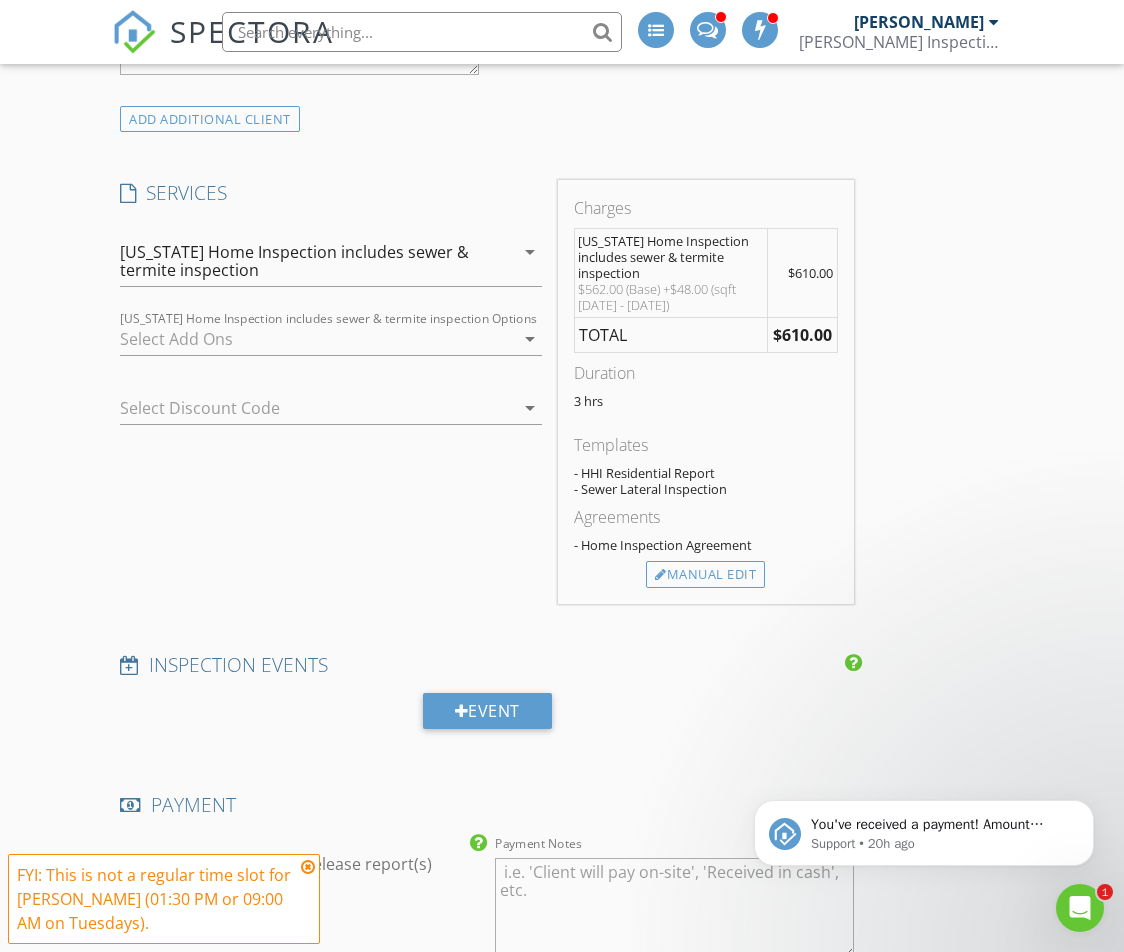 scroll, scrollTop: 1900, scrollLeft: 0, axis: vertical 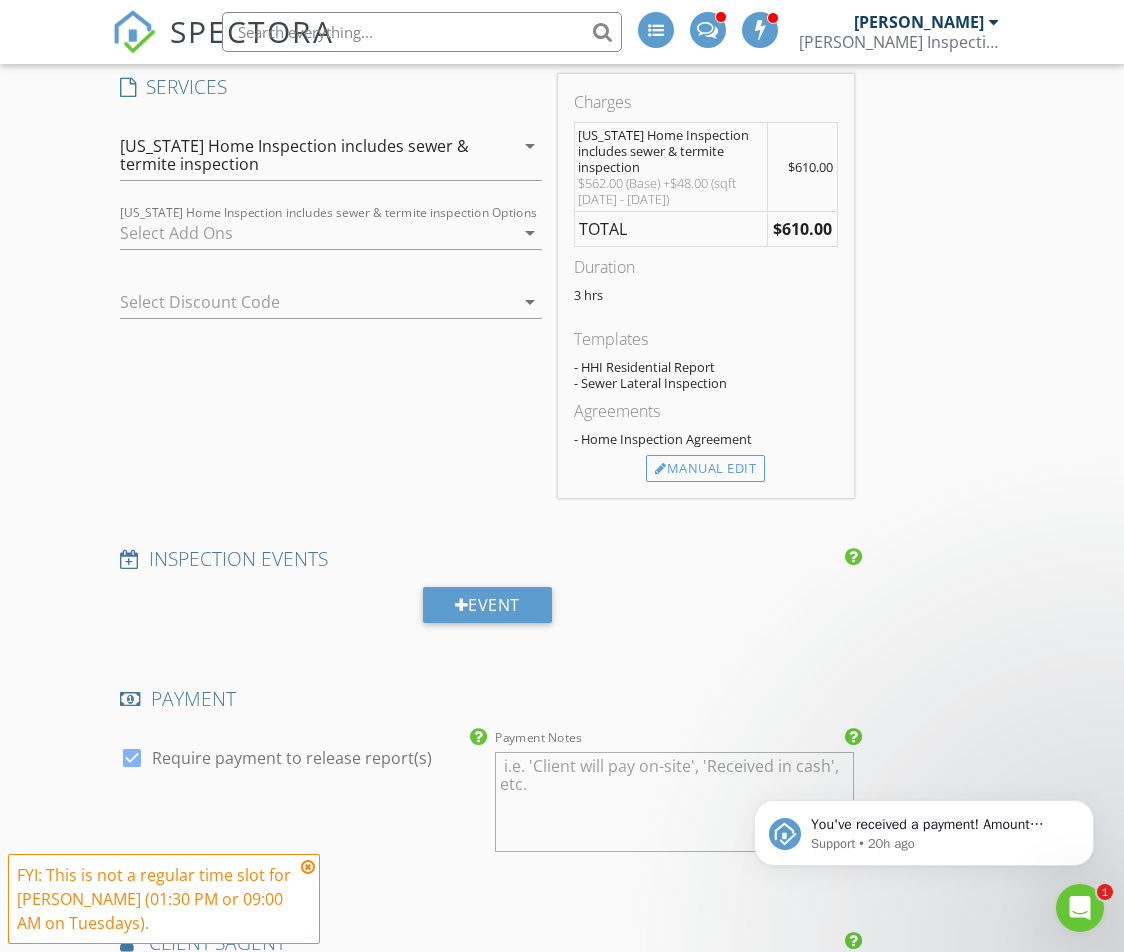 click at bounding box center (316, 233) 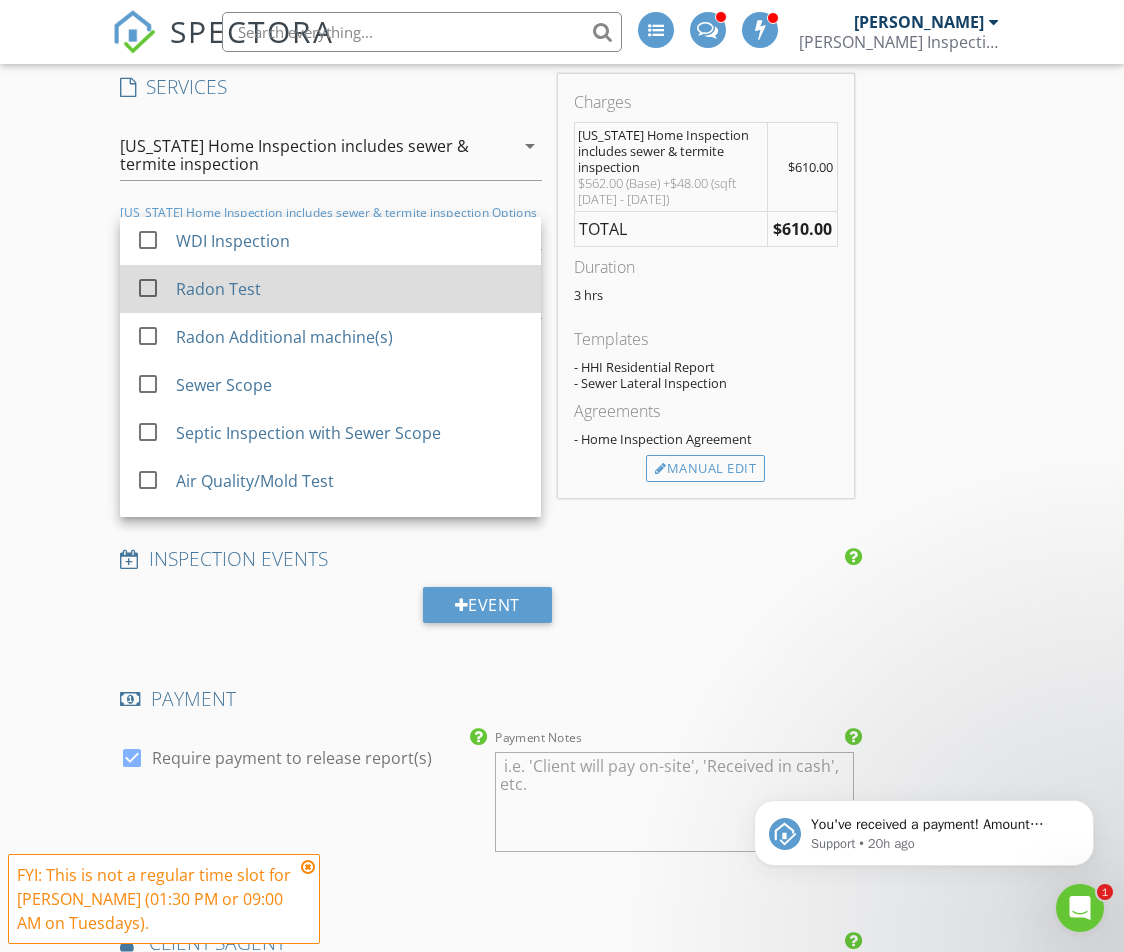 click on "Radon Test" at bounding box center (219, 289) 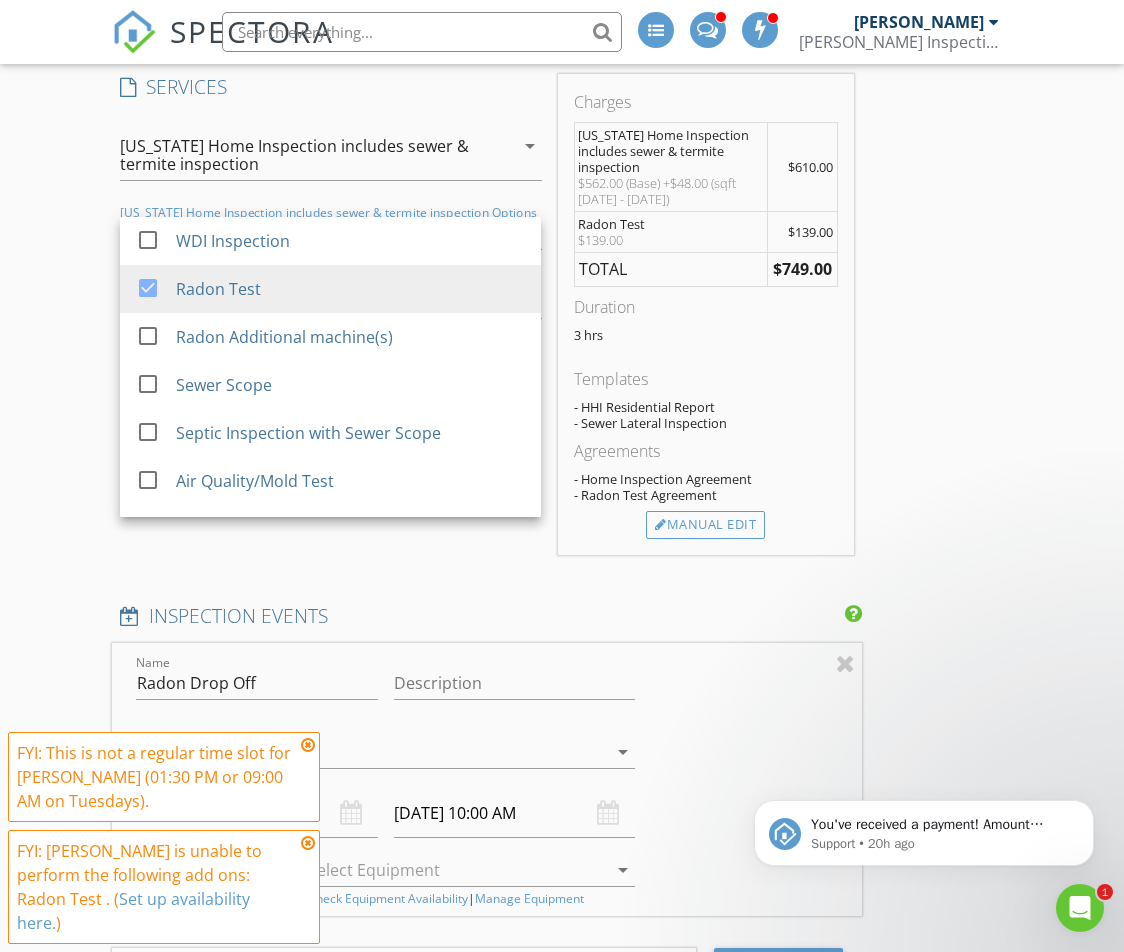 click on "New Inspection
INSPECTOR(S)
check_box_outline_blank   Matthew Hawley     check_box_outline_blank   Jason Hawley     check_box_outline_blank   Maggy Hawley     check_box   Nicholas Boyles   PRIMARY   Nicholas Boyles arrow_drop_down   check_box_outline_blank Nicholas Boyles specifically requested
Date/Time
07/15/2025 9:00 AM
Location
Address Search       Address 515 Stevenson Dr   Unit   City Pocahontas   State IL   Zip 62275   County Bond     Square Feet 1750   Year Built 2001   Foundation Basement arrow_drop_down     Nicholas Boyles     1.9 miles     (5 minutes)
client
check_box Enable Client CC email for this inspection   Client Search     check_box_outline_blank Client is a Company/Organization     First Name Reginald   Last Name Bradford   Email regbratrucking@gmail.com   CC Email   Phone 636-795-6106   Address   City   State   Zip     Tags" at bounding box center [562, 846] 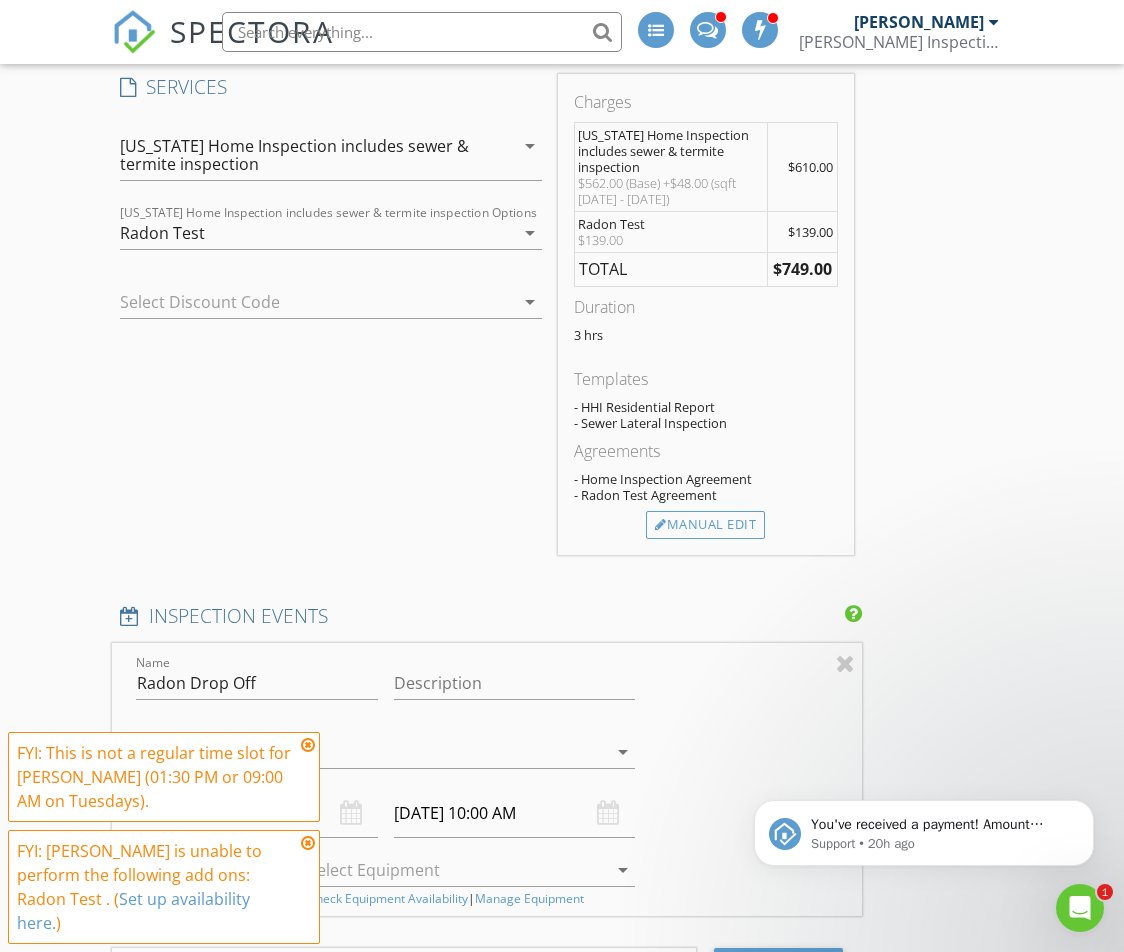 click on "[US_STATE] Home Inspection includes sewer & termite inspection" at bounding box center [297, 155] 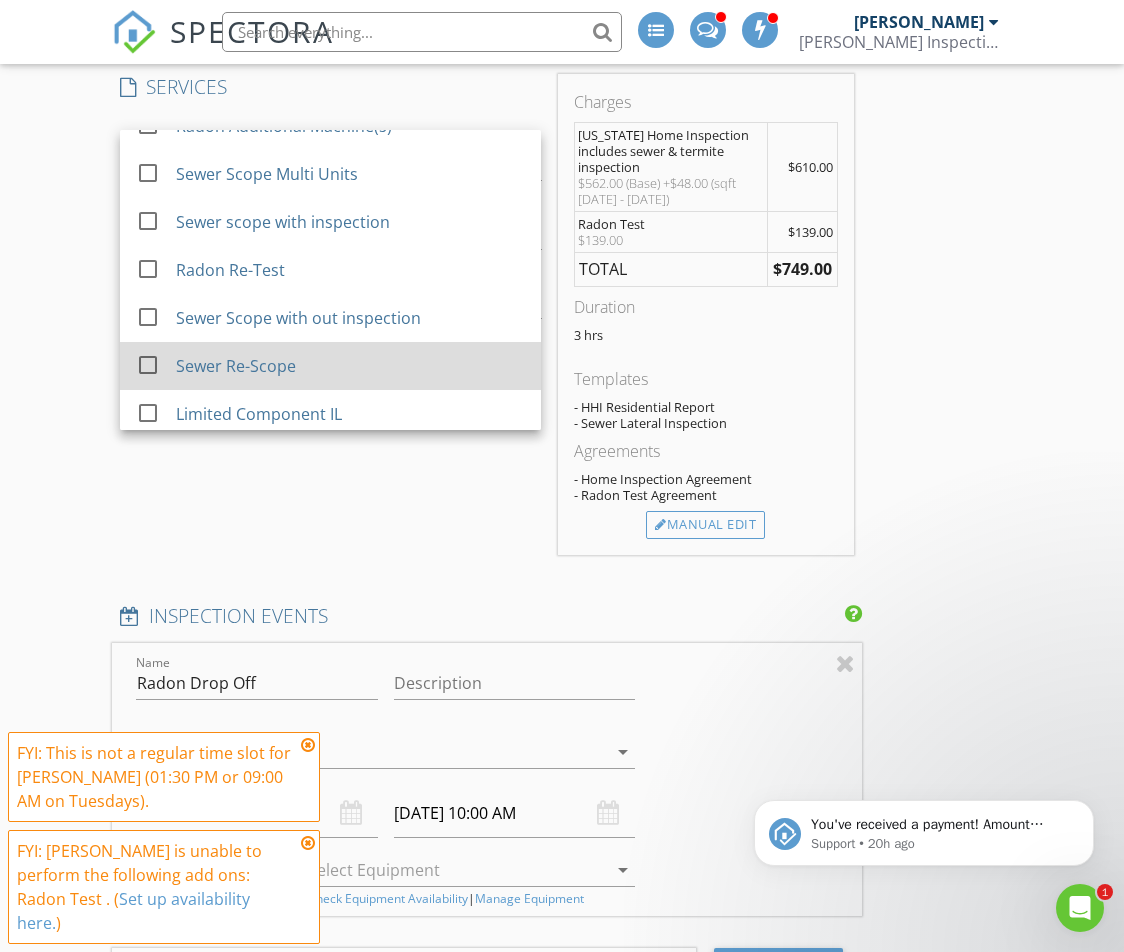 scroll, scrollTop: 500, scrollLeft: 0, axis: vertical 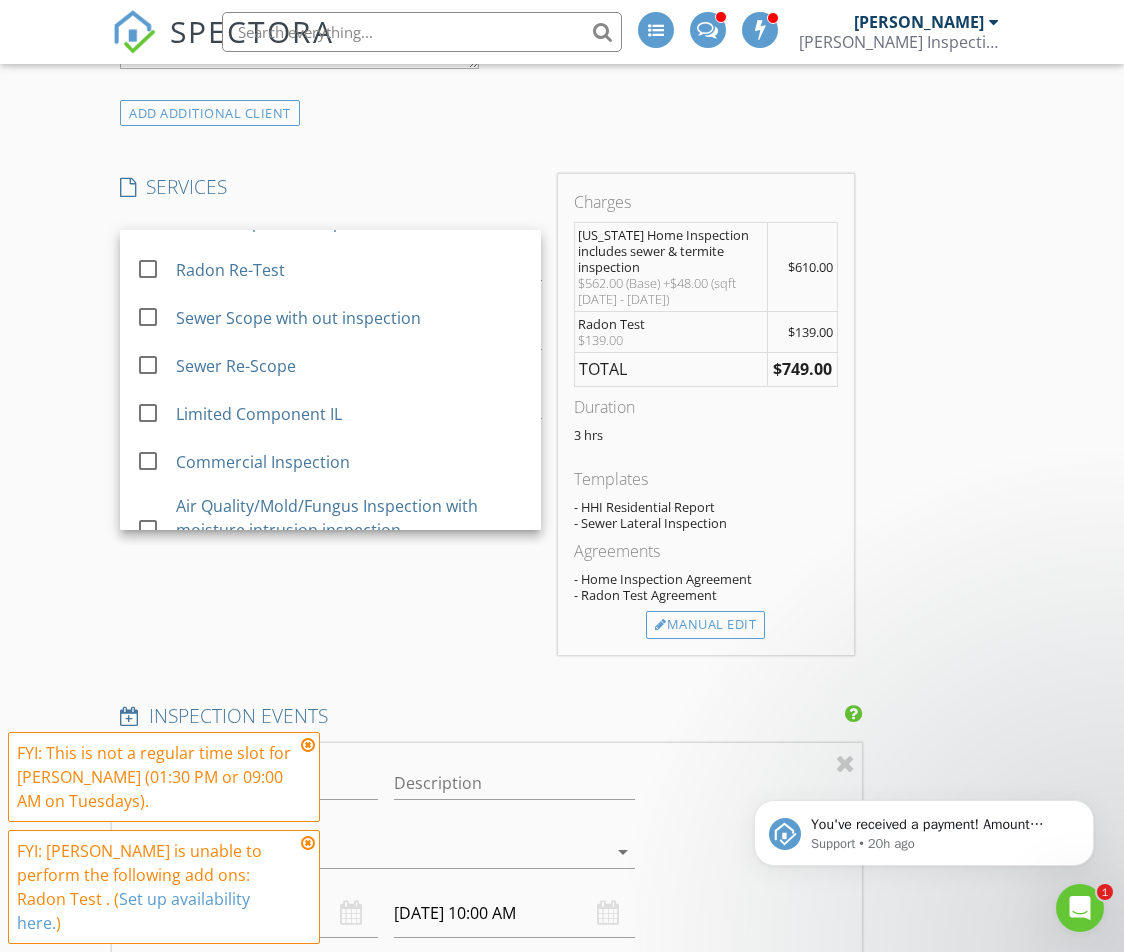 click on "New Inspection
INSPECTOR(S)
check_box_outline_blank   Matthew Hawley     check_box_outline_blank   Jason Hawley     check_box_outline_blank   Maggy Hawley     check_box   Nicholas Boyles   PRIMARY   Nicholas Boyles arrow_drop_down   check_box_outline_blank Nicholas Boyles specifically requested
Date/Time
07/15/2025 9:00 AM
Location
Address Search       Address 515 Stevenson Dr   Unit   City Pocahontas   State IL   Zip 62275   County Bond     Square Feet 1750   Year Built 2001   Foundation Basement arrow_drop_down     Nicholas Boyles     1.9 miles     (5 minutes)
client
check_box Enable Client CC email for this inspection   Client Search     check_box_outline_blank Client is a Company/Organization     First Name Reginald   Last Name Bradford   Email regbratrucking@gmail.com   CC Email   Phone 636-795-6106   Address   City   State   Zip     Tags" at bounding box center [562, 946] 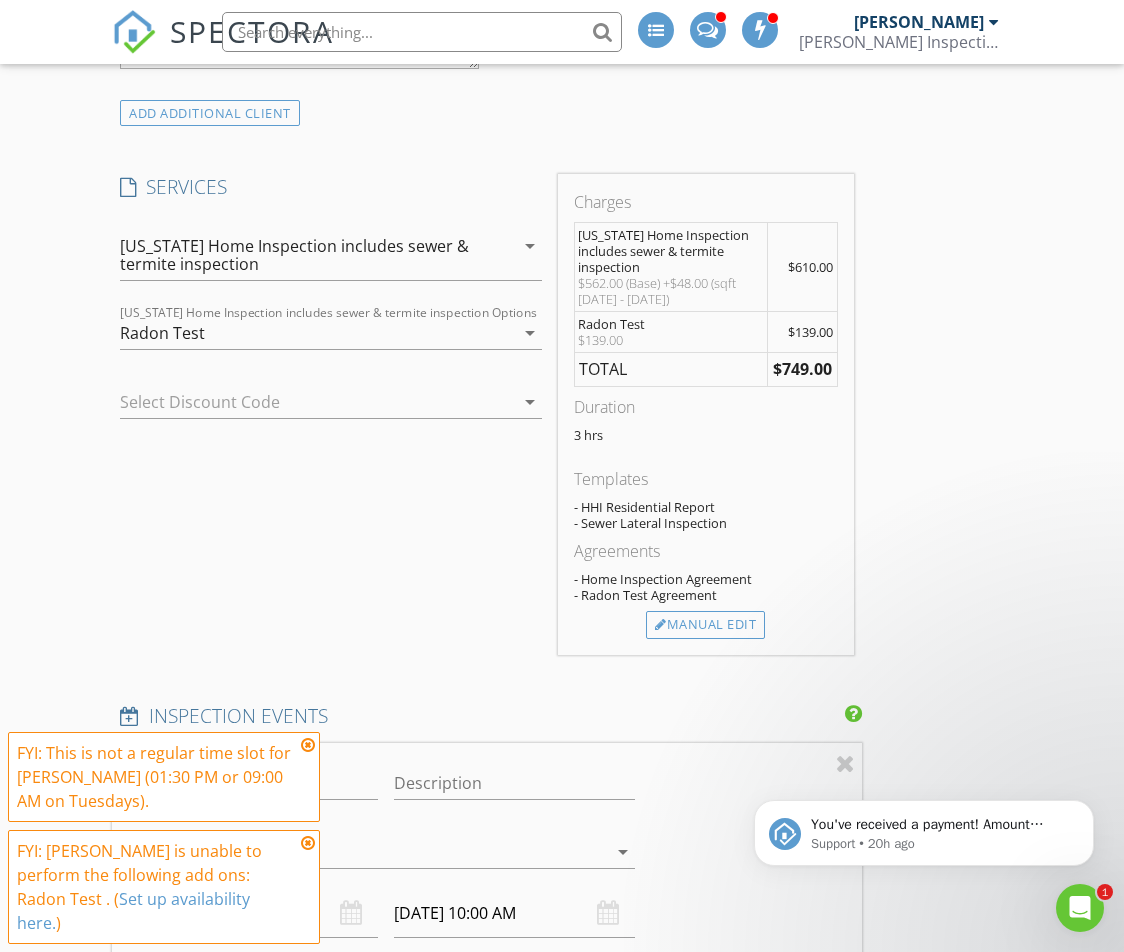 click on "Radon Test" at bounding box center [316, 333] 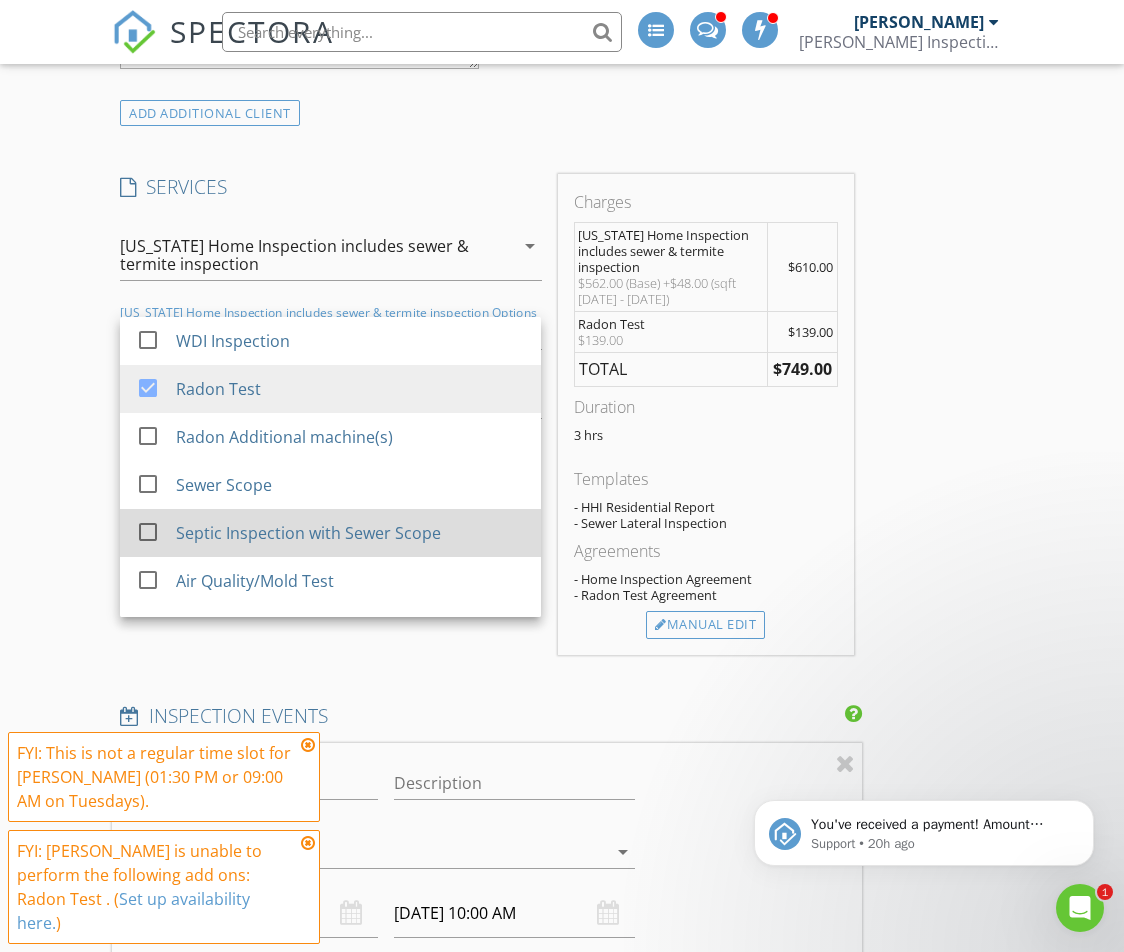 click on "Septic Inspection with Sewer Scope" at bounding box center [309, 533] 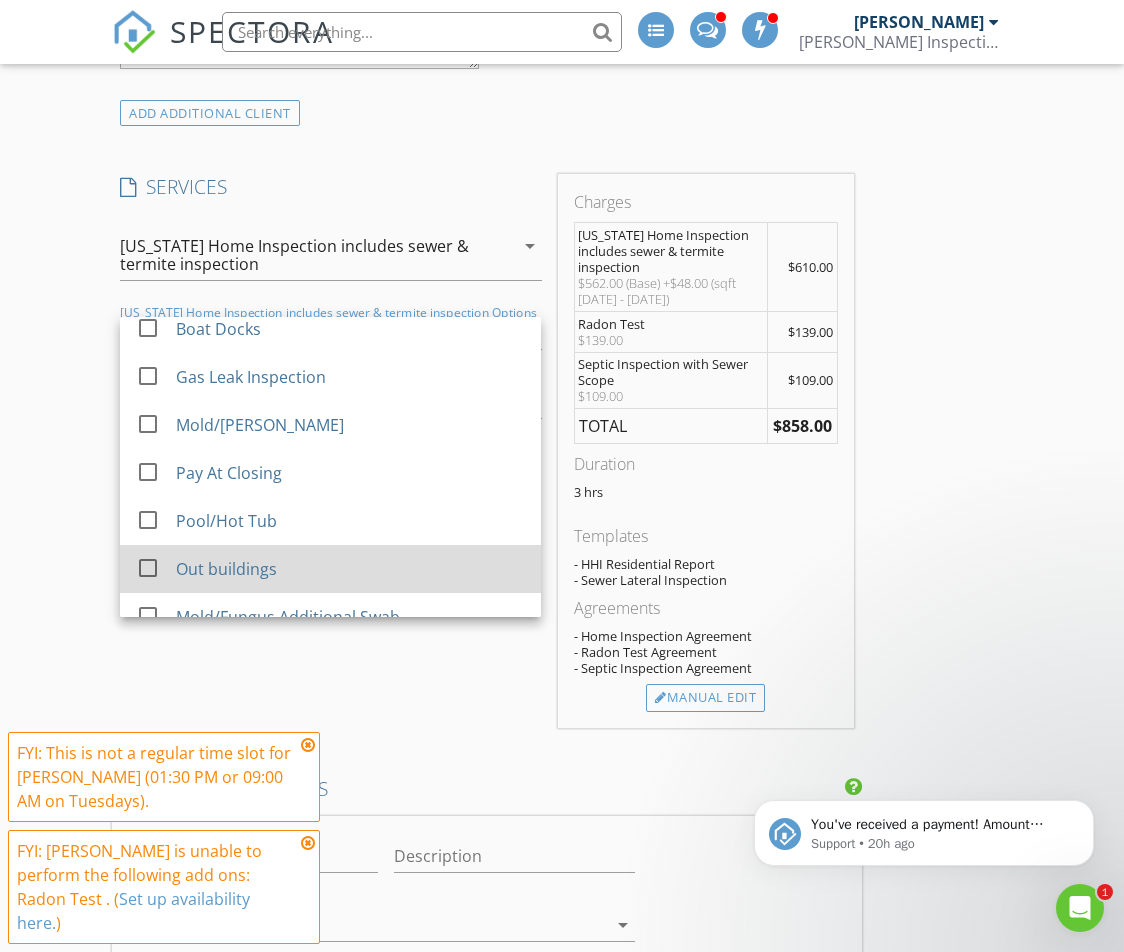 scroll, scrollTop: 420, scrollLeft: 0, axis: vertical 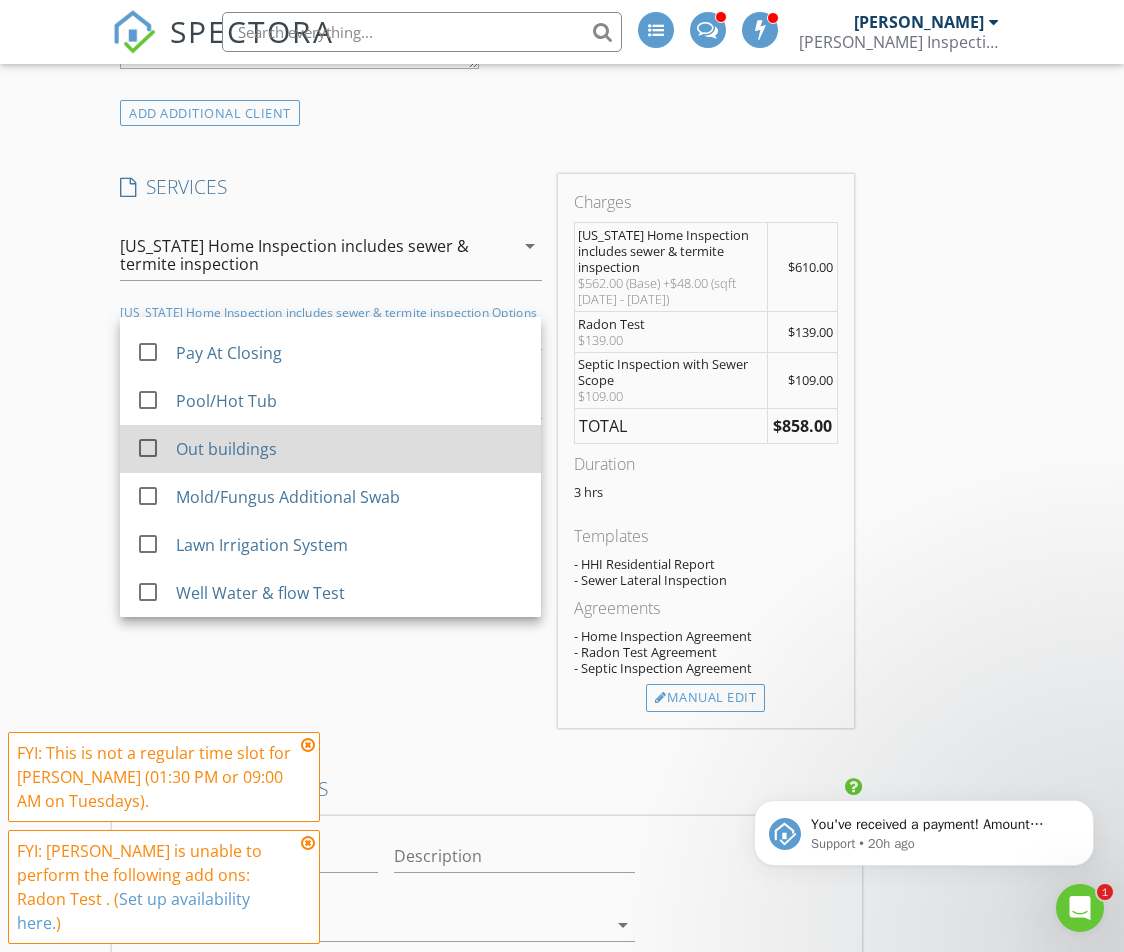 click on "Out buildings" at bounding box center [227, 449] 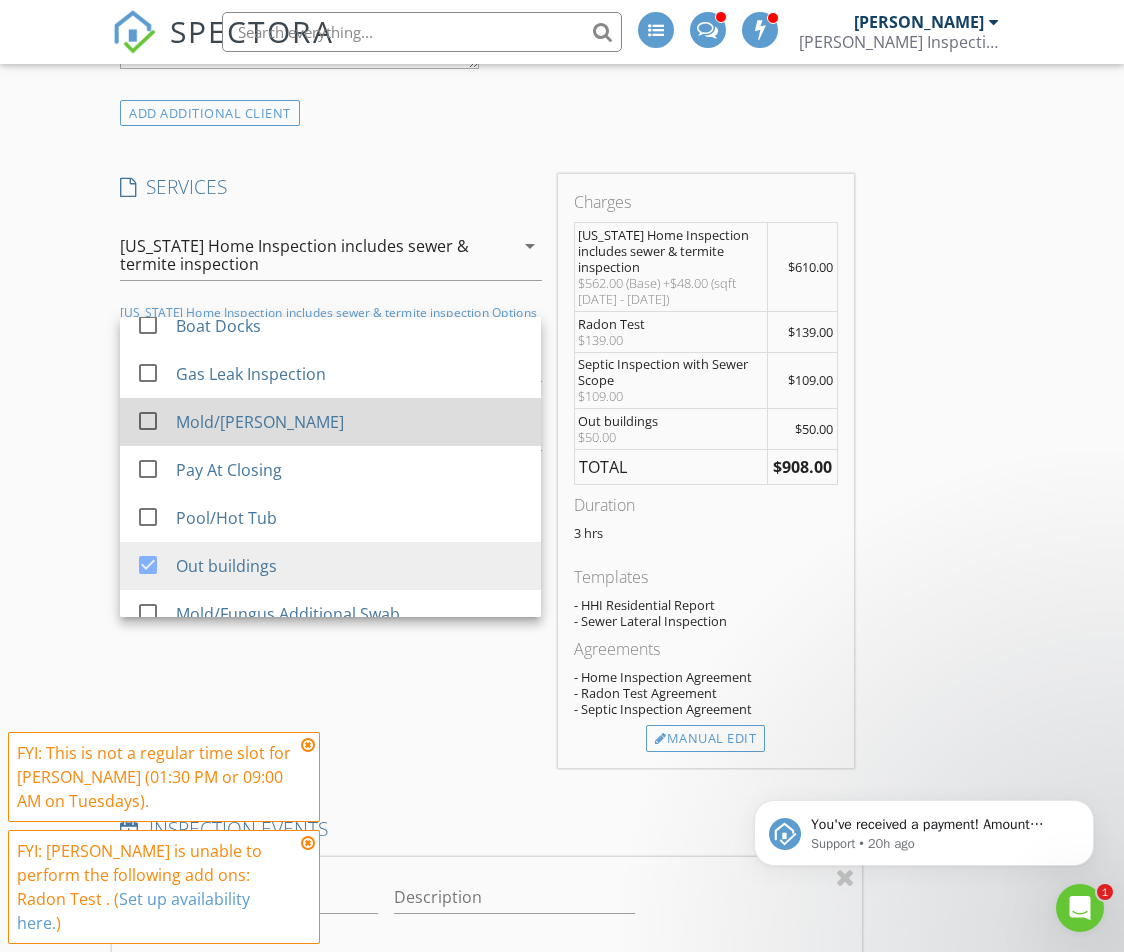 scroll, scrollTop: 420, scrollLeft: 0, axis: vertical 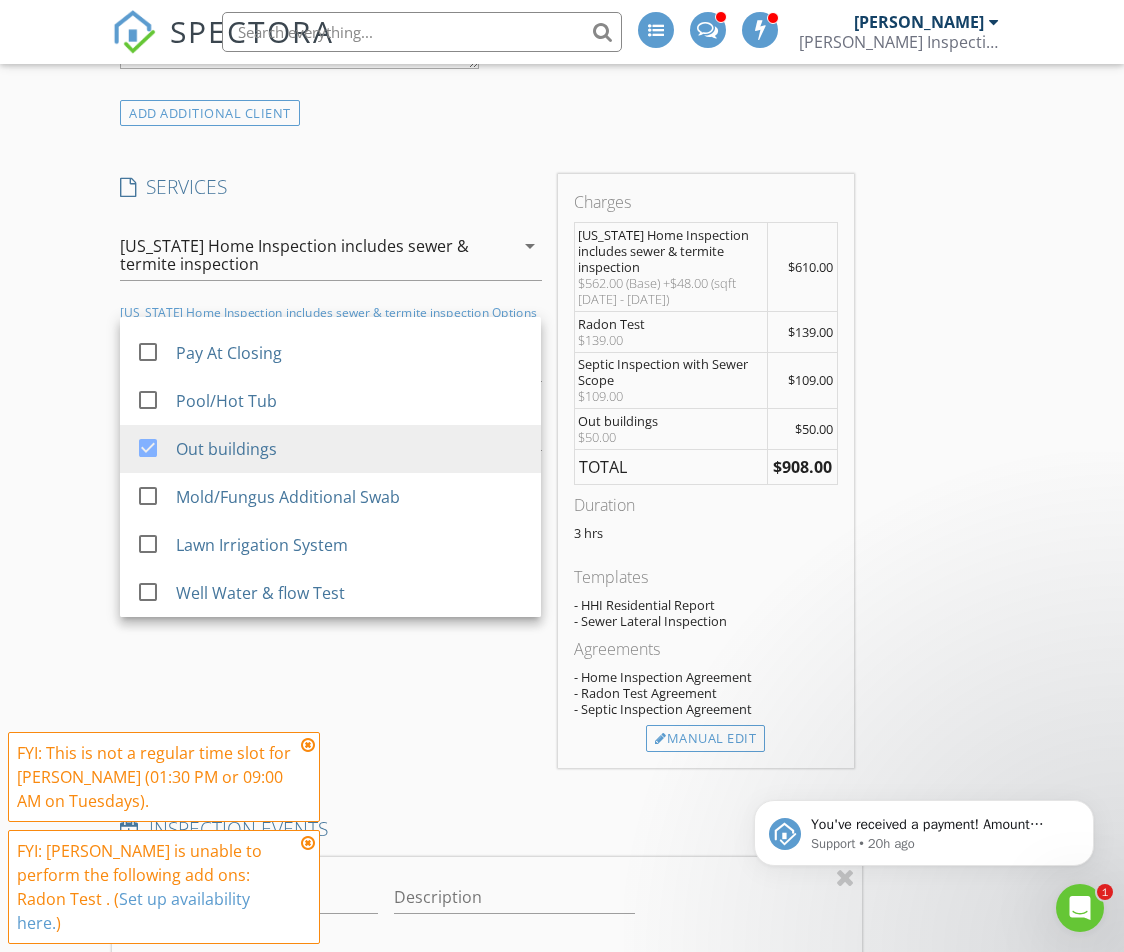 click on "New Inspection
INSPECTOR(S)
check_box_outline_blank   Matthew Hawley     check_box_outline_blank   Jason Hawley     check_box_outline_blank   Maggy Hawley     check_box   Nicholas Boyles   PRIMARY   Nicholas Boyles arrow_drop_down   check_box_outline_blank Nicholas Boyles specifically requested
Date/Time
07/15/2025 9:00 AM
Location
Address Search       Address 515 Stevenson Dr   Unit   City Pocahontas   State IL   Zip 62275   County Bond     Square Feet 1750   Year Built 2001   Foundation Basement arrow_drop_down     Nicholas Boyles     1.9 miles     (5 minutes)
client
check_box Enable Client CC email for this inspection   Client Search     check_box_outline_blank Client is a Company/Organization     First Name Reginald   Last Name Bradford   Email regbratrucking@gmail.com   CC Email   Phone 636-795-6106   Address   City   State   Zip     Tags" at bounding box center (562, 1003) 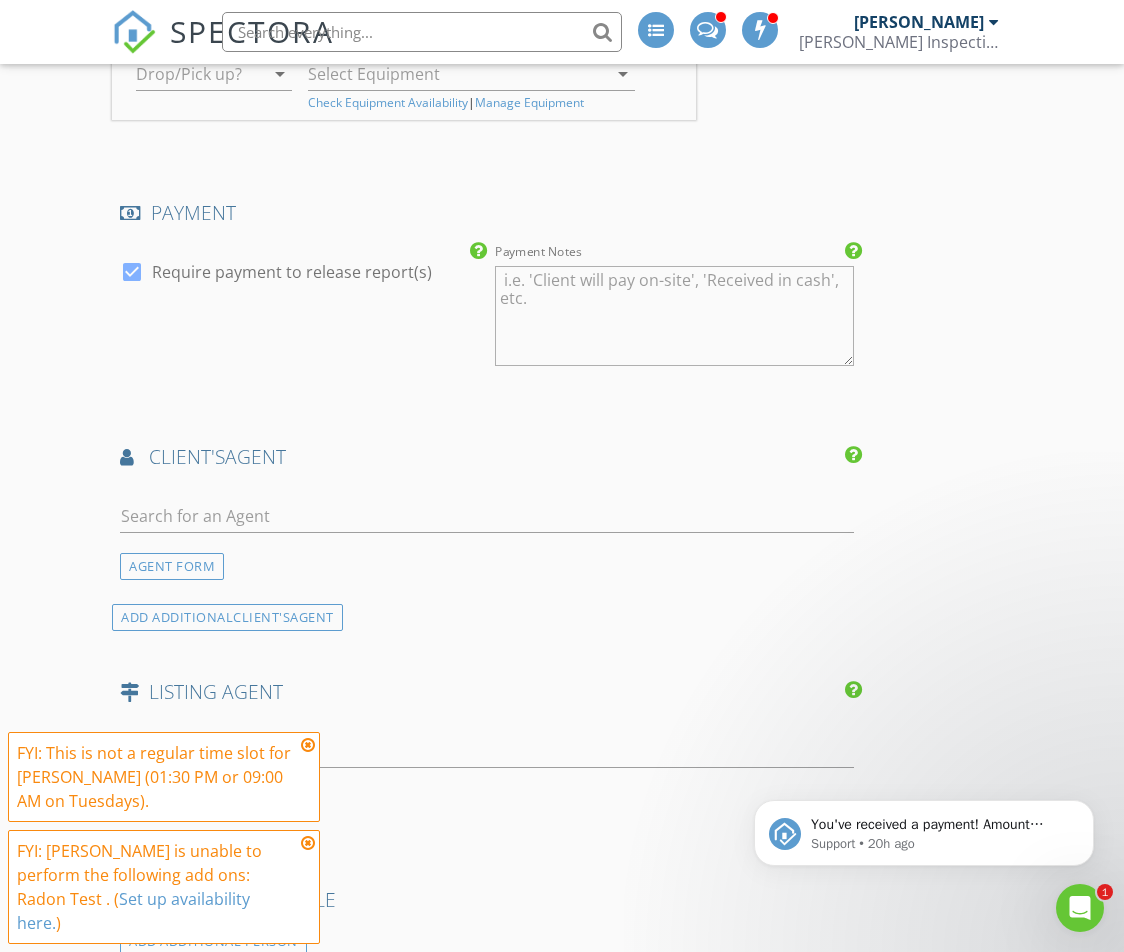 scroll, scrollTop: 3300, scrollLeft: 0, axis: vertical 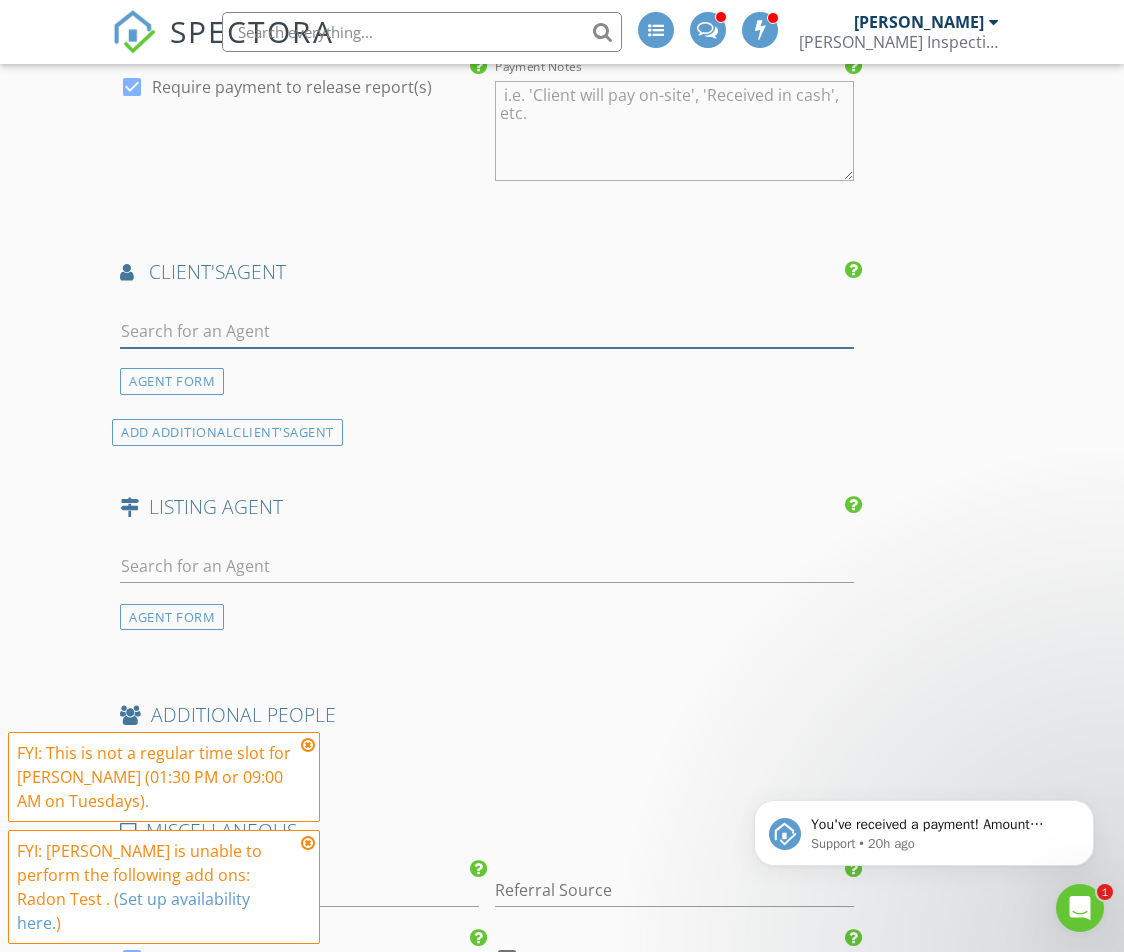 click at bounding box center (486, 331) 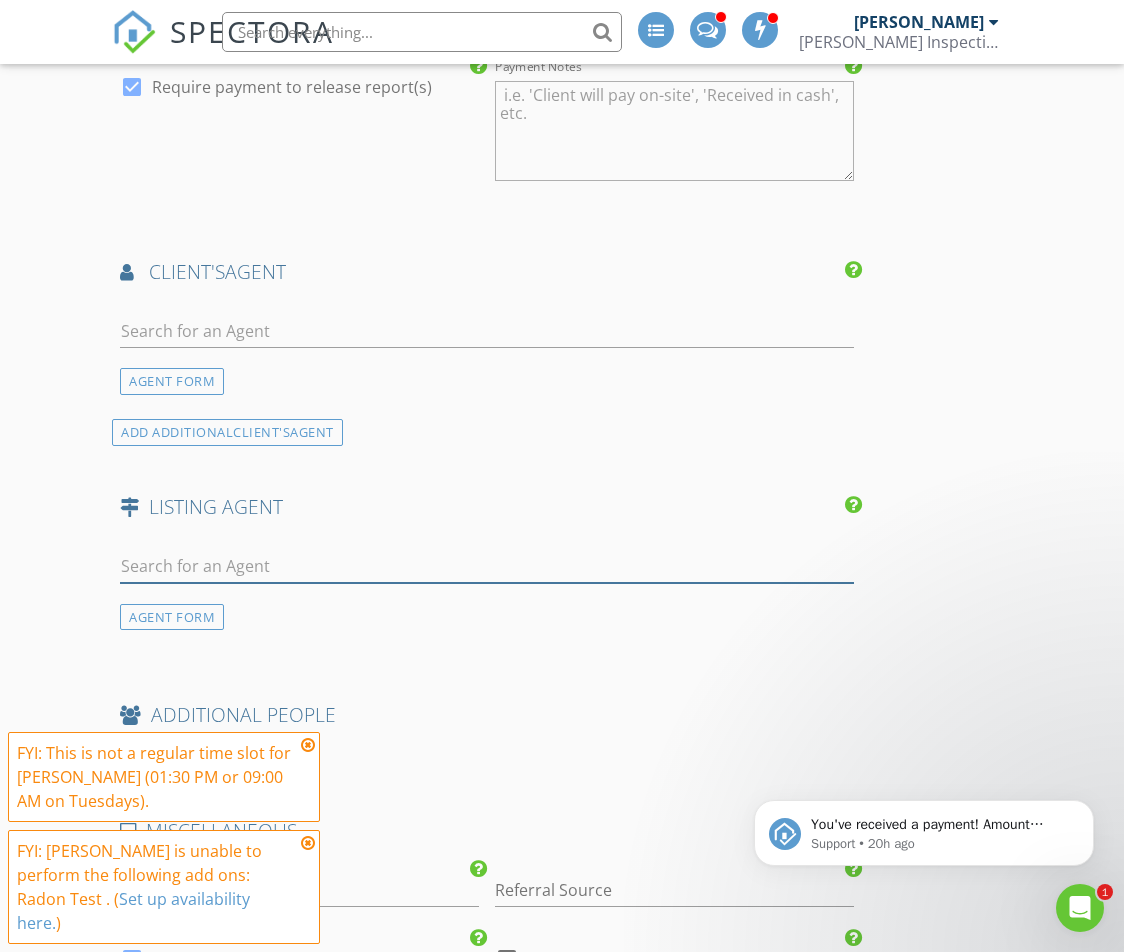 click at bounding box center [486, 566] 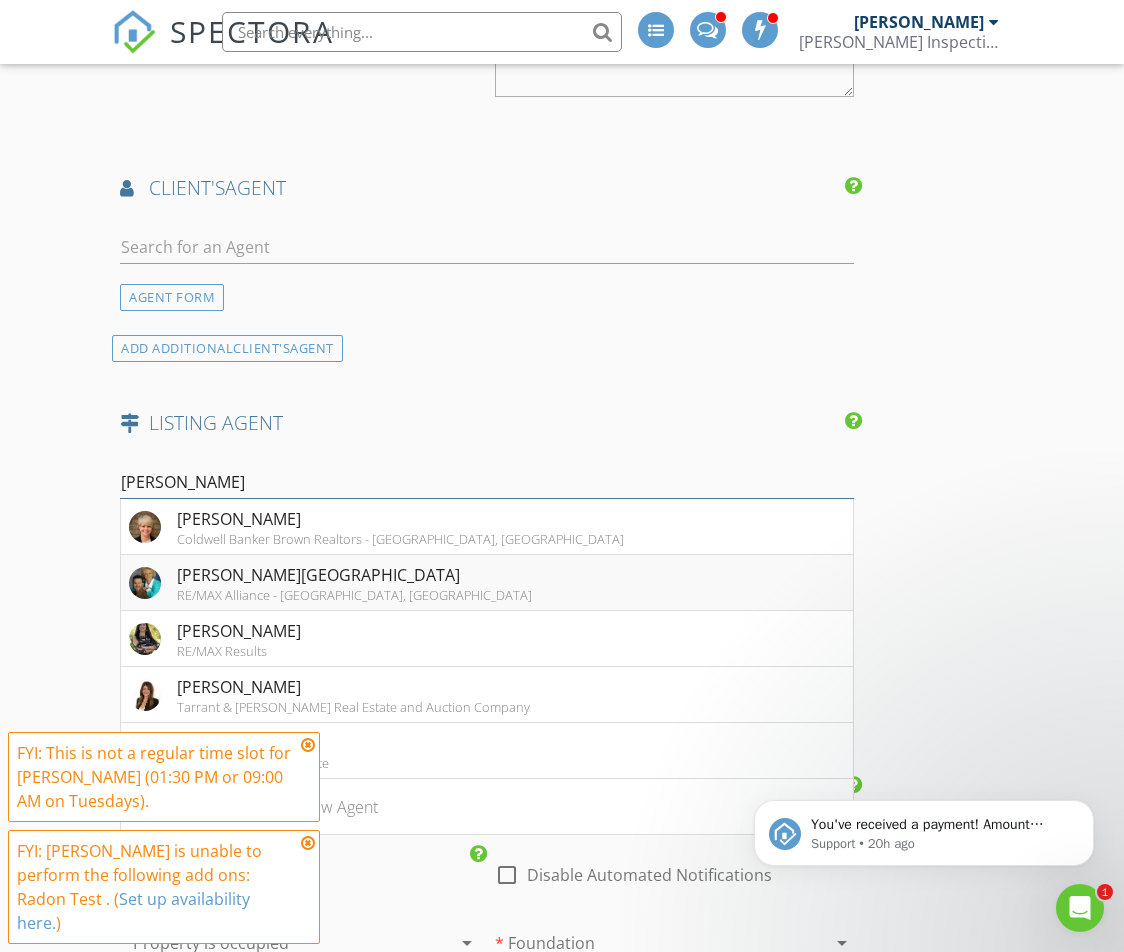 scroll, scrollTop: 3500, scrollLeft: 0, axis: vertical 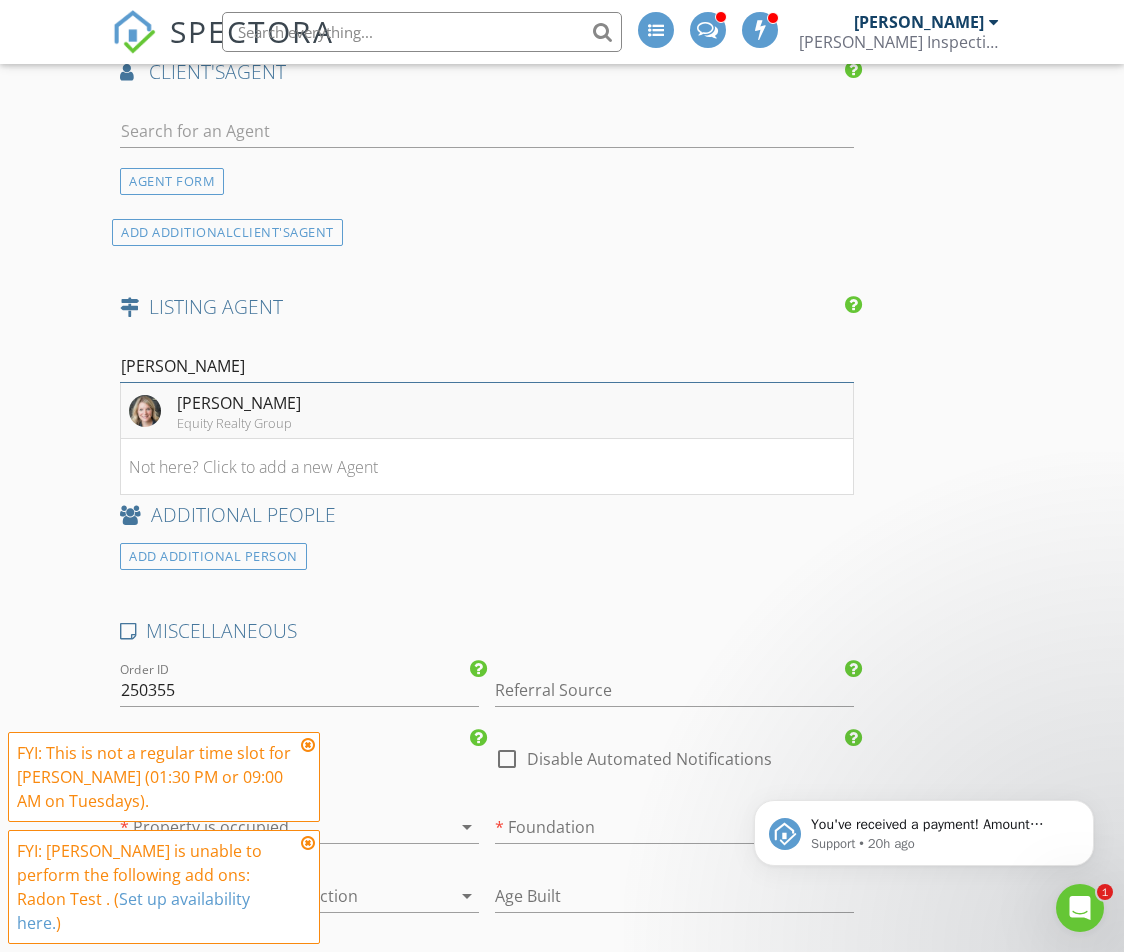 type on "Kris De" 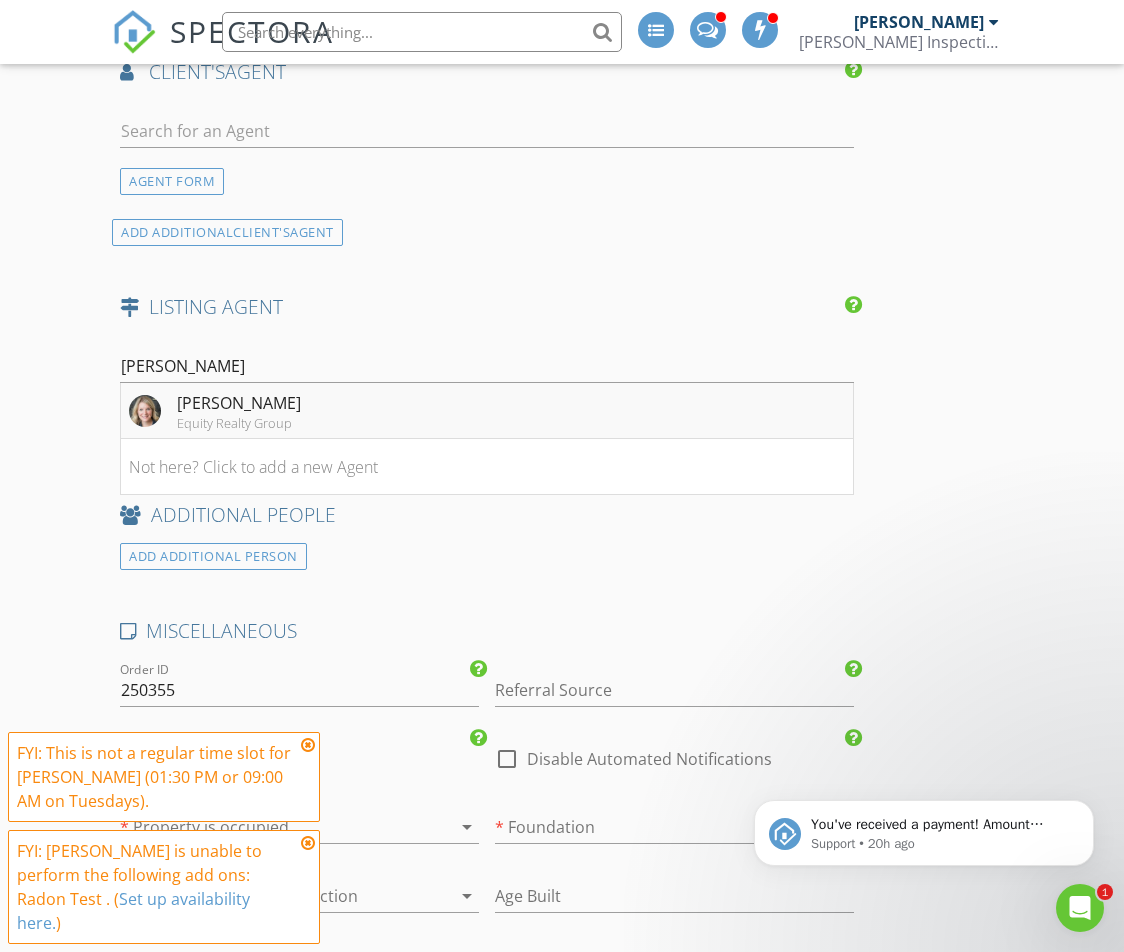 click on "Kris Dempsey
Equity Realty Group" at bounding box center [486, 411] 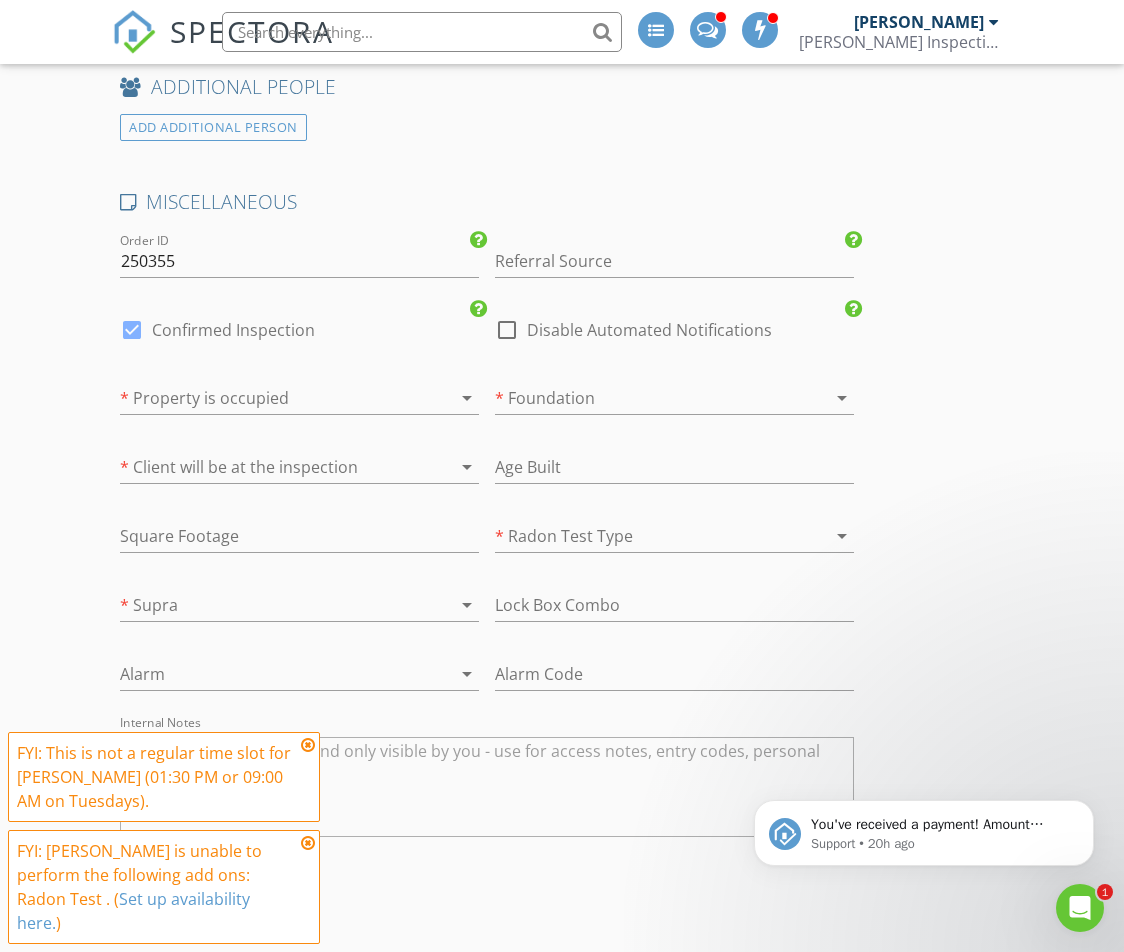 scroll, scrollTop: 4600, scrollLeft: 0, axis: vertical 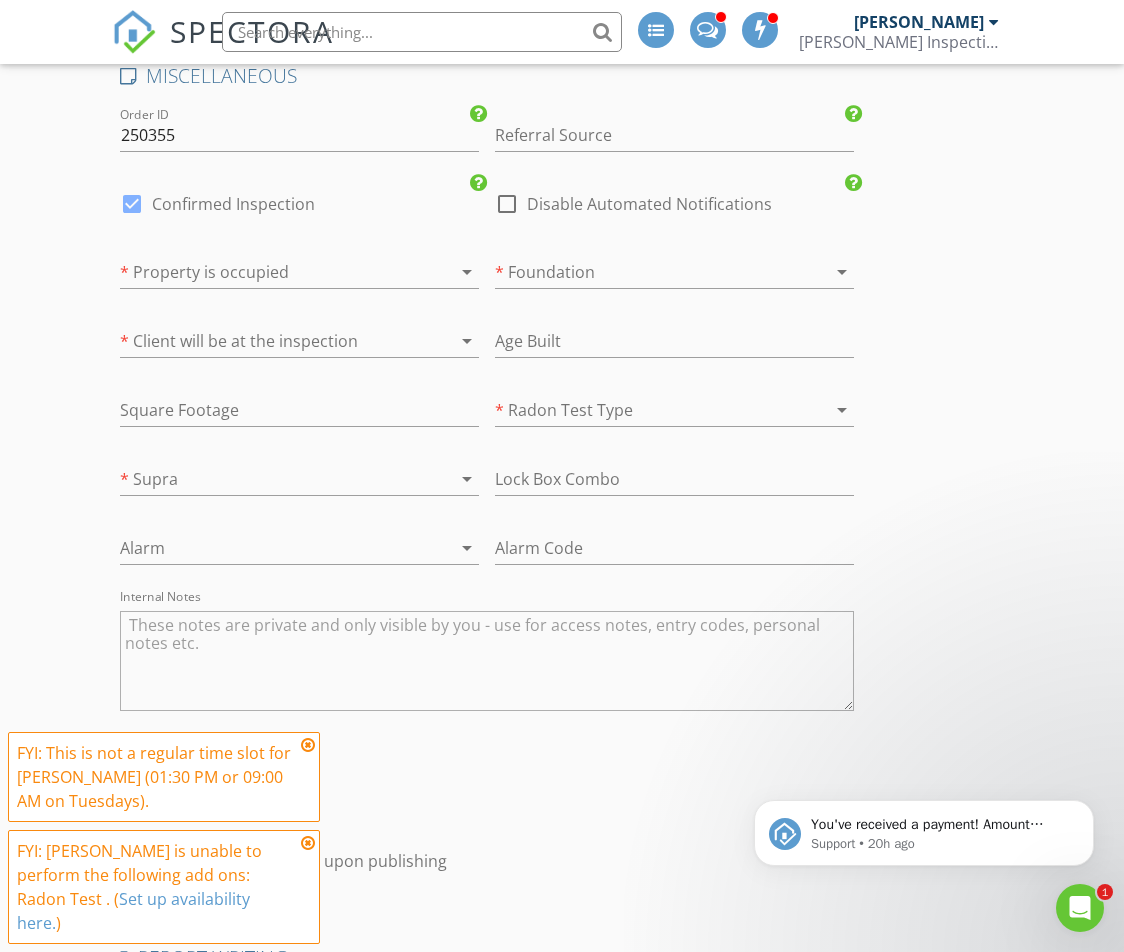 click at bounding box center [646, 272] 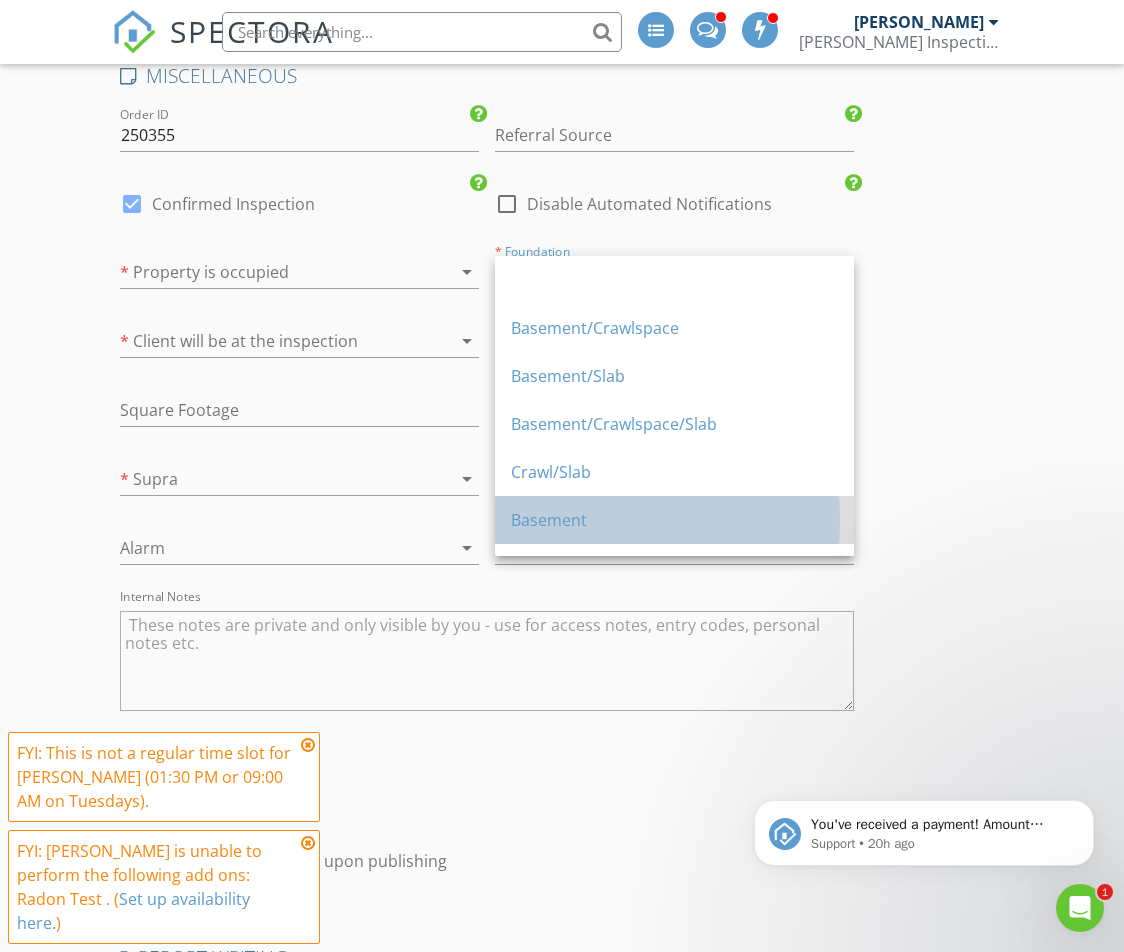 click on "Basement" at bounding box center [674, 520] 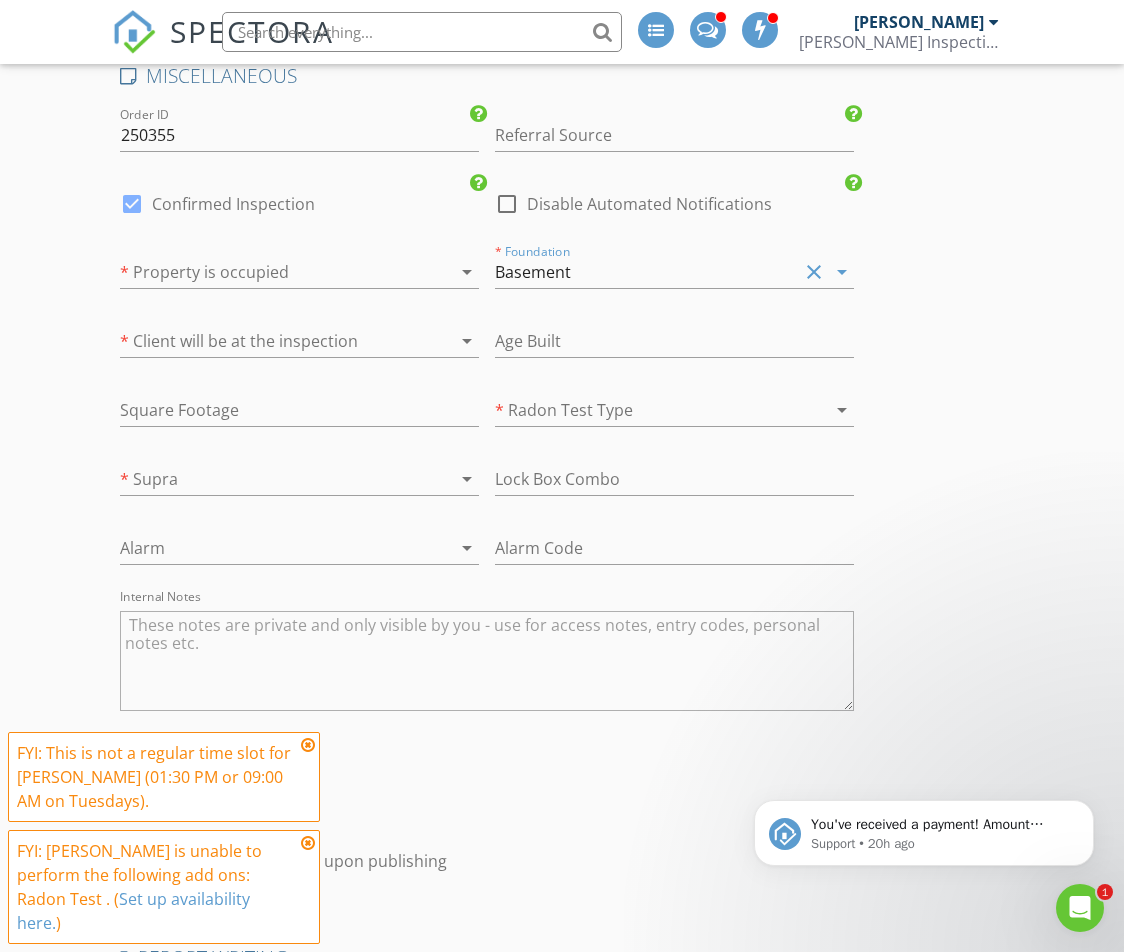 click at bounding box center [271, 272] 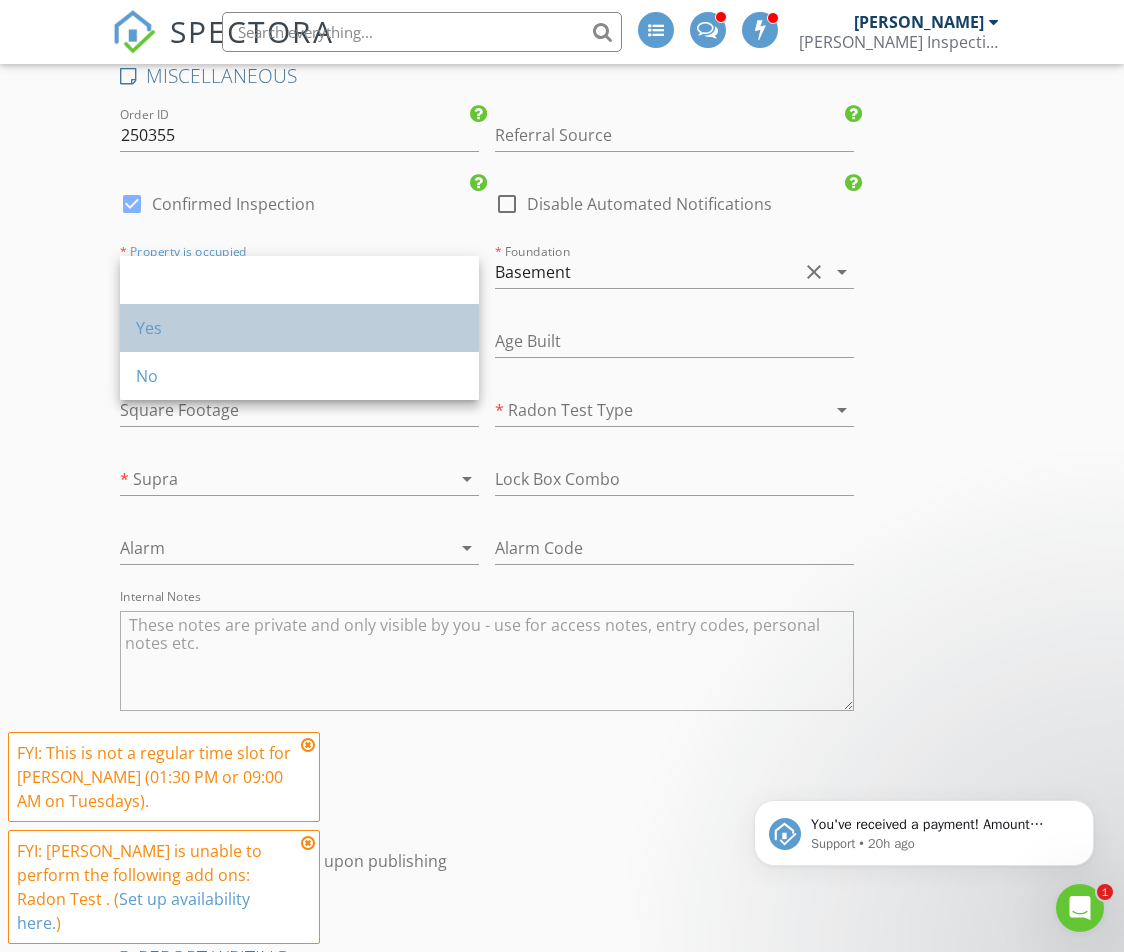 click on "Yes" at bounding box center [299, 328] 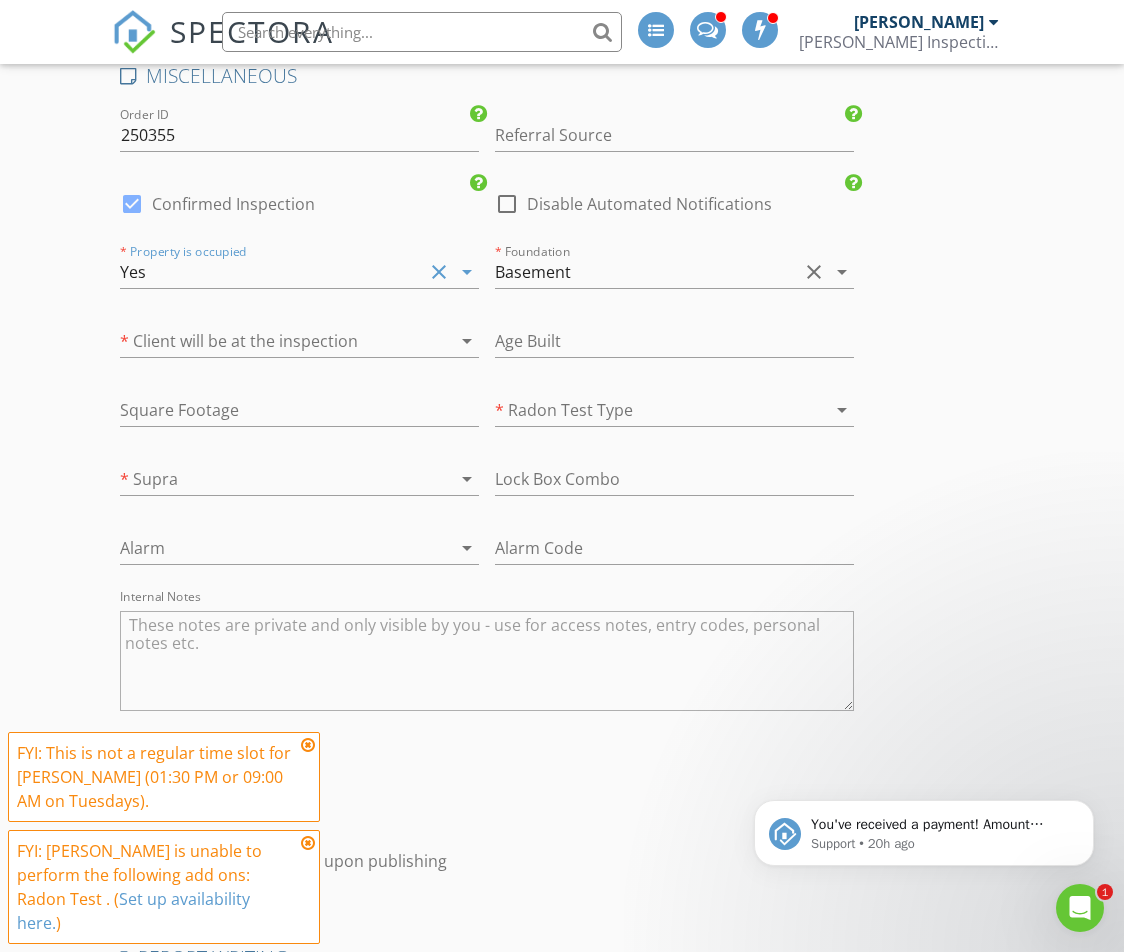 click on "Yes" at bounding box center [271, 272] 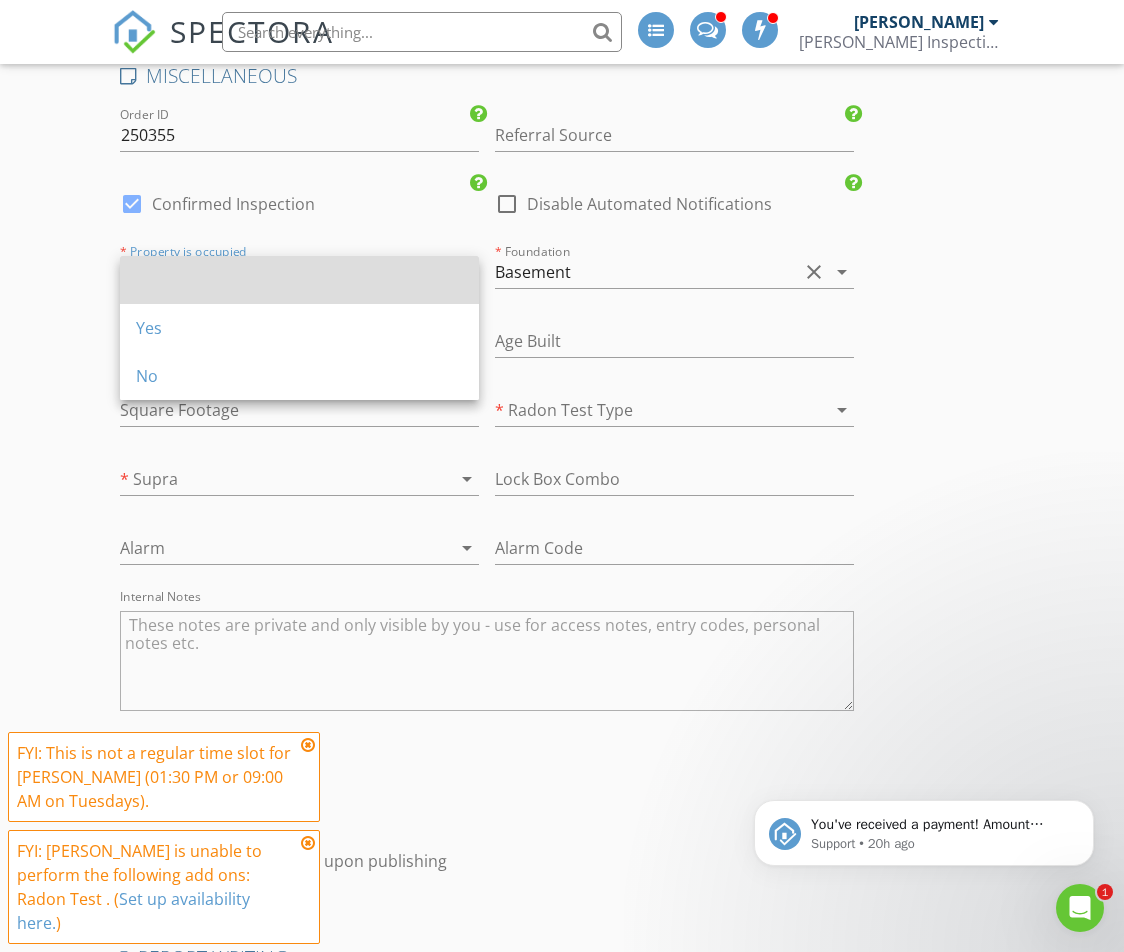click at bounding box center [299, 280] 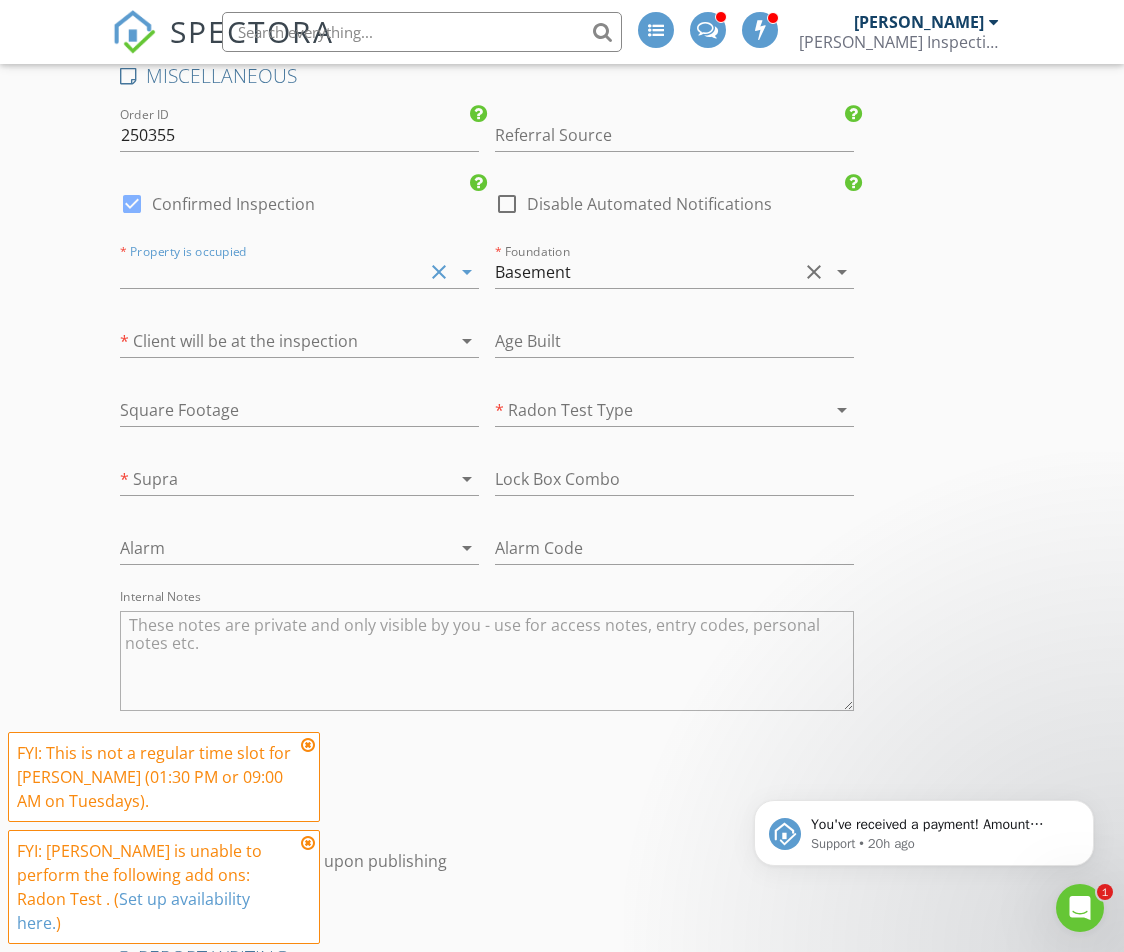 click on "New Inspection
INSPECTOR(S)
check_box_outline_blank   Matthew Hawley     check_box_outline_blank   Jason Hawley     check_box_outline_blank   Maggy Hawley     check_box   Nicholas Boyles   PRIMARY   Nicholas Boyles arrow_drop_down   check_box_outline_blank Nicholas Boyles specifically requested
Date/Time
07/15/2025 9:00 AM
Location
Address Search       Address 515 Stevenson Dr   Unit   City Pocahontas   State IL   Zip 62275   County Bond     Square Feet 1750   Year Built 2001   Foundation Basement arrow_drop_down     Nicholas Boyles     1.9 miles     (5 minutes)
client
check_box Enable Client CC email for this inspection   Client Search     check_box_outline_blank Client is a Company/Organization     First Name Reginald   Last Name Bradford   Email regbratrucking@gmail.com   CC Email   Phone 636-795-6106   Address   City   State   Zip     Tags" at bounding box center [562, -1524] 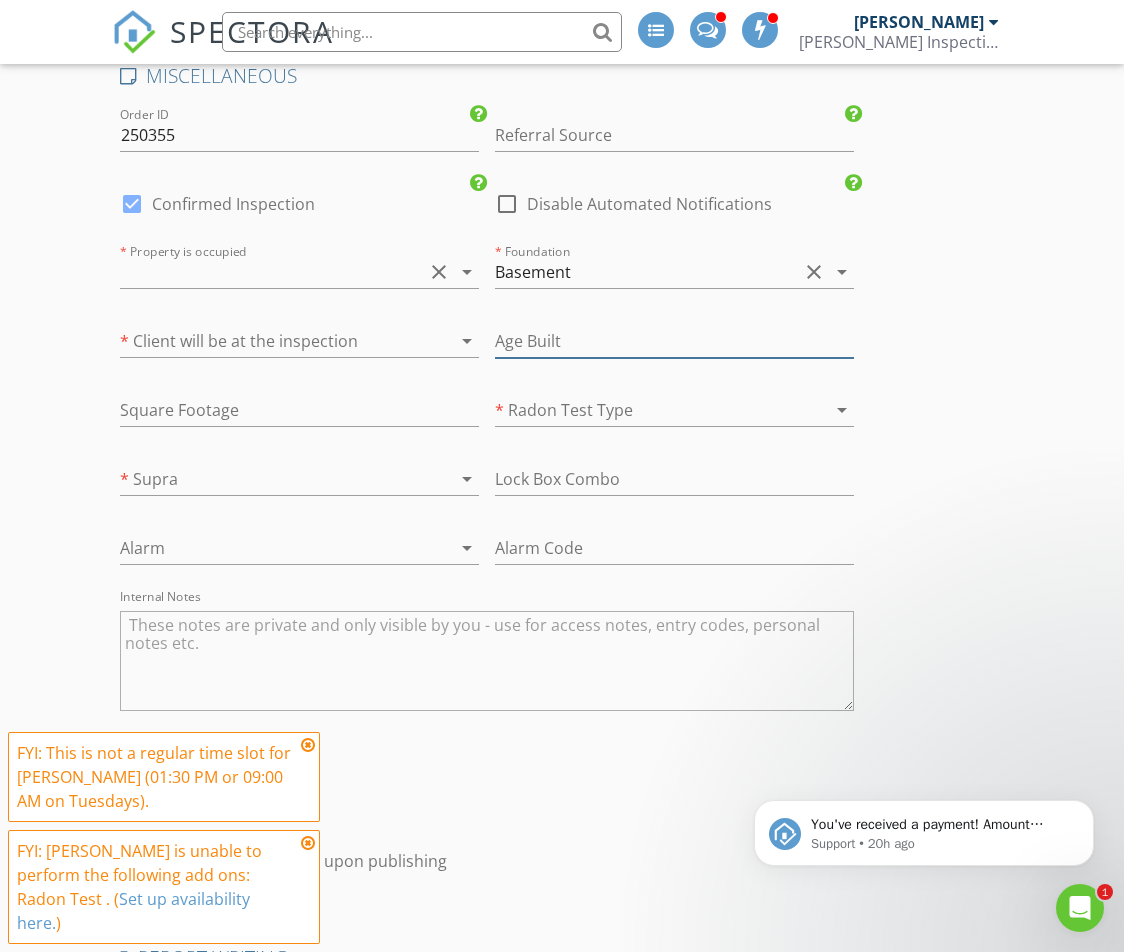 click at bounding box center [674, 341] 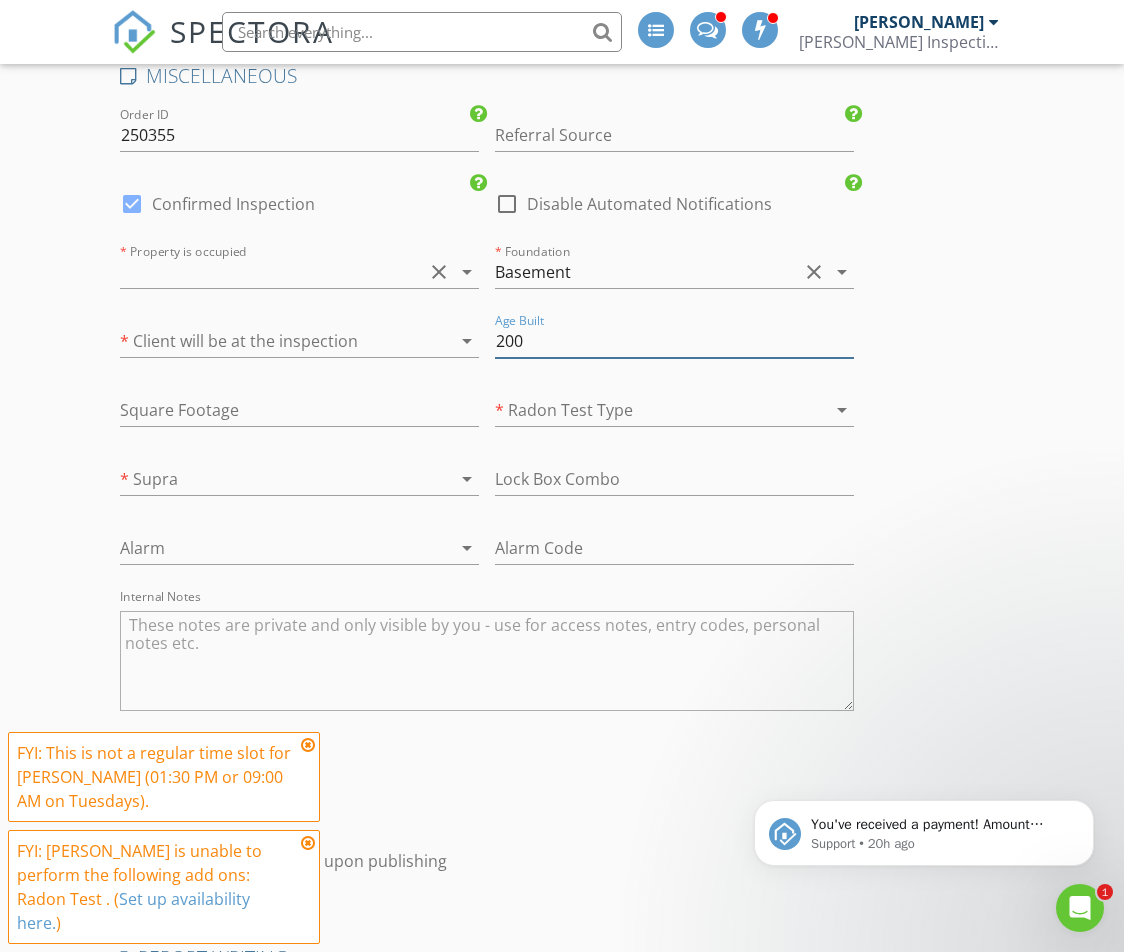 scroll, scrollTop: 4600, scrollLeft: 0, axis: vertical 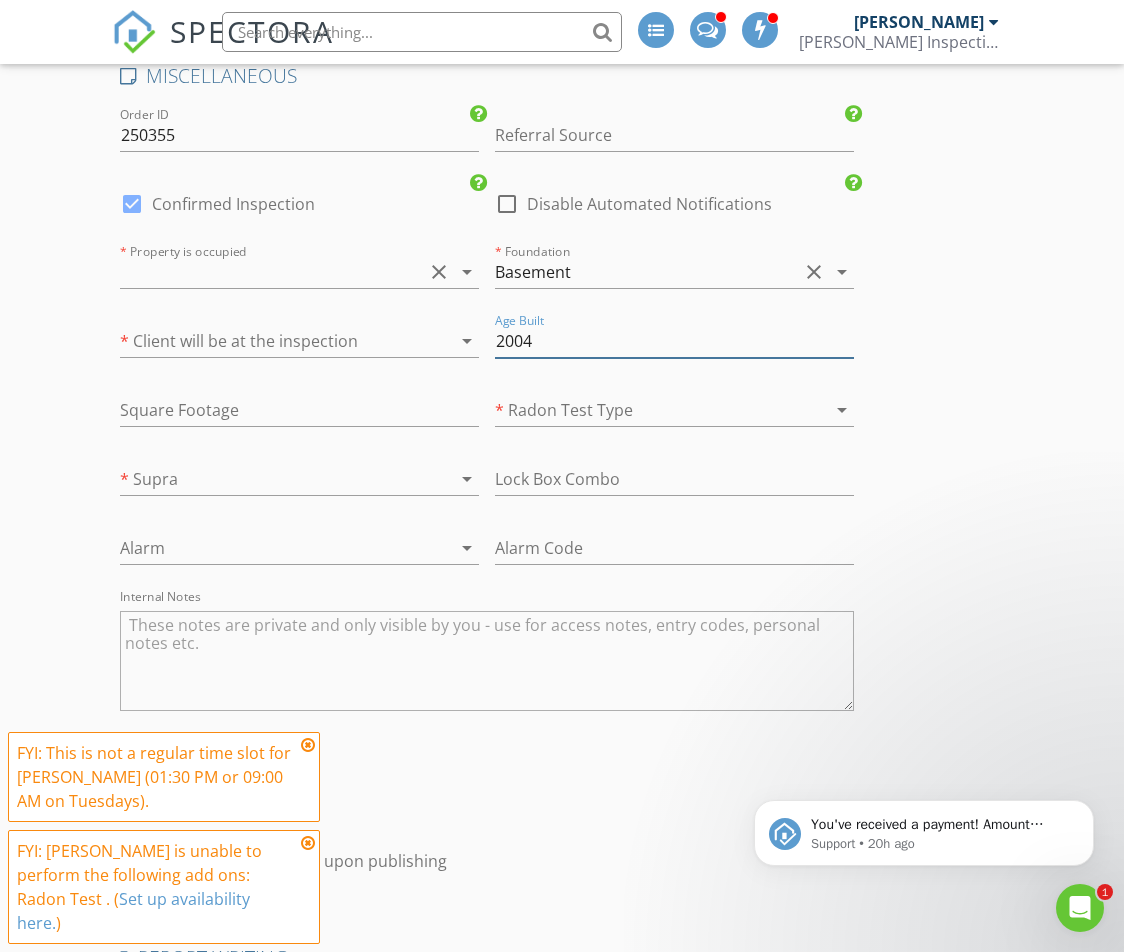 type on "2004" 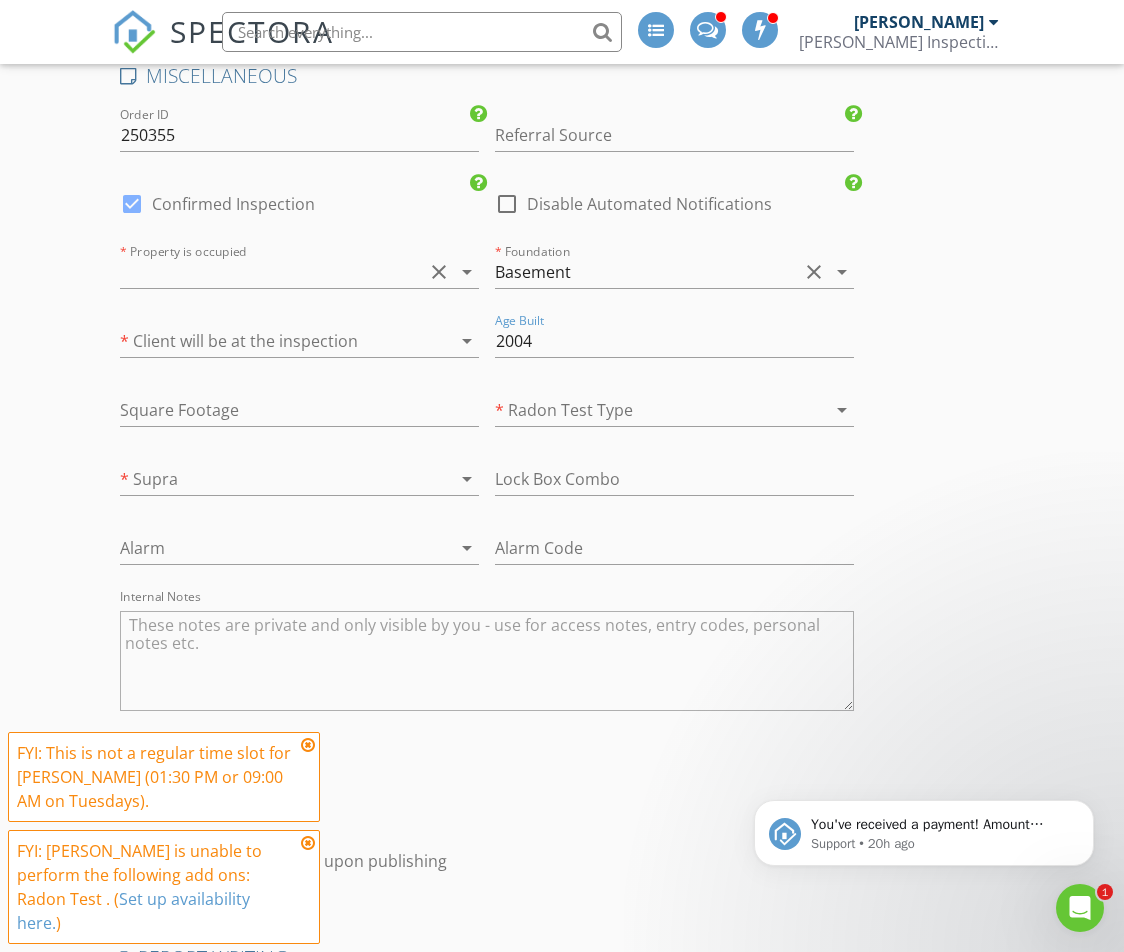 click at bounding box center (271, 341) 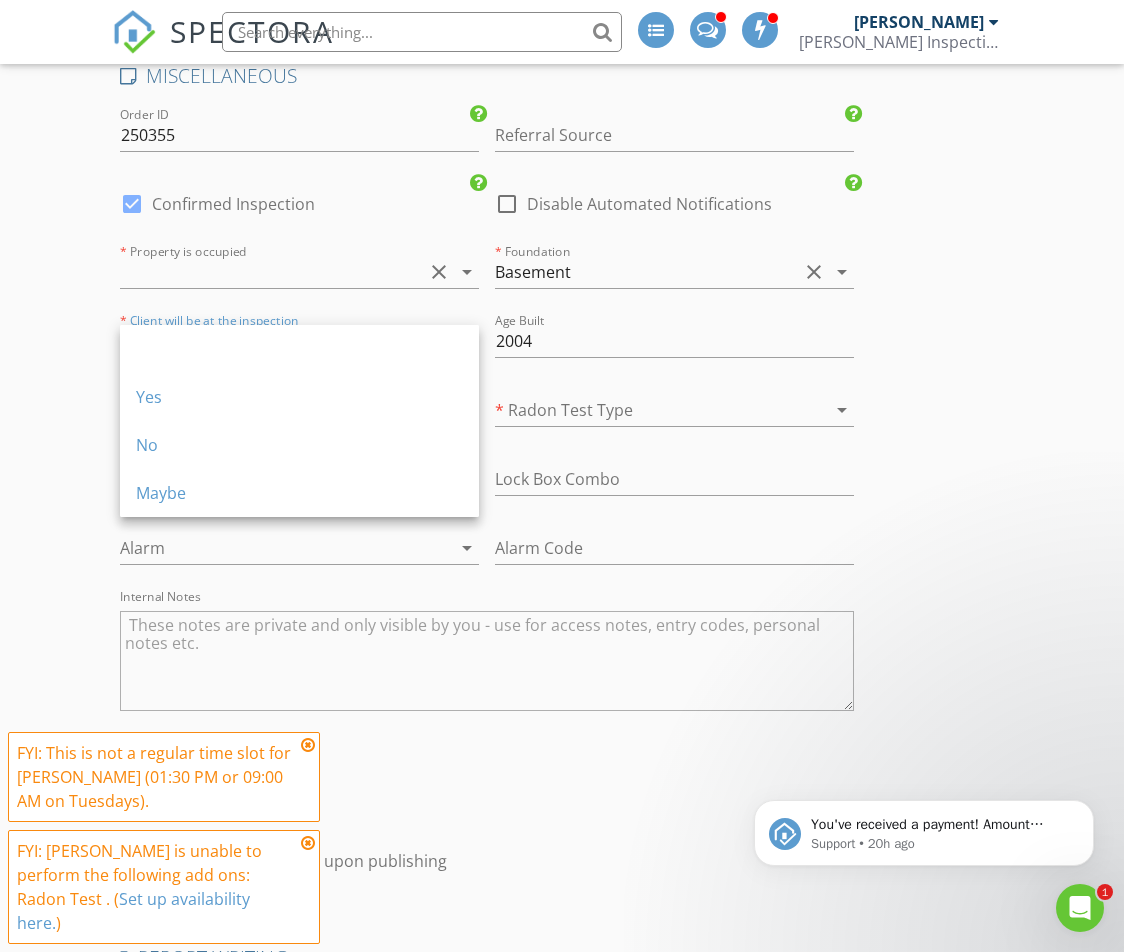 click on "New Inspection
INSPECTOR(S)
check_box_outline_blank   Matthew Hawley     check_box_outline_blank   Jason Hawley     check_box_outline_blank   Maggy Hawley     check_box   Nicholas Boyles   PRIMARY   Nicholas Boyles arrow_drop_down   check_box_outline_blank Nicholas Boyles specifically requested
Date/Time
07/15/2025 9:00 AM
Location
Address Search       Address 515 Stevenson Dr   Unit   City Pocahontas   State IL   Zip 62275   County Bond     Square Feet 1750   Year Built 2001   Foundation Basement arrow_drop_down     Nicholas Boyles     1.9 miles     (5 minutes)
client
check_box Enable Client CC email for this inspection   Client Search     check_box_outline_blank Client is a Company/Organization     First Name Reginald   Last Name Bradford   Email regbratrucking@gmail.com   CC Email   Phone 636-795-6106   Address   City   State   Zip     Tags" at bounding box center [562, -1524] 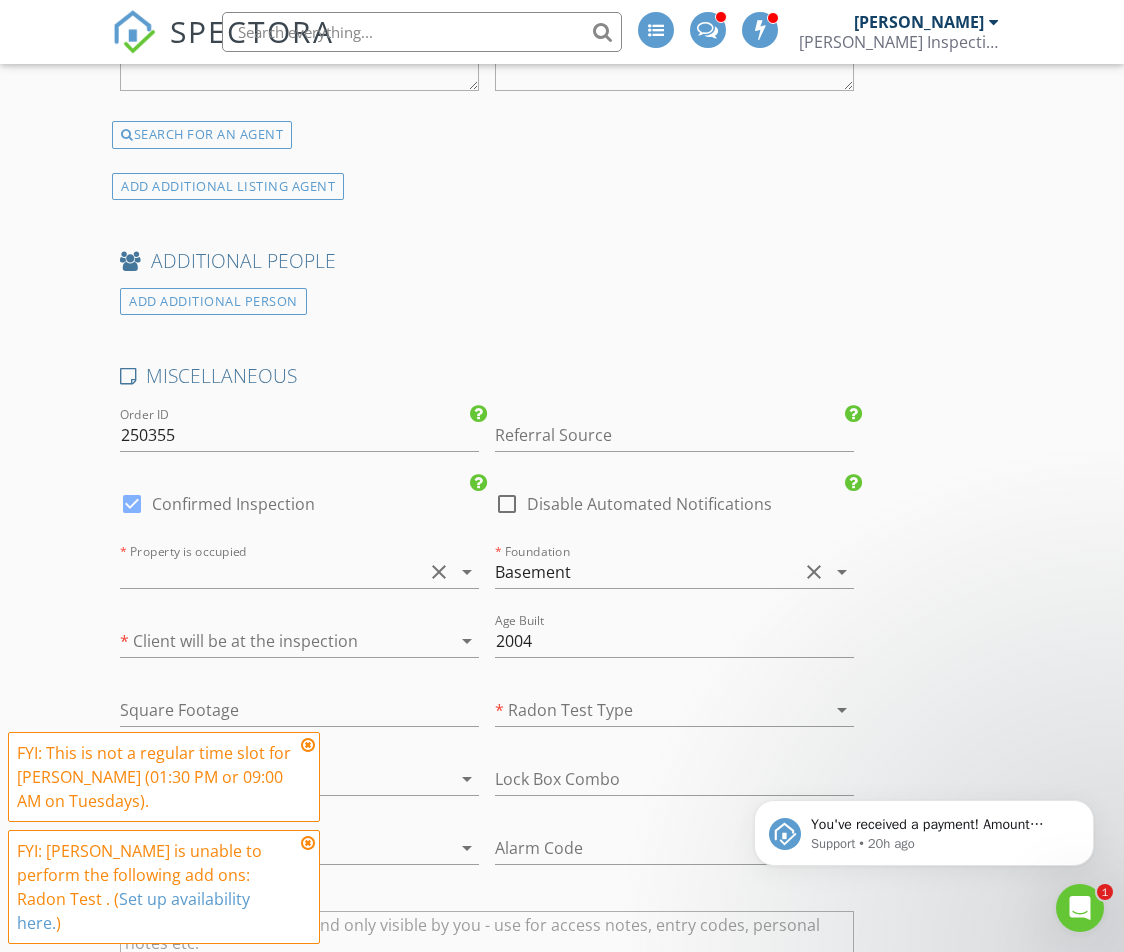 scroll, scrollTop: 4400, scrollLeft: 0, axis: vertical 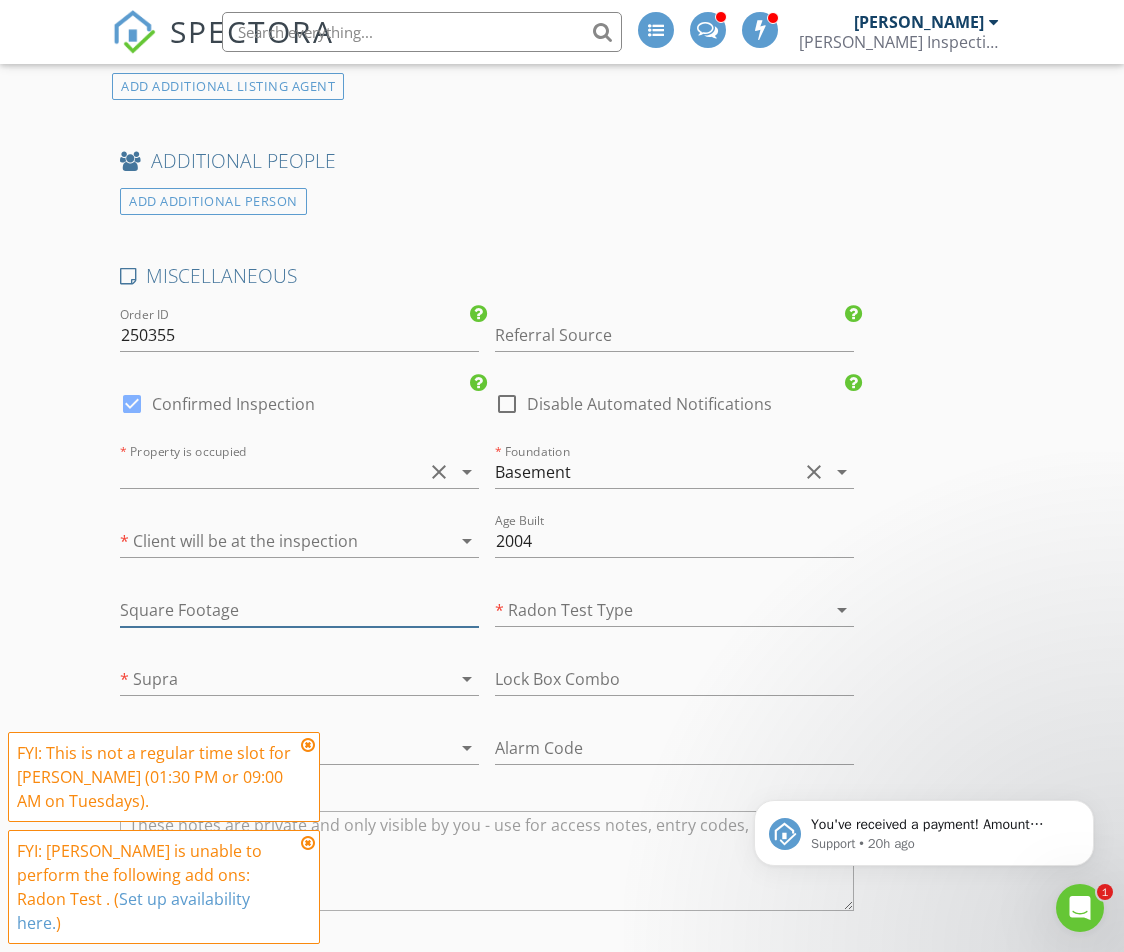 click at bounding box center [299, 610] 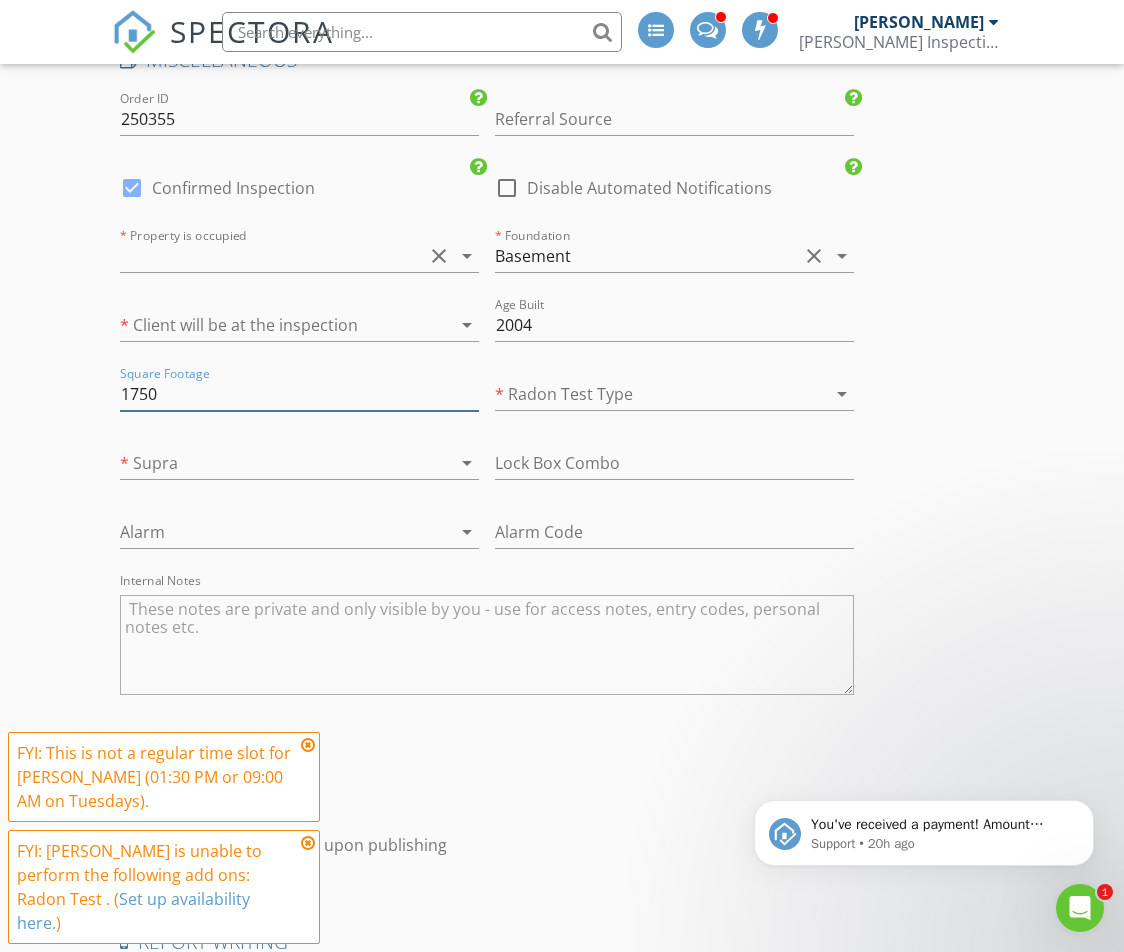 scroll, scrollTop: 4500, scrollLeft: 0, axis: vertical 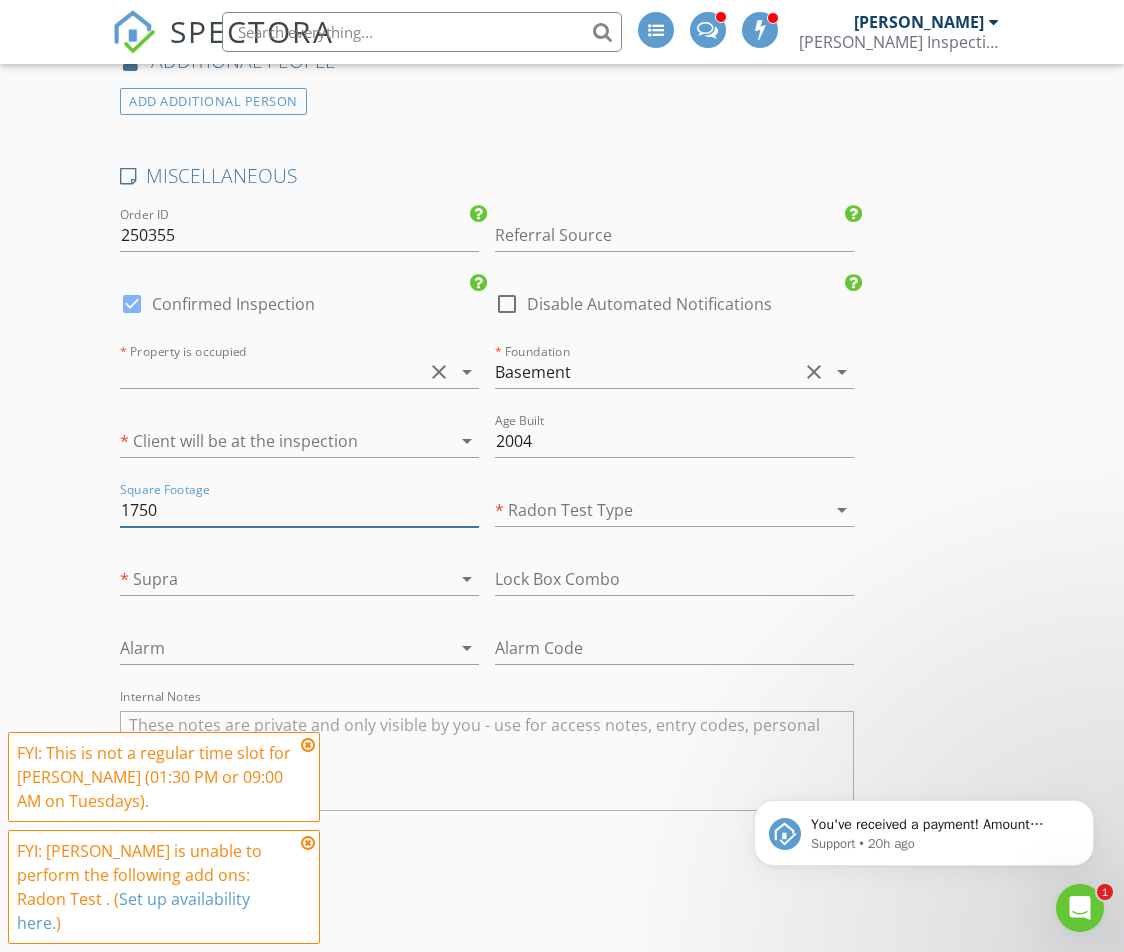 type on "1750" 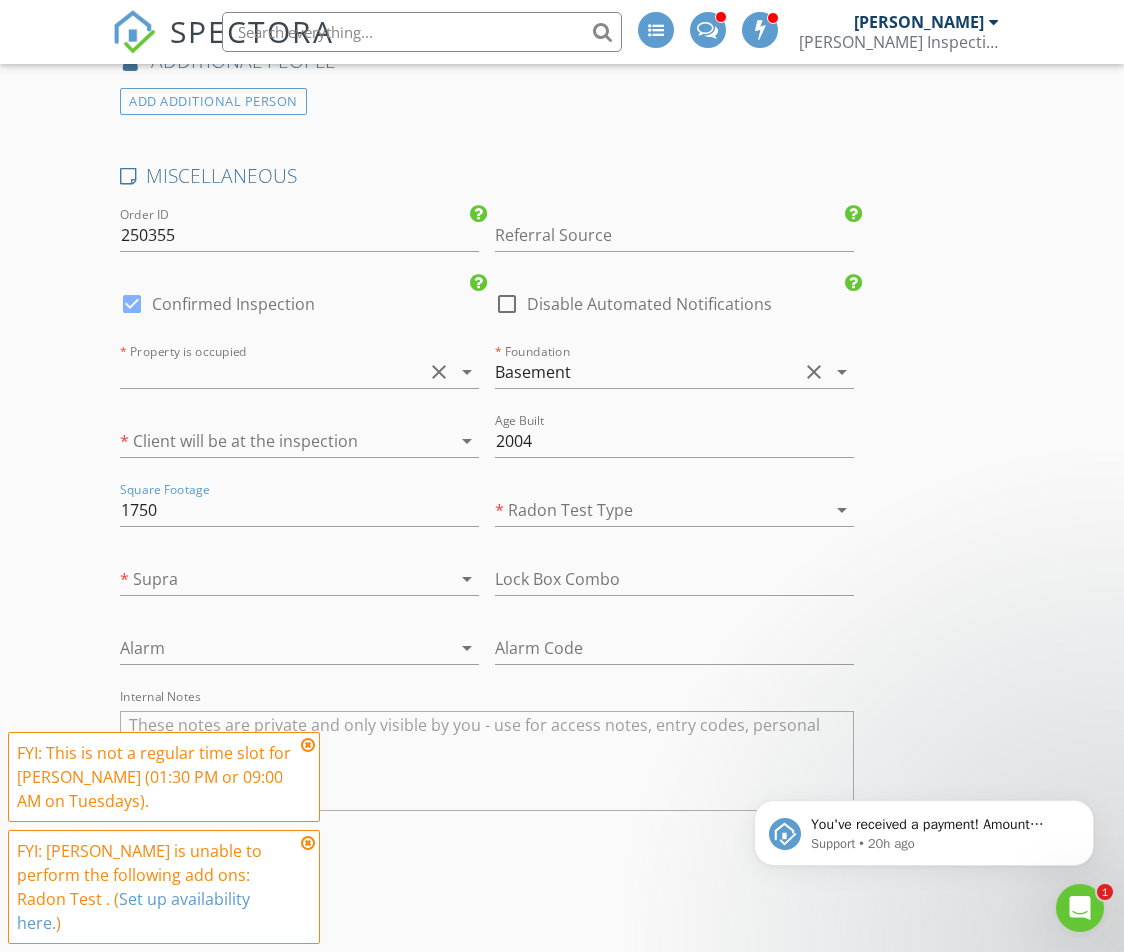 click at bounding box center (271, 441) 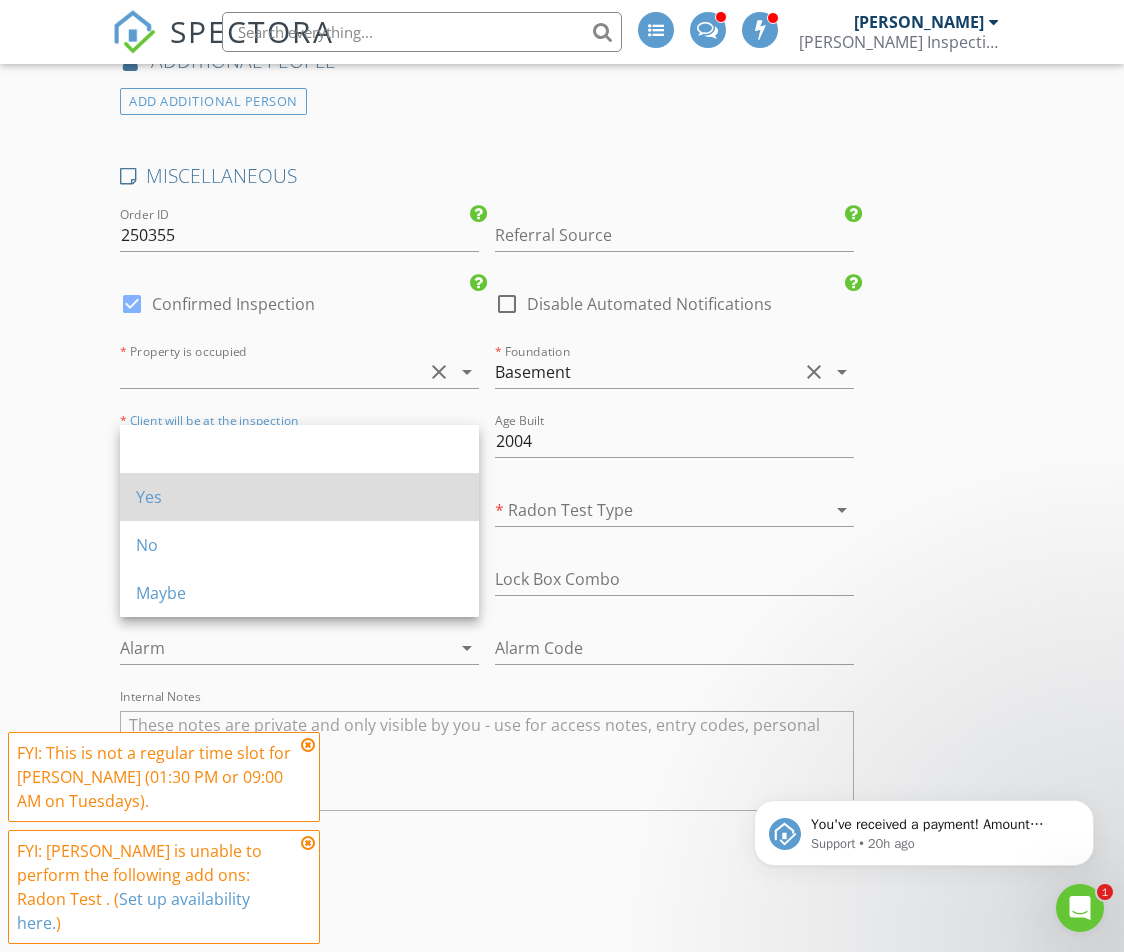 click on "Yes" at bounding box center [299, 497] 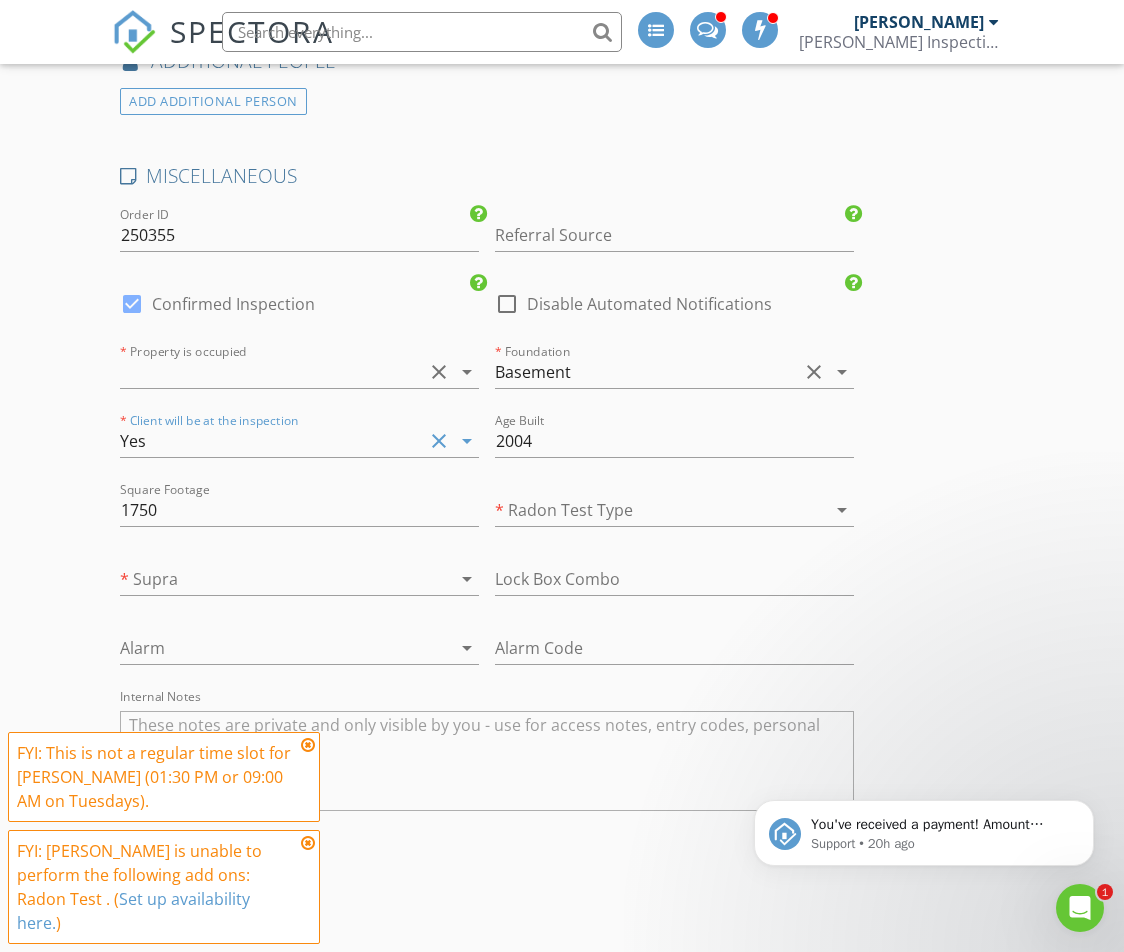 click at bounding box center [271, 372] 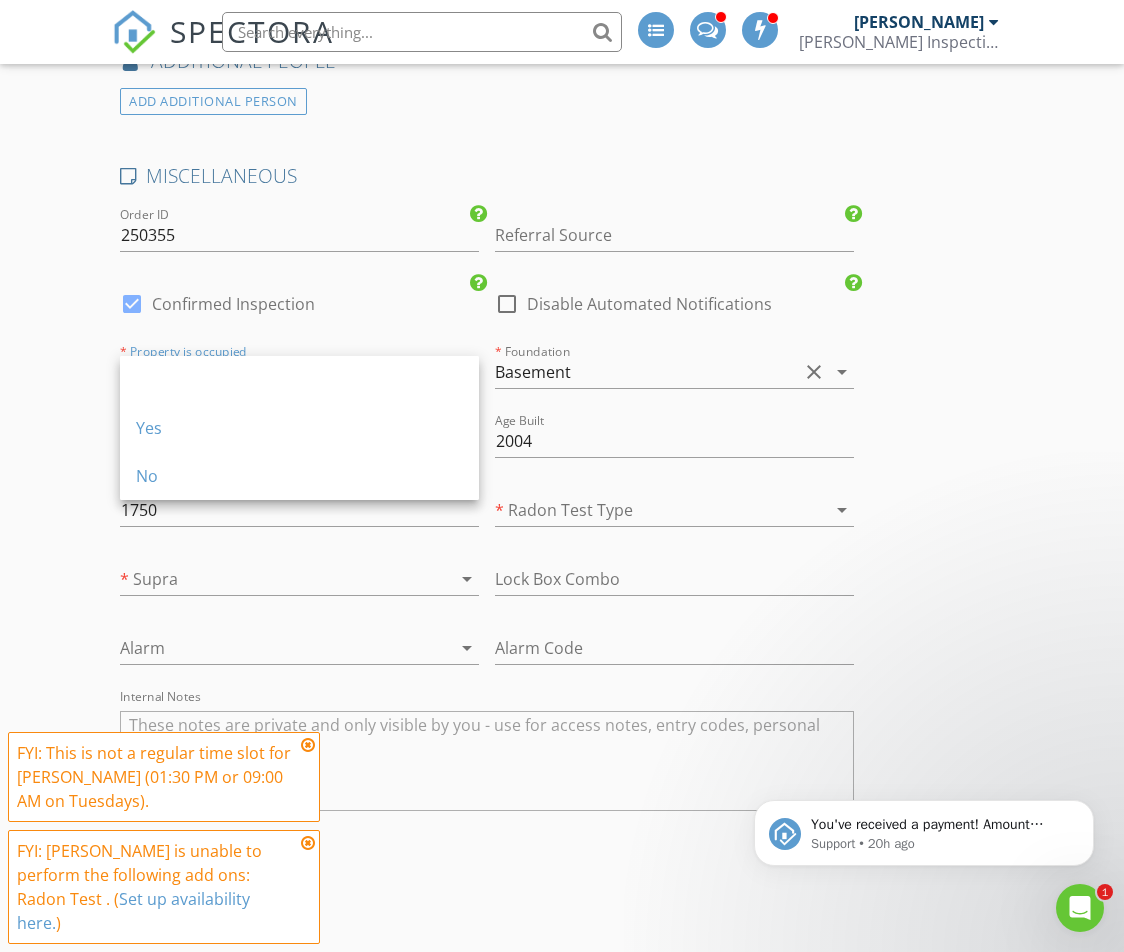 click on "New Inspection
INSPECTOR(S)
check_box_outline_blank   Matthew Hawley     check_box_outline_blank   Jason Hawley     check_box_outline_blank   Maggy Hawley     check_box   Nicholas Boyles   PRIMARY   Nicholas Boyles arrow_drop_down   check_box_outline_blank Nicholas Boyles specifically requested
Date/Time
07/15/2025 9:00 AM
Location
Address Search       Address 515 Stevenson Dr   Unit   City Pocahontas   State IL   Zip 62275   County Bond     Square Feet 1750   Year Built 2001   Foundation Basement arrow_drop_down     Nicholas Boyles     1.9 miles     (5 minutes)
client
check_box Enable Client CC email for this inspection   Client Search     check_box_outline_blank Client is a Company/Organization     First Name Reginald   Last Name Bradford   Email regbratrucking@gmail.com   CC Email   Phone 636-795-6106   Address   City   State   Zip     Tags" at bounding box center [562, -1424] 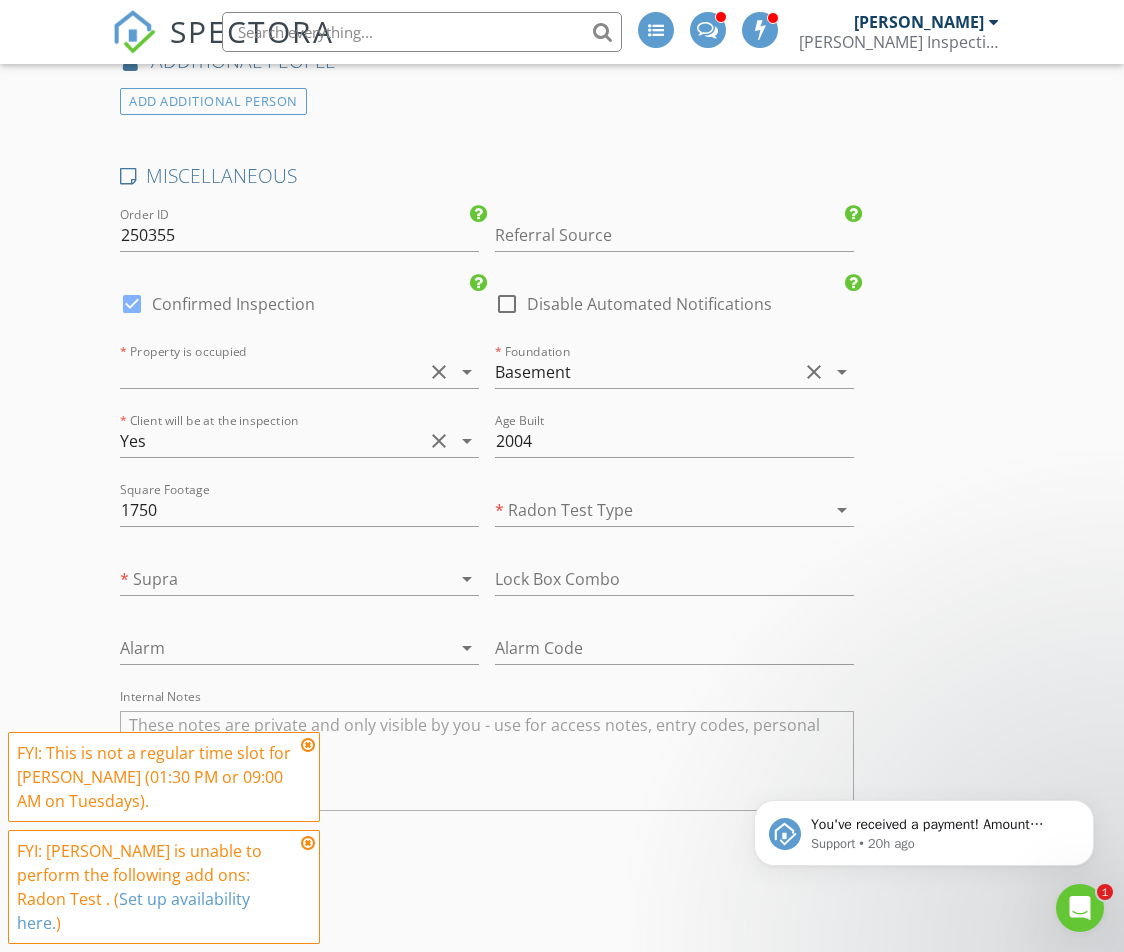 click at bounding box center [271, 372] 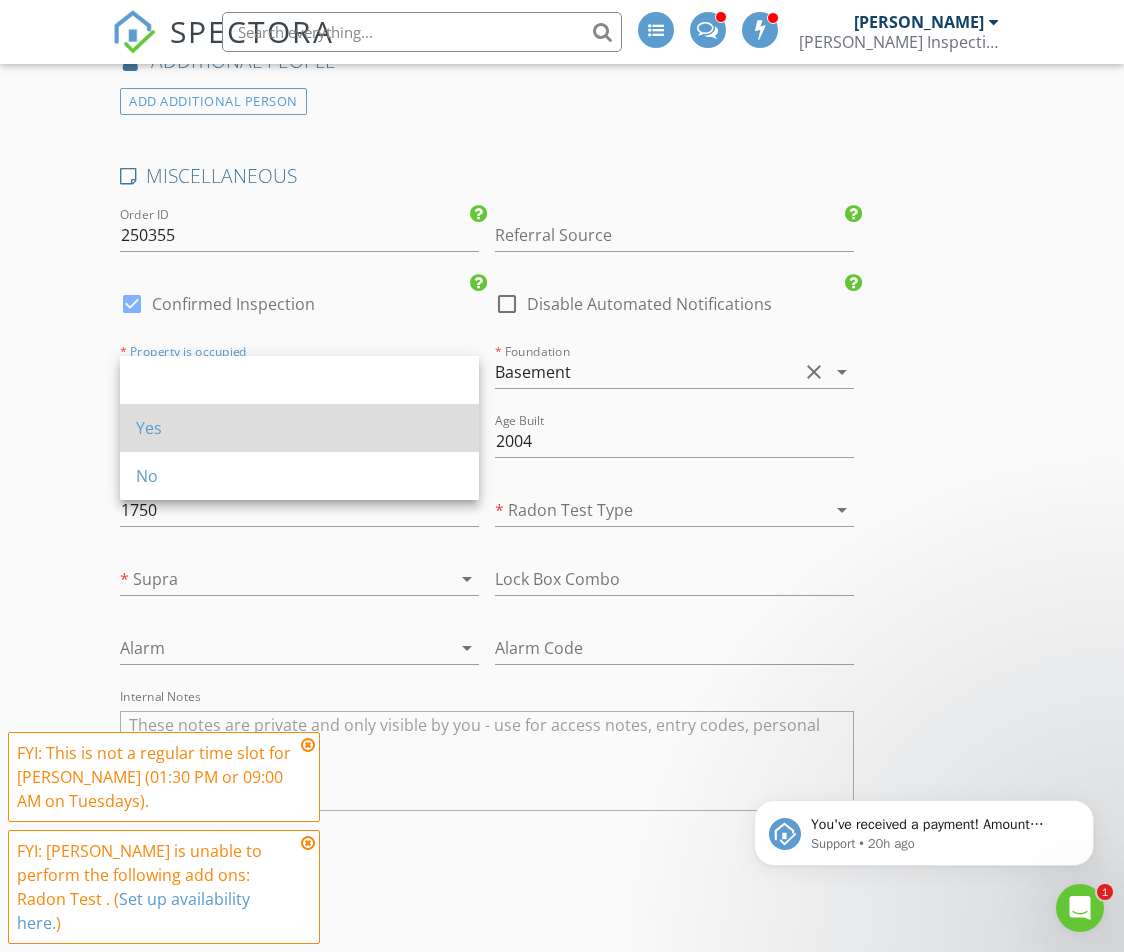 click on "Yes" at bounding box center [299, 428] 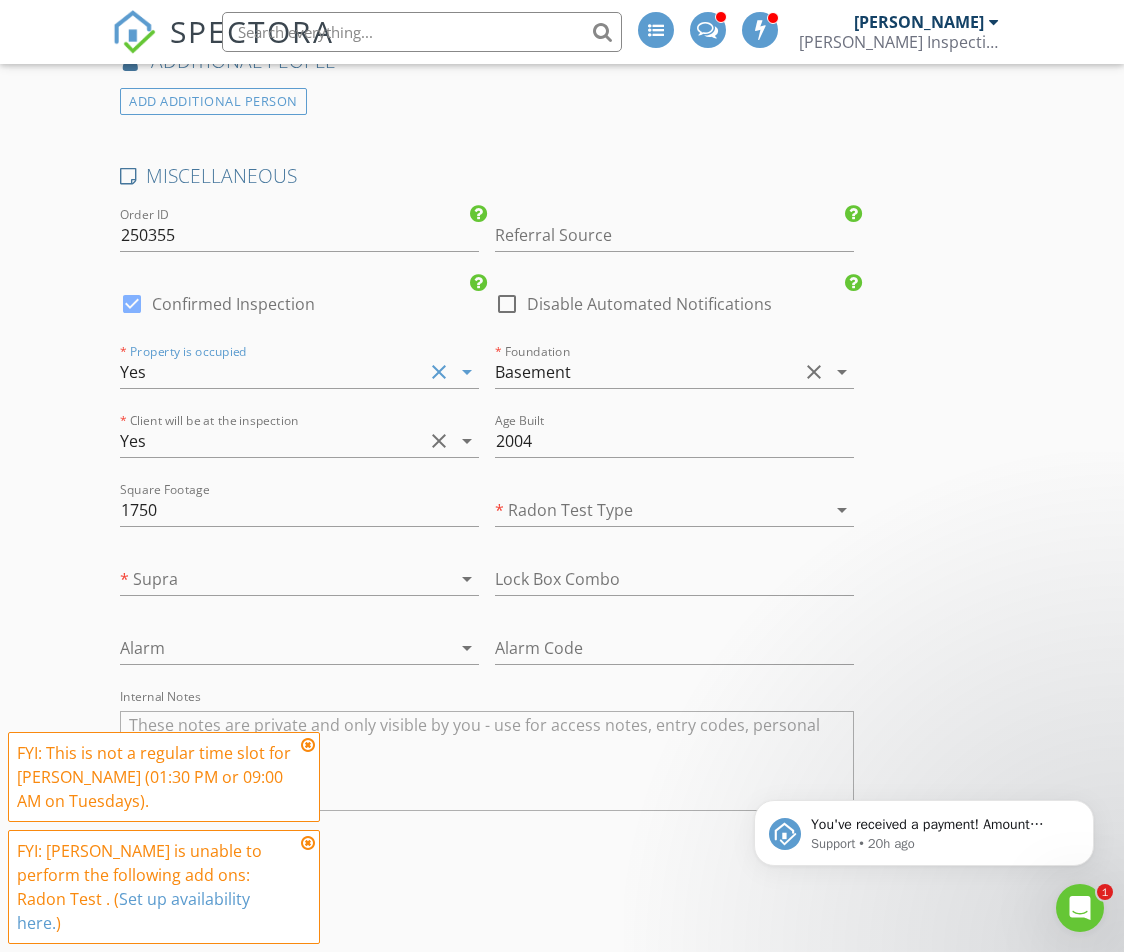 click on "New Inspection
INSPECTOR(S)
check_box_outline_blank   Matthew Hawley     check_box_outline_blank   Jason Hawley     check_box_outline_blank   Maggy Hawley     check_box   Nicholas Boyles   PRIMARY   Nicholas Boyles arrow_drop_down   check_box_outline_blank Nicholas Boyles specifically requested
Date/Time
07/15/2025 9:00 AM
Location
Address Search       Address 515 Stevenson Dr   Unit   City Pocahontas   State IL   Zip 62275   County Bond     Square Feet 1750   Year Built 2001   Foundation Basement arrow_drop_down     Nicholas Boyles     1.9 miles     (5 minutes)
client
check_box Enable Client CC email for this inspection   Client Search     check_box_outline_blank Client is a Company/Organization     First Name Reginald   Last Name Bradford   Email regbratrucking@gmail.com   CC Email   Phone 636-795-6106   Address   City   State   Zip     Tags" at bounding box center [562, -1424] 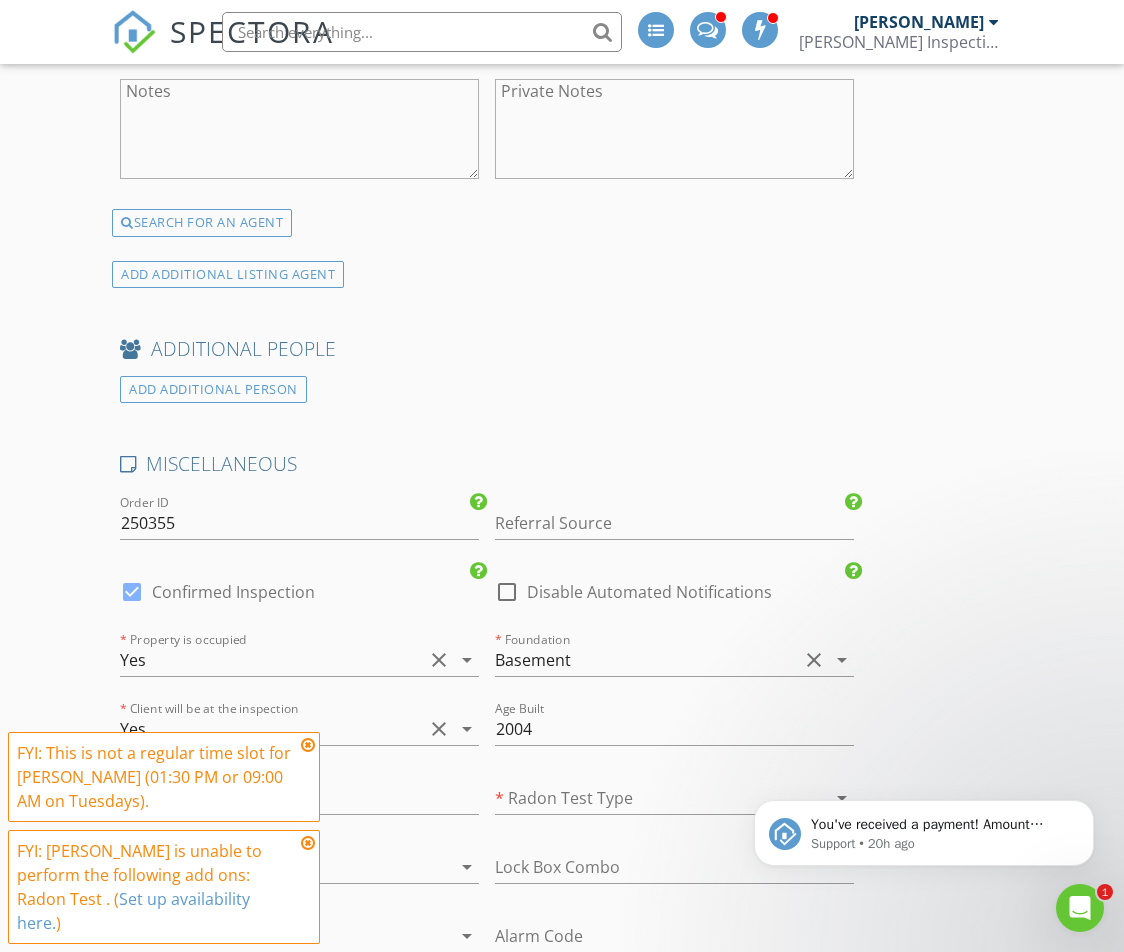 scroll, scrollTop: 4200, scrollLeft: 0, axis: vertical 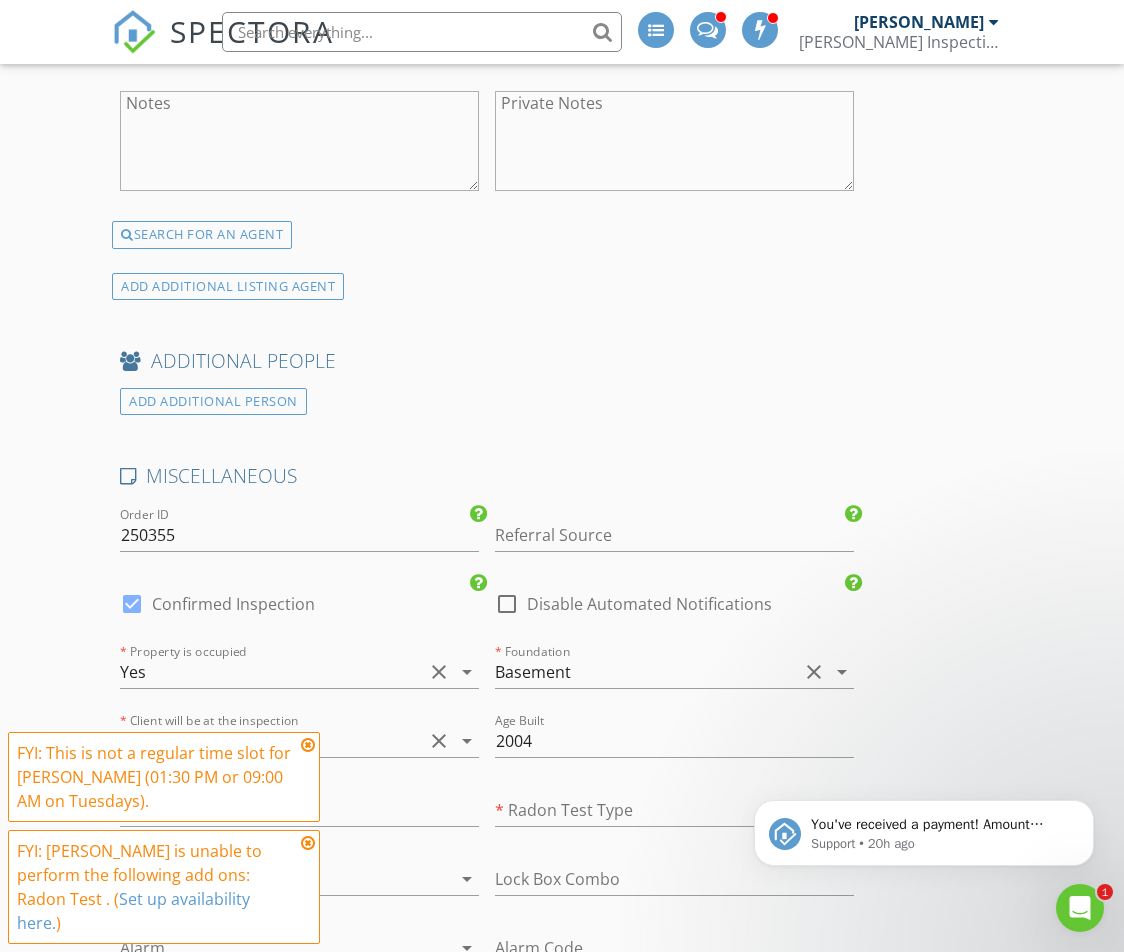 click on "Yes" at bounding box center (271, 672) 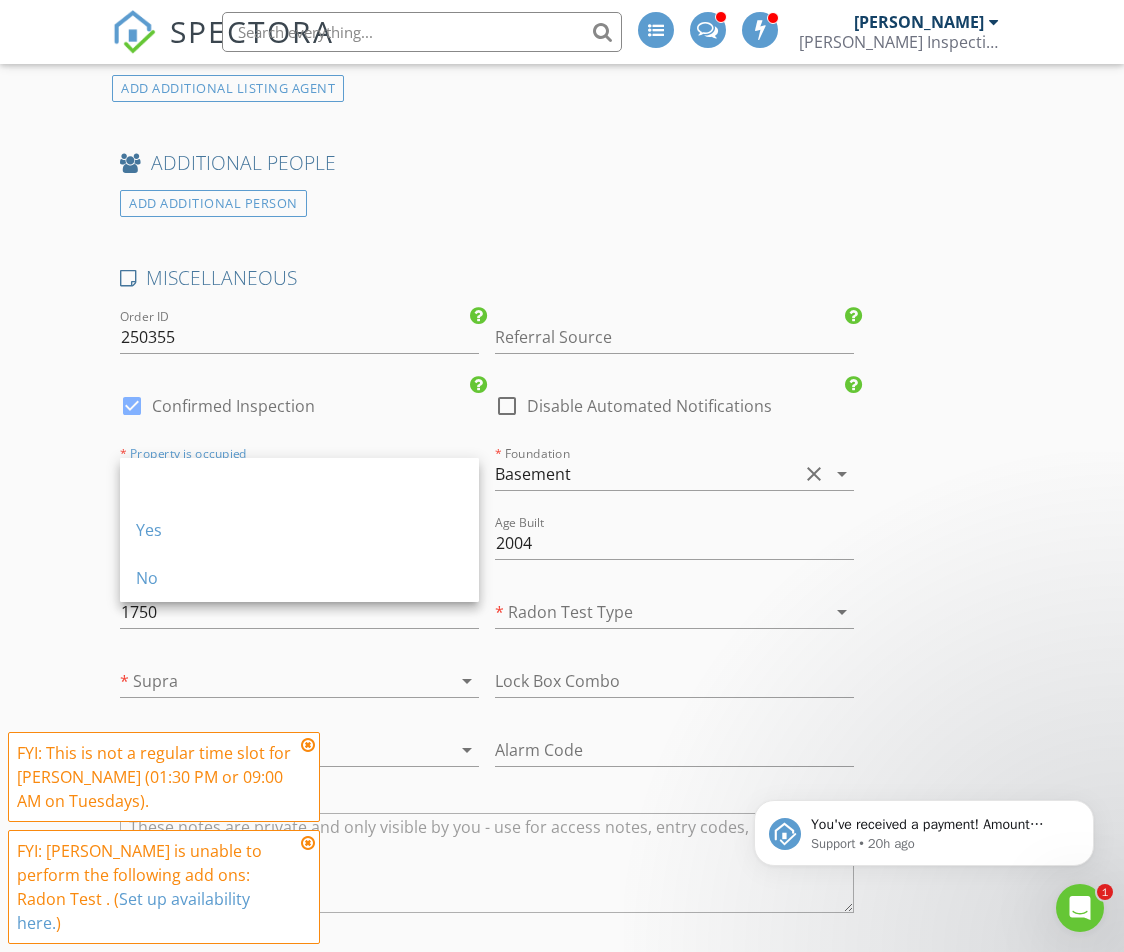 scroll, scrollTop: 4400, scrollLeft: 0, axis: vertical 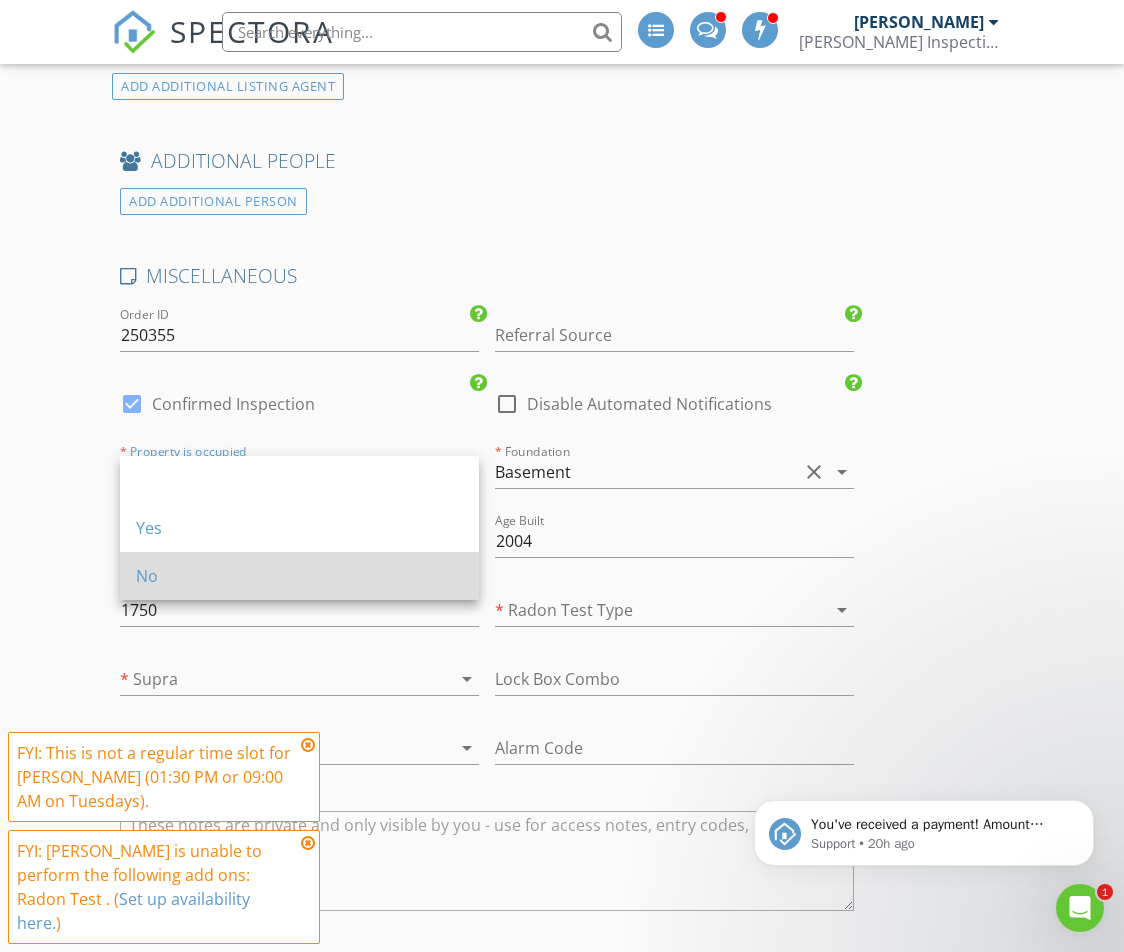 click on "No" at bounding box center [299, 576] 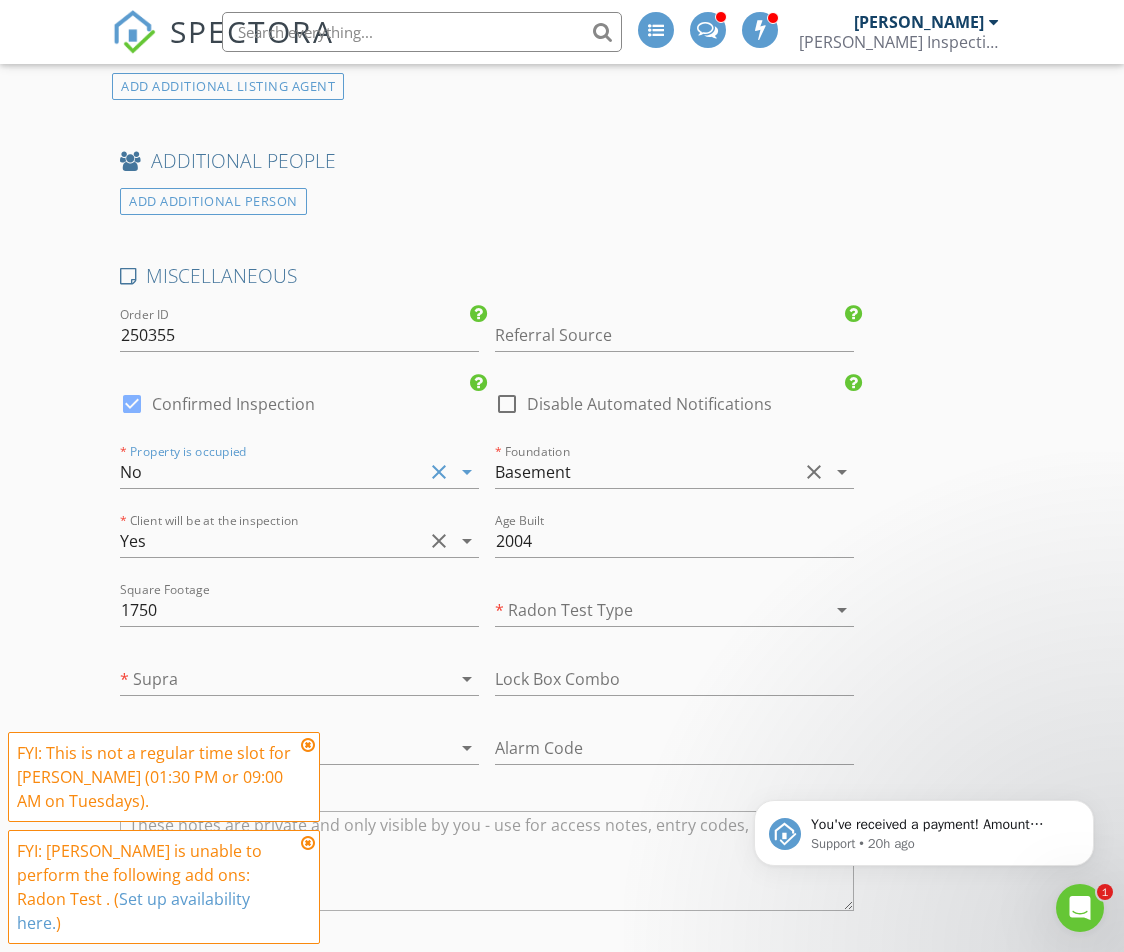 click on "New Inspection
INSPECTOR(S)
check_box_outline_blank   Matthew Hawley     check_box_outline_blank   Jason Hawley     check_box_outline_blank   Maggy Hawley     check_box   Nicholas Boyles   PRIMARY   Nicholas Boyles arrow_drop_down   check_box_outline_blank Nicholas Boyles specifically requested
Date/Time
07/15/2025 9:00 AM
Location
Address Search       Address 515 Stevenson Dr   Unit   City Pocahontas   State IL   Zip 62275   County Bond     Square Feet 1750   Year Built 2001   Foundation Basement arrow_drop_down     Nicholas Boyles     1.9 miles     (5 minutes)
client
check_box Enable Client CC email for this inspection   Client Search     check_box_outline_blank Client is a Company/Organization     First Name Reginald   Last Name Bradford   Email regbratrucking@gmail.com   CC Email   Phone 636-795-6106   Address   City   State   Zip     Tags" at bounding box center (562, -1324) 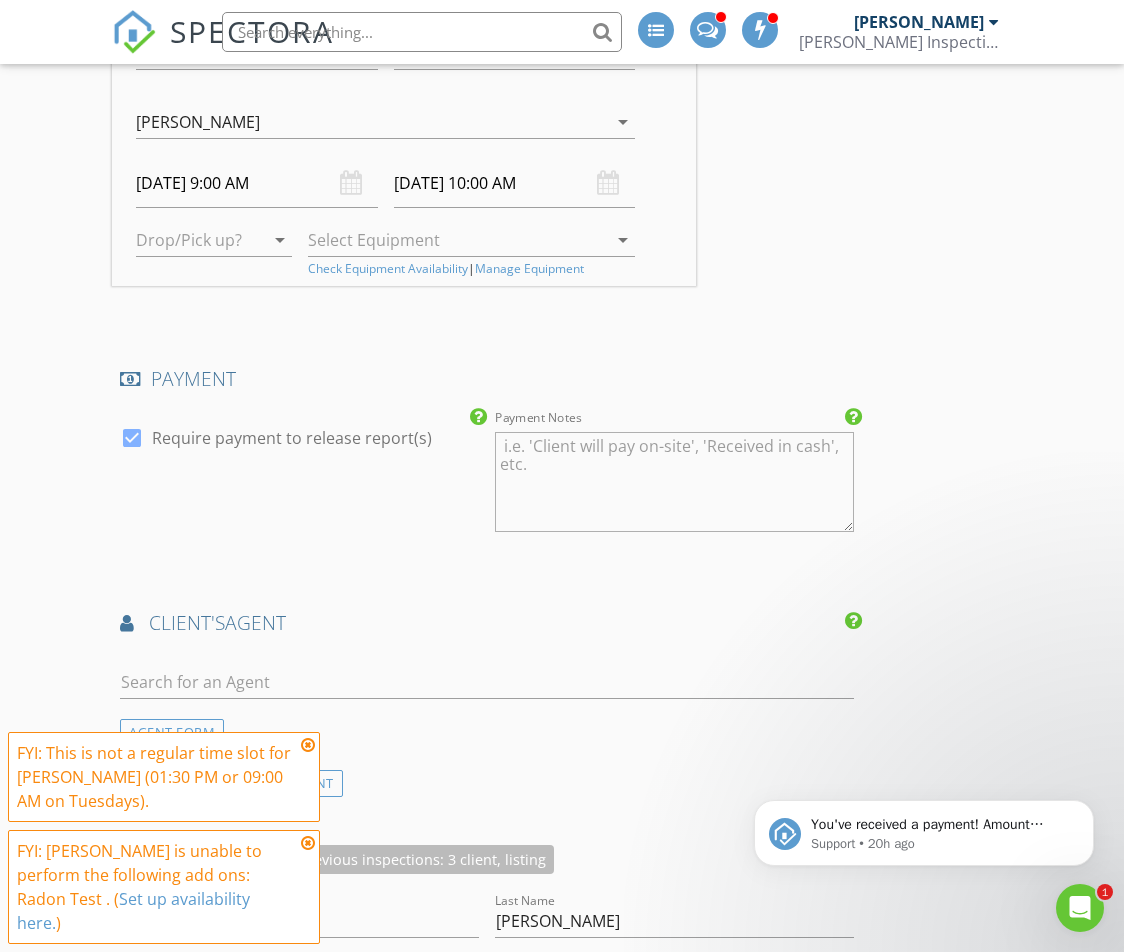 scroll, scrollTop: 3100, scrollLeft: 0, axis: vertical 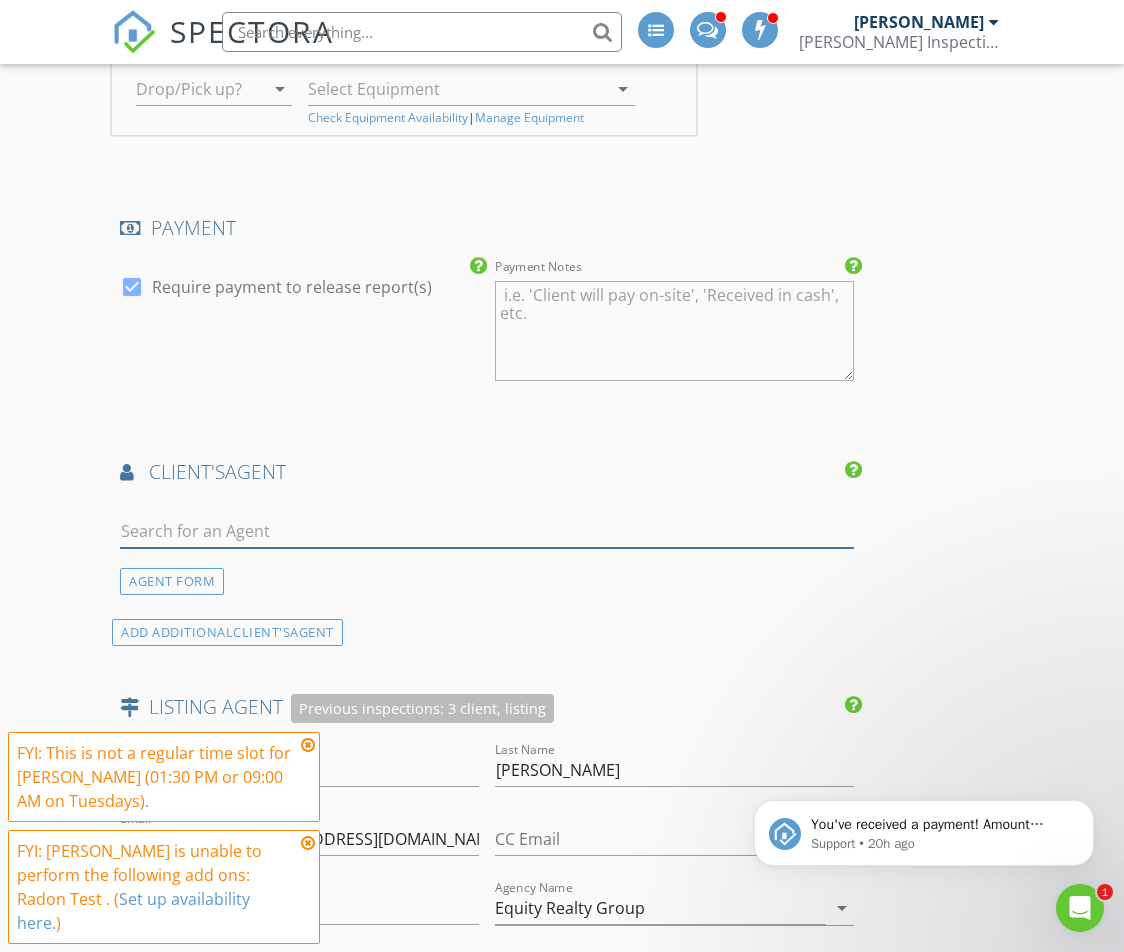drag, startPoint x: 220, startPoint y: 540, endPoint x: 200, endPoint y: 533, distance: 21.189621 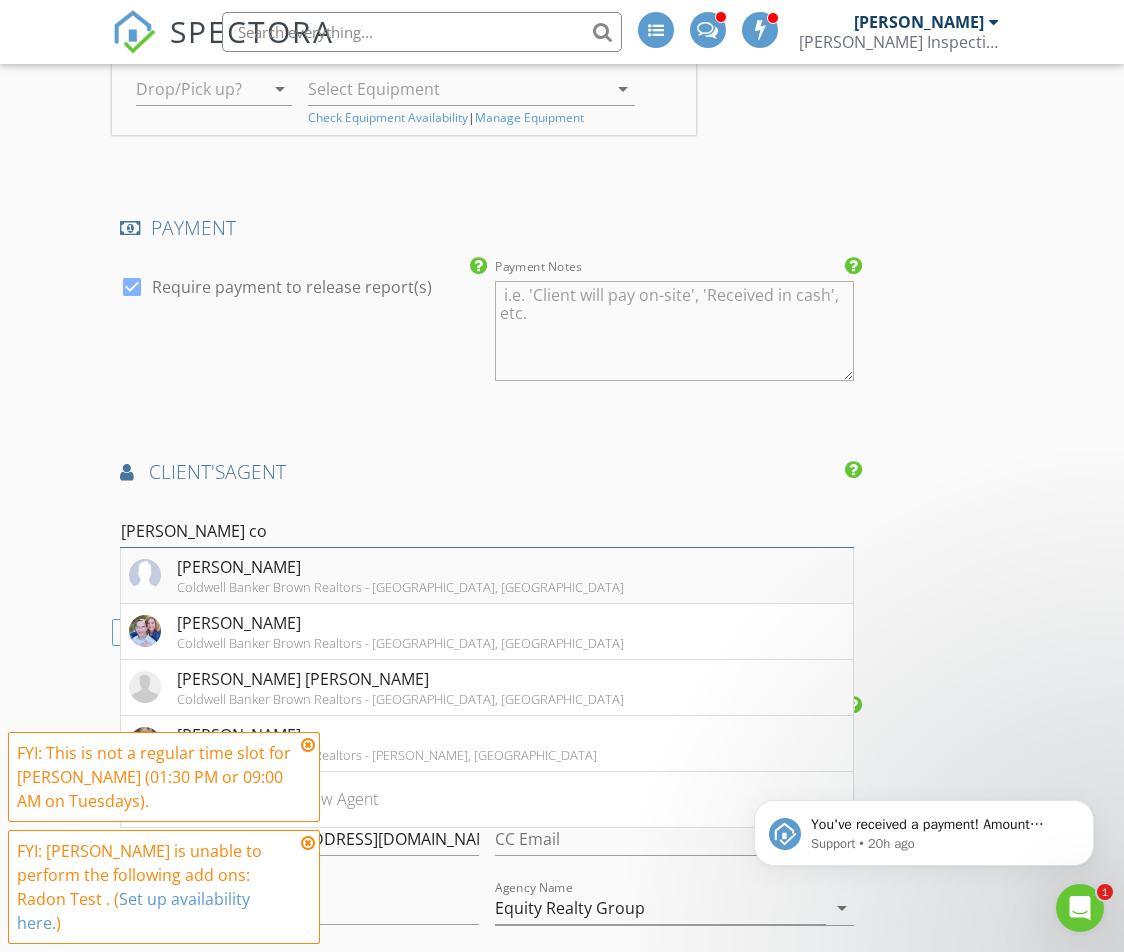 type on "teresa co" 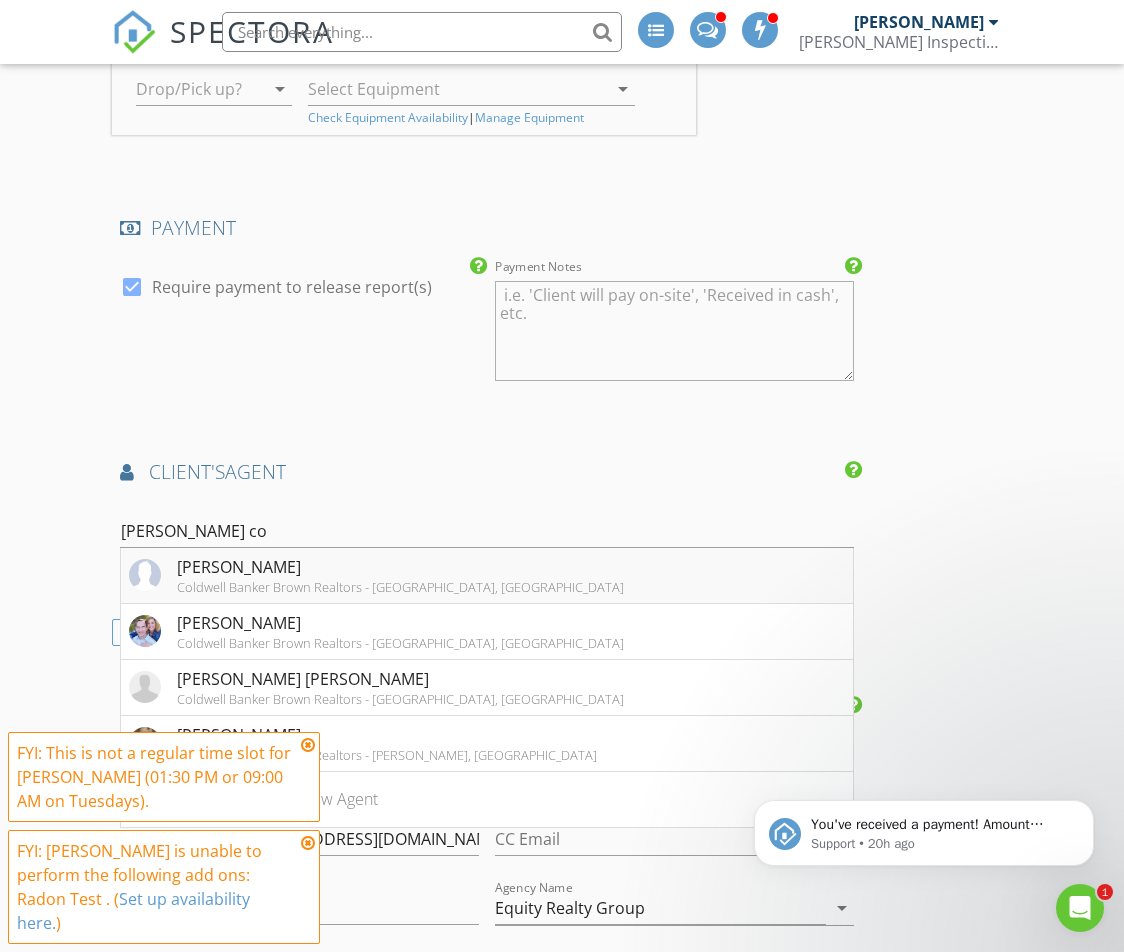 click on "Coldwell Banker Brown Realtors - [GEOGRAPHIC_DATA], [GEOGRAPHIC_DATA]" at bounding box center [400, 587] 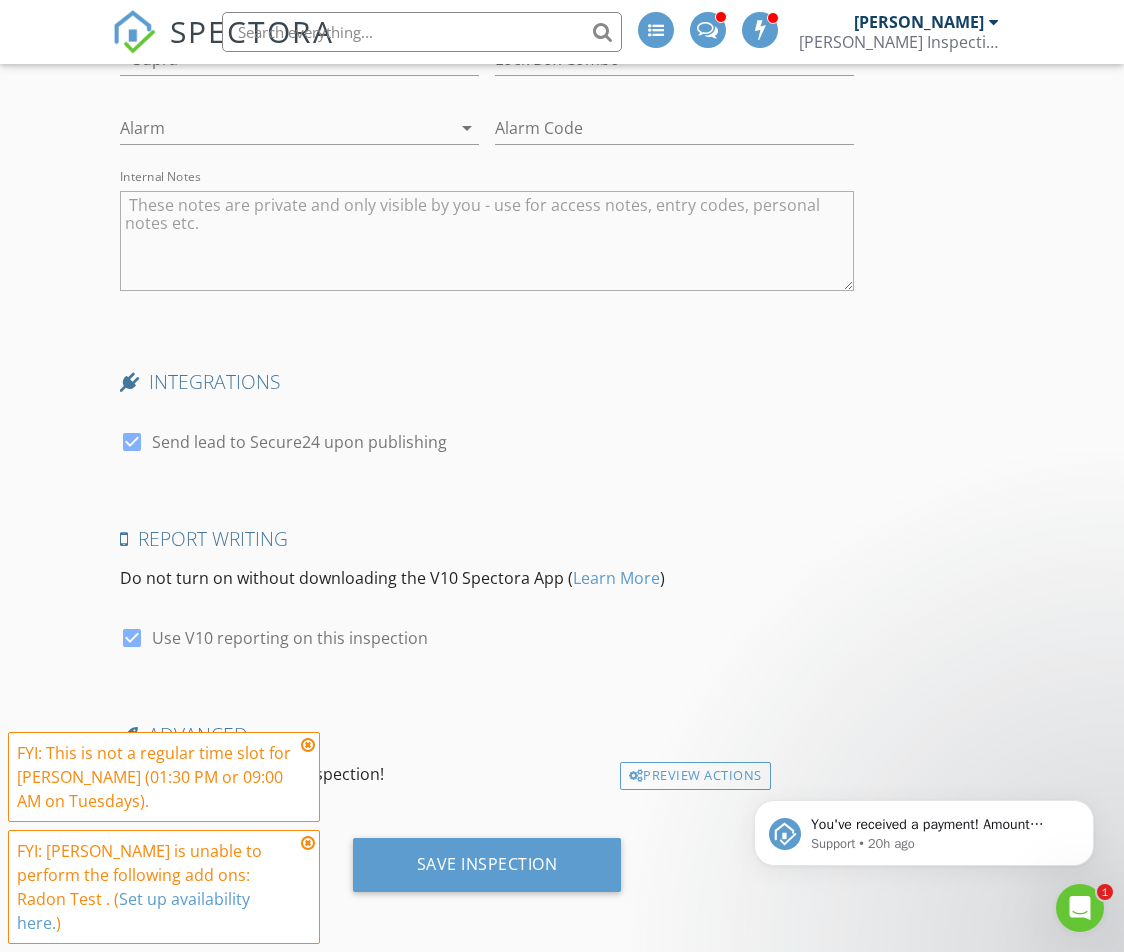 scroll, scrollTop: 5541, scrollLeft: 0, axis: vertical 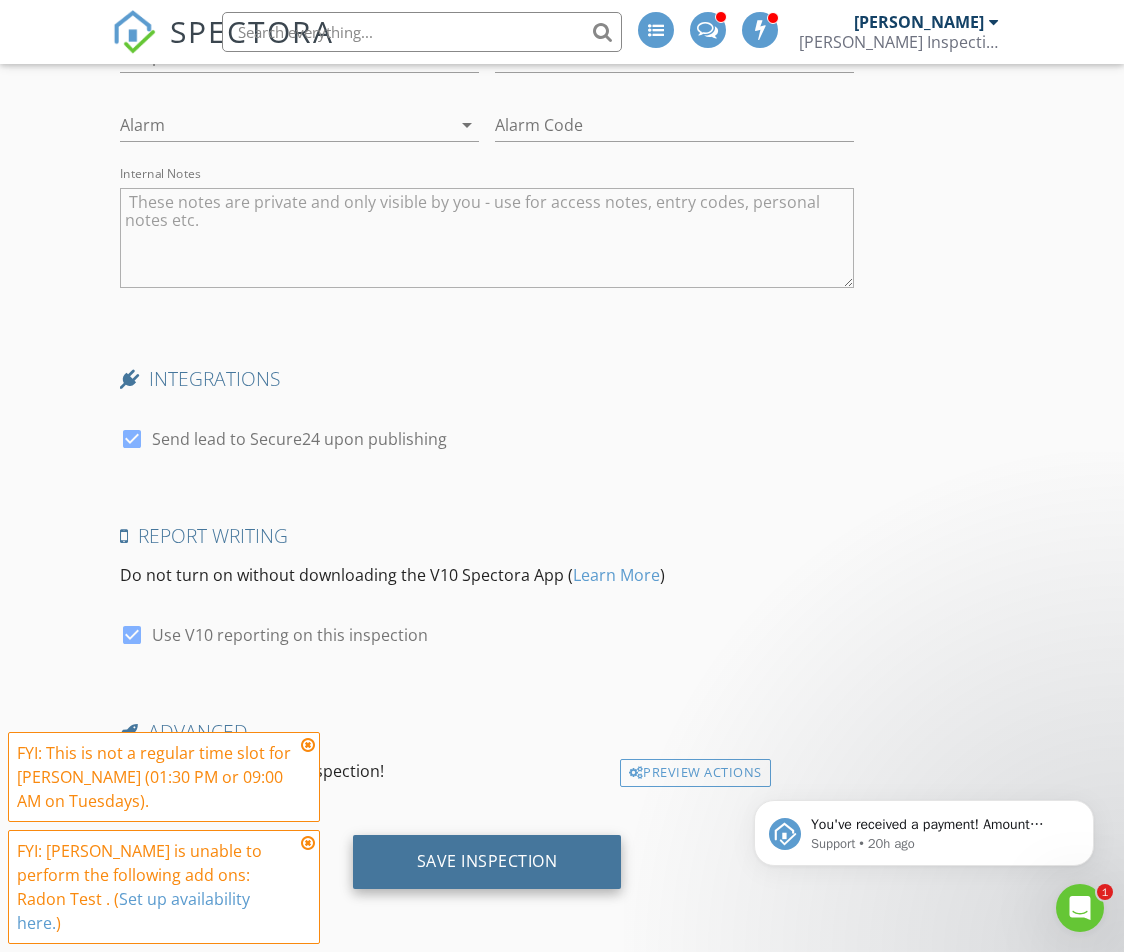 click on "Save Inspection" at bounding box center [487, 862] 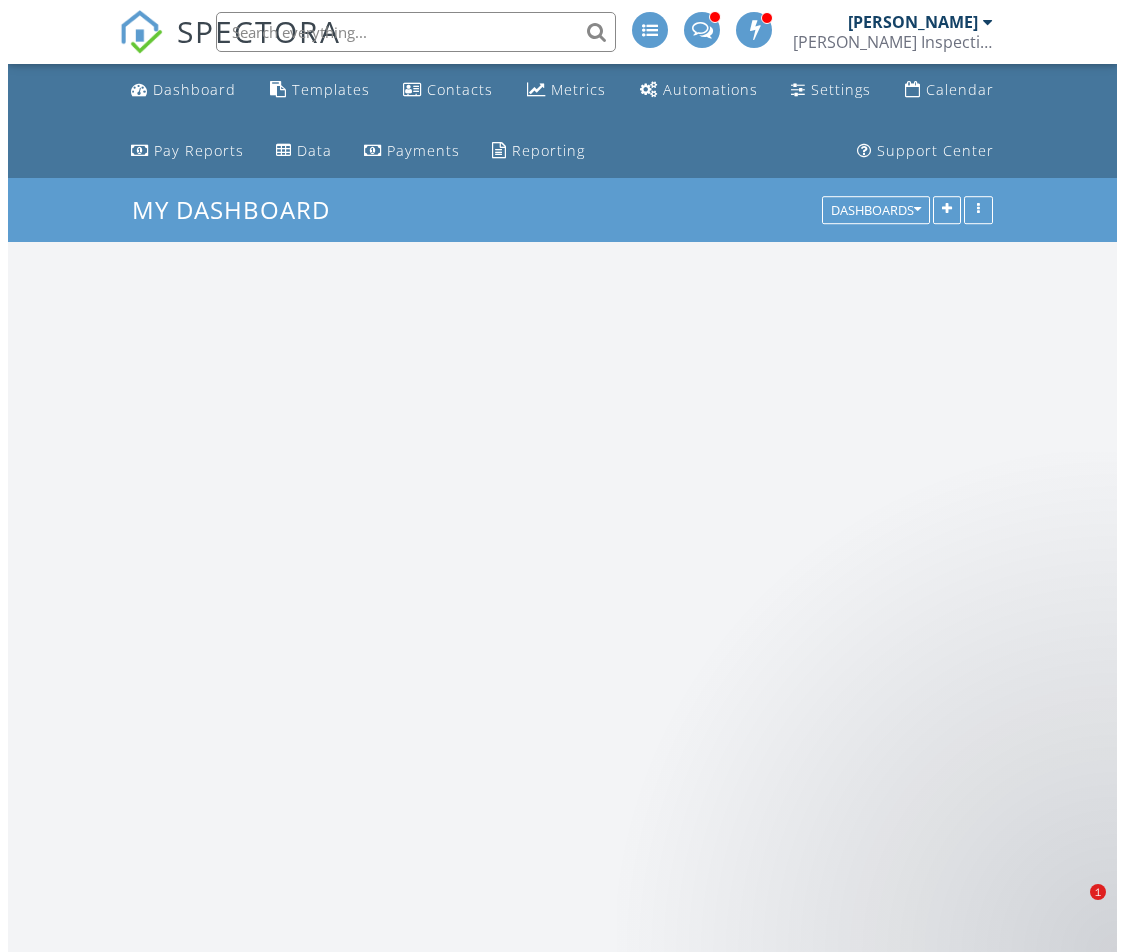 scroll, scrollTop: 0, scrollLeft: 0, axis: both 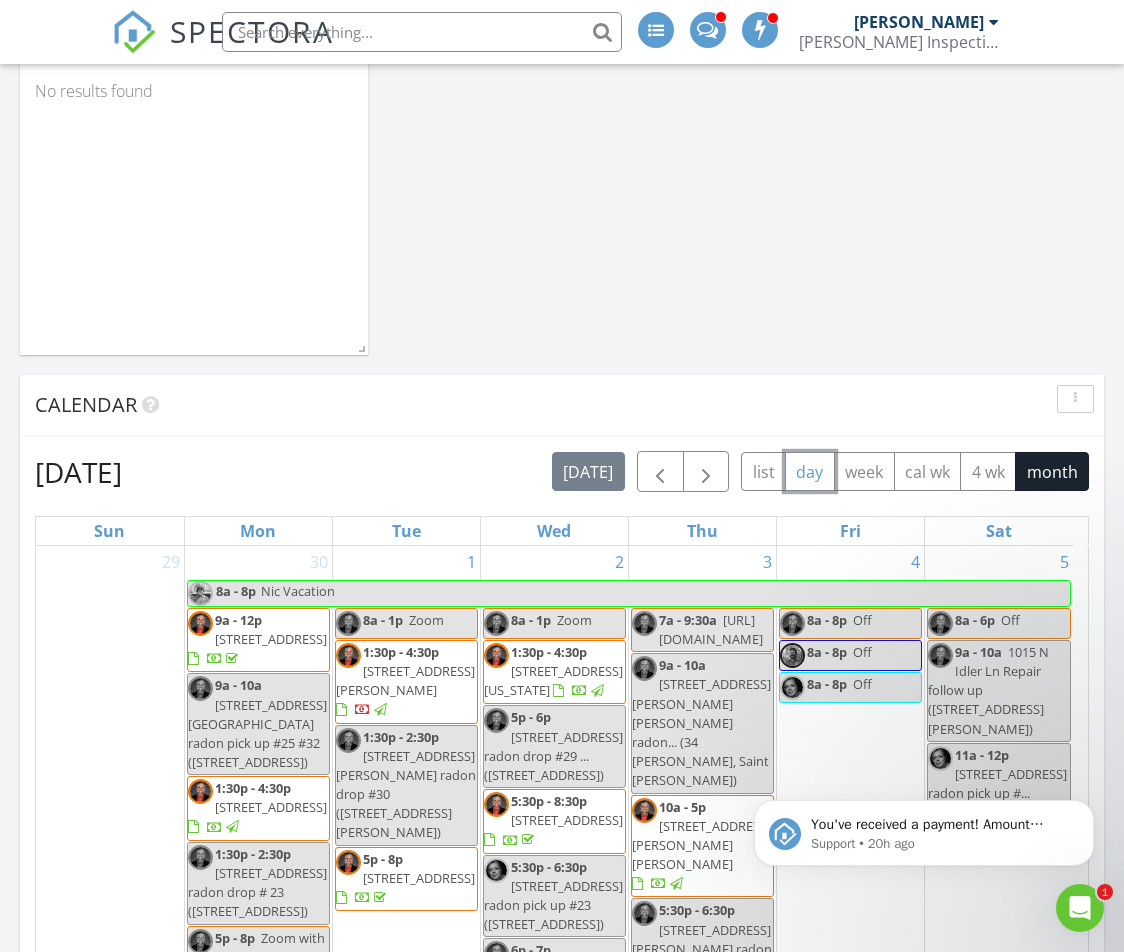 click on "day" at bounding box center [810, 471] 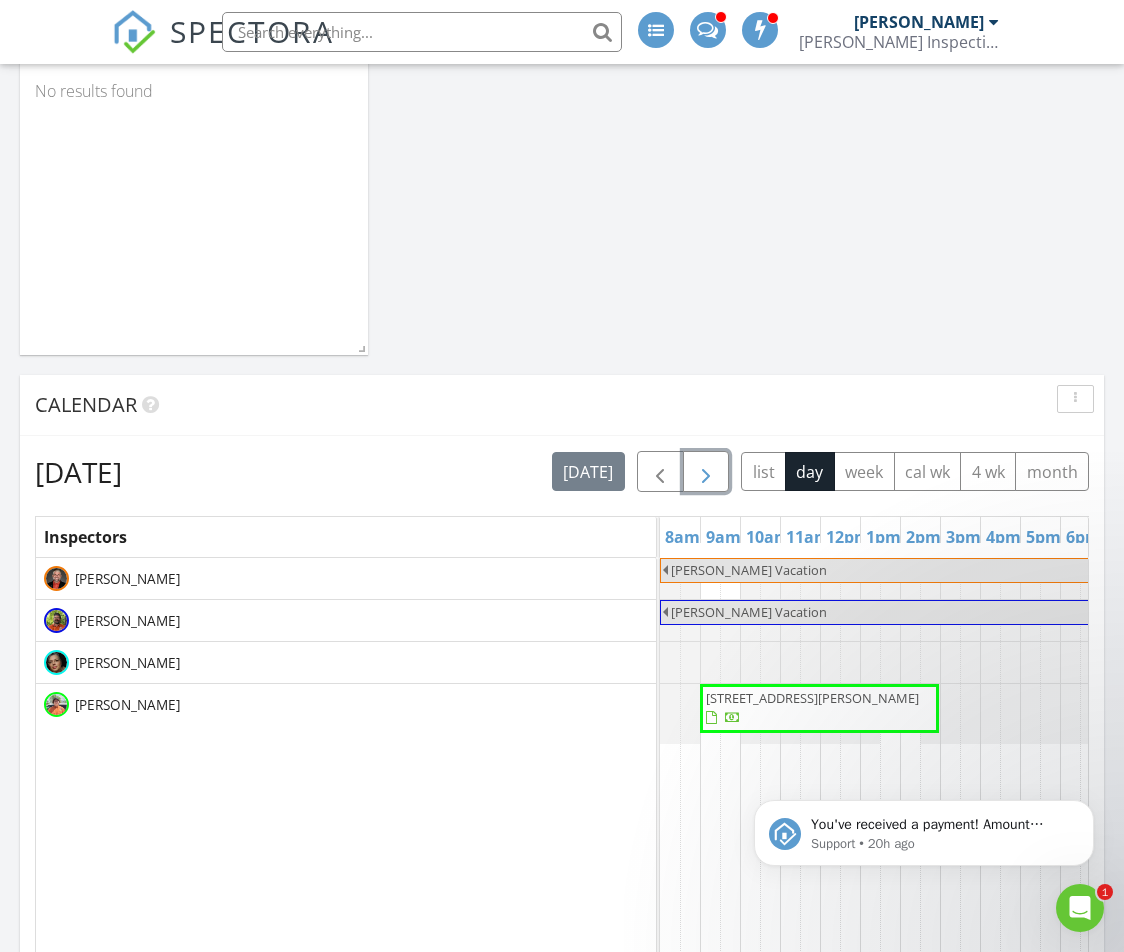click at bounding box center [706, 472] 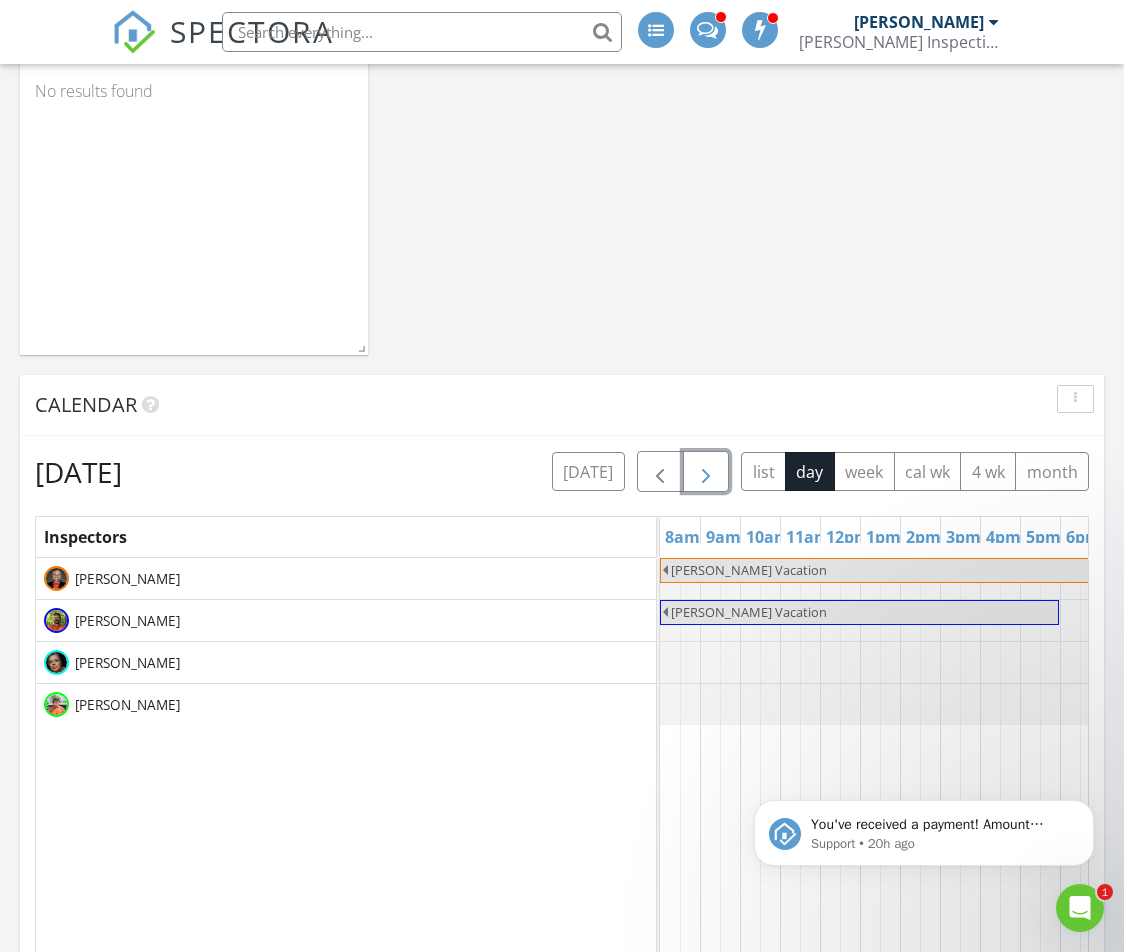 click at bounding box center (706, 472) 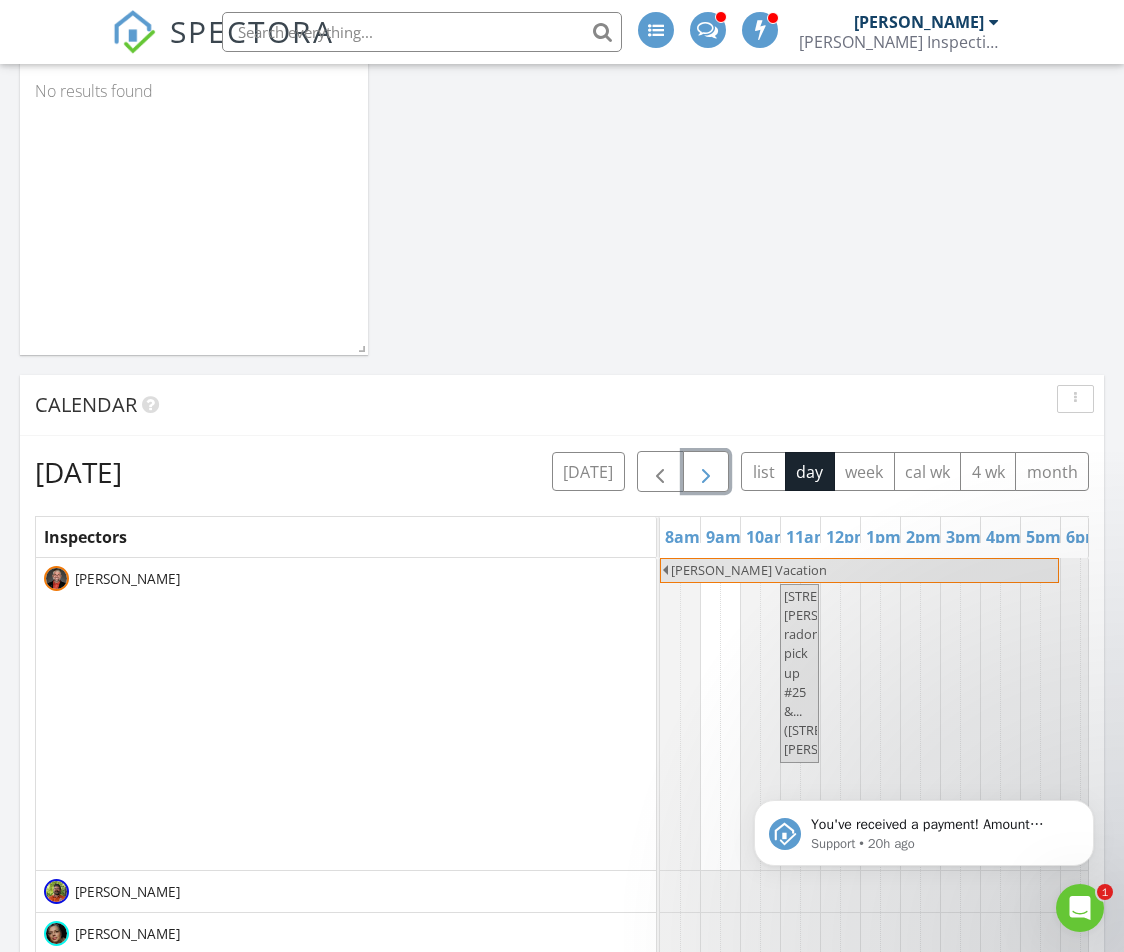 scroll, scrollTop: 153, scrollLeft: 0, axis: vertical 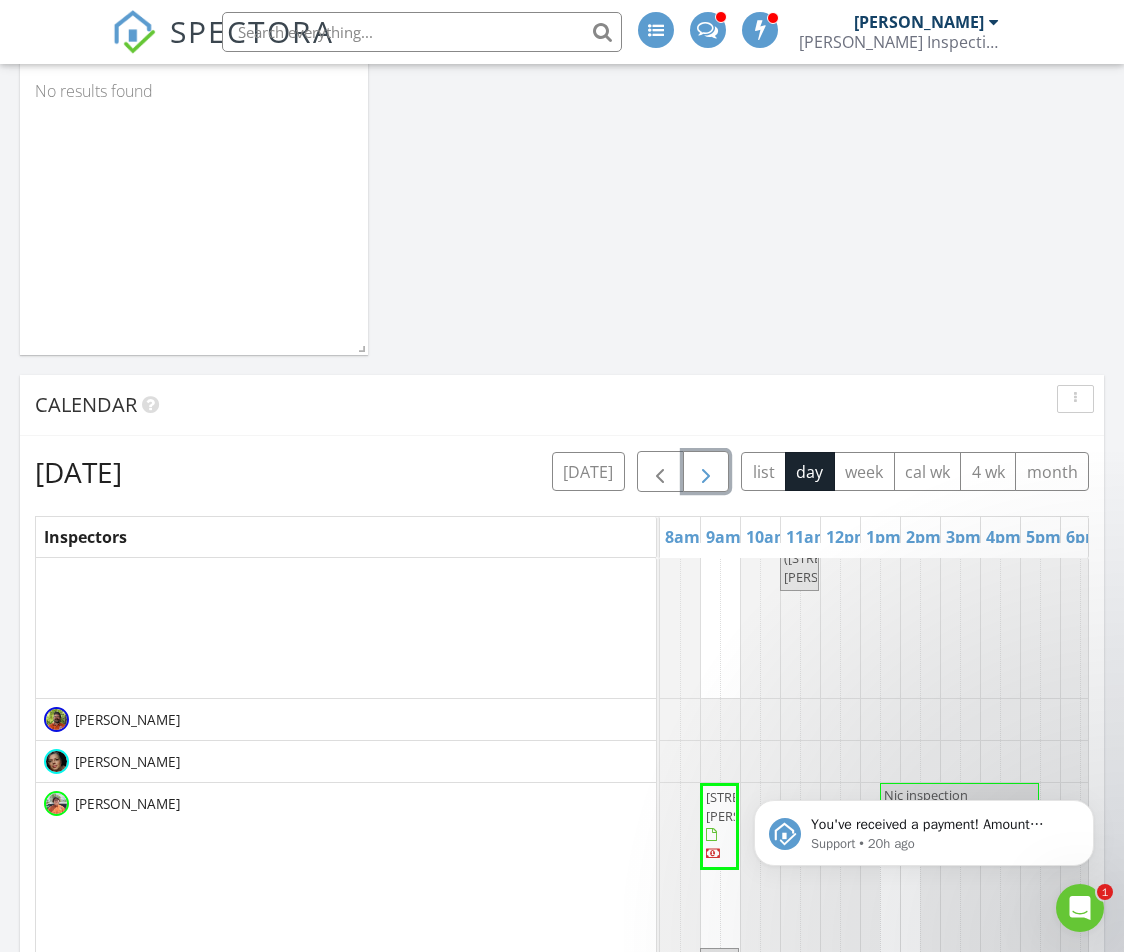 click at bounding box center (706, 472) 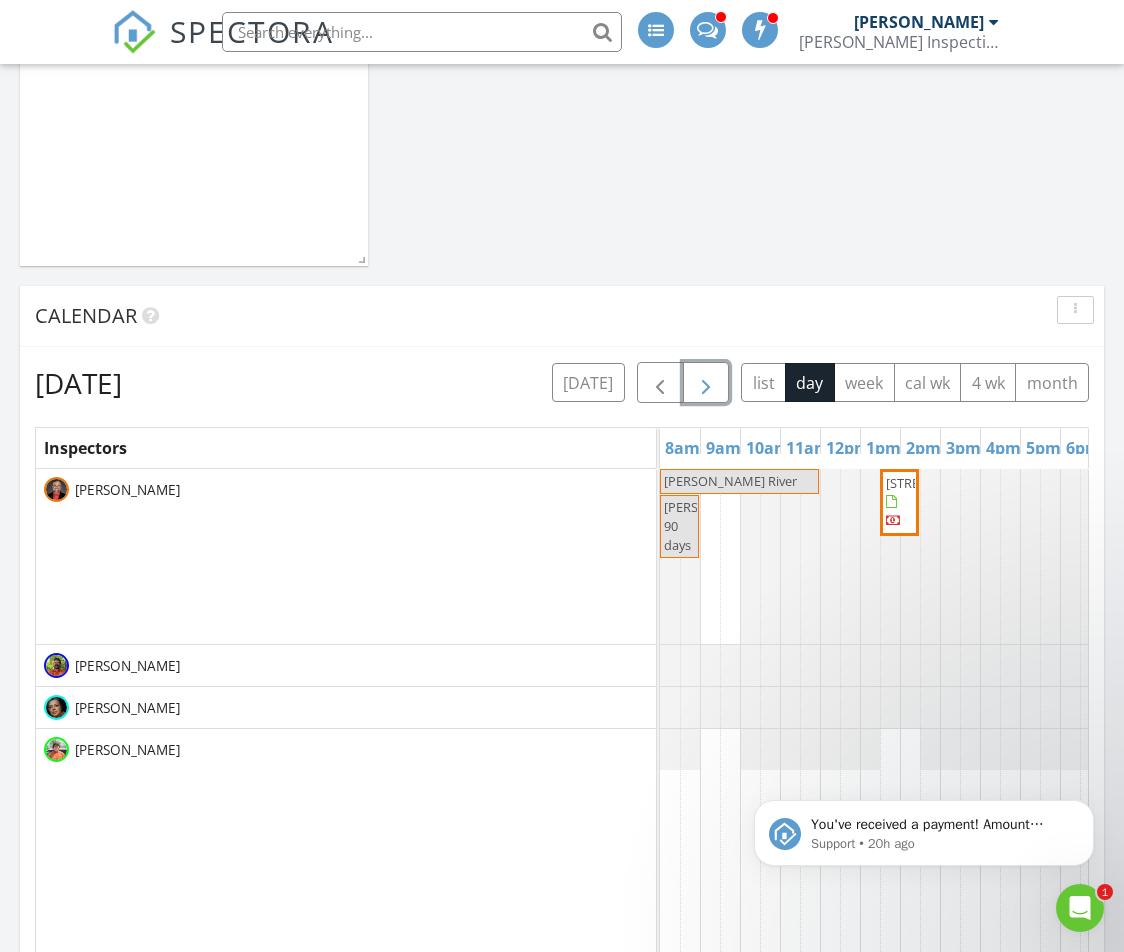 scroll, scrollTop: 1200, scrollLeft: 0, axis: vertical 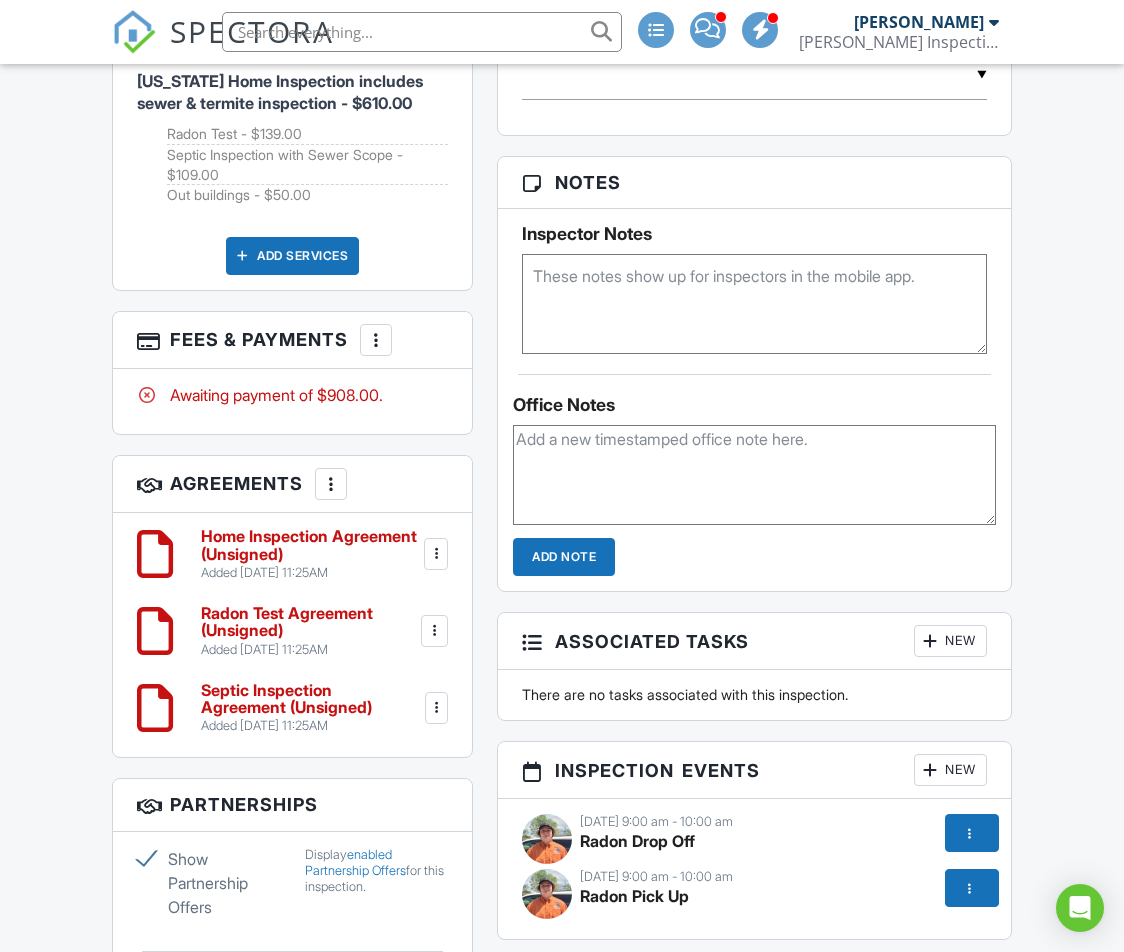 click at bounding box center (754, 475) 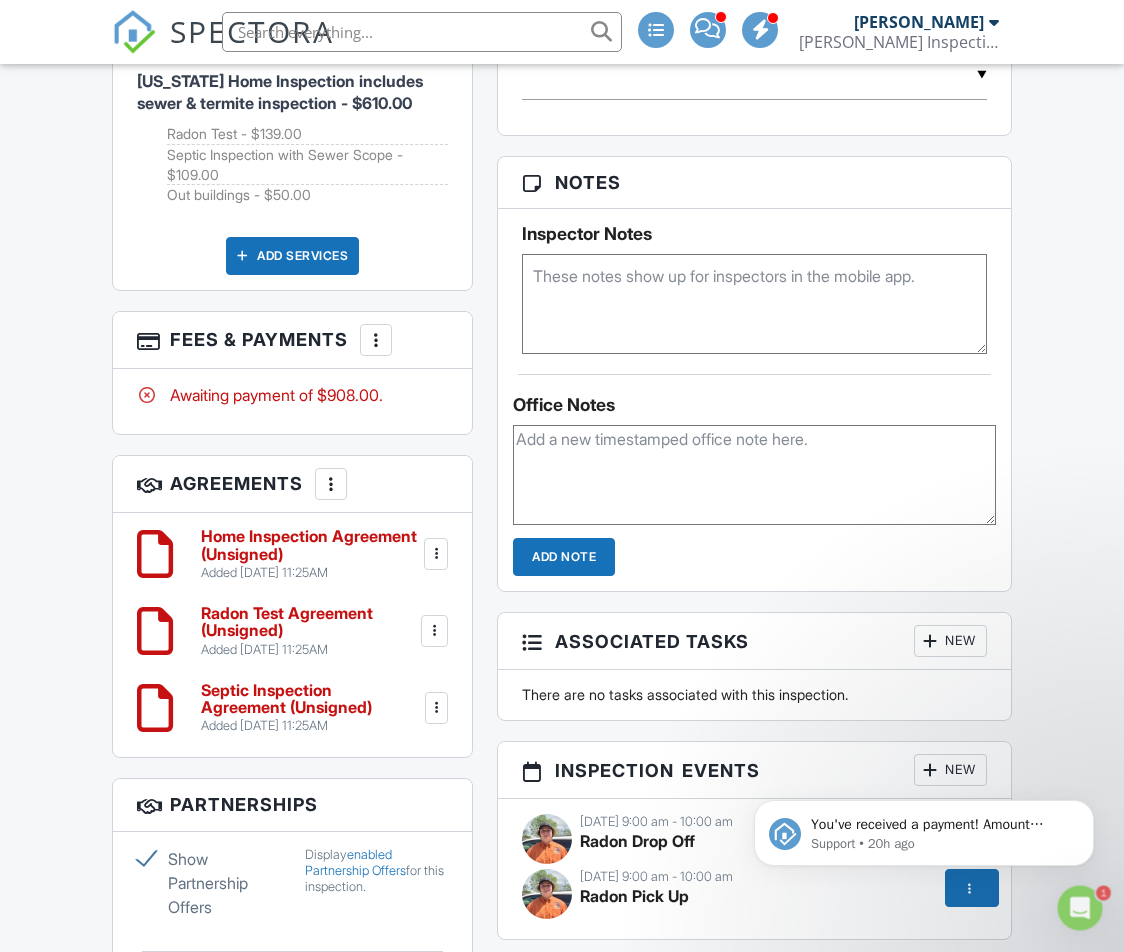 scroll, scrollTop: 0, scrollLeft: 0, axis: both 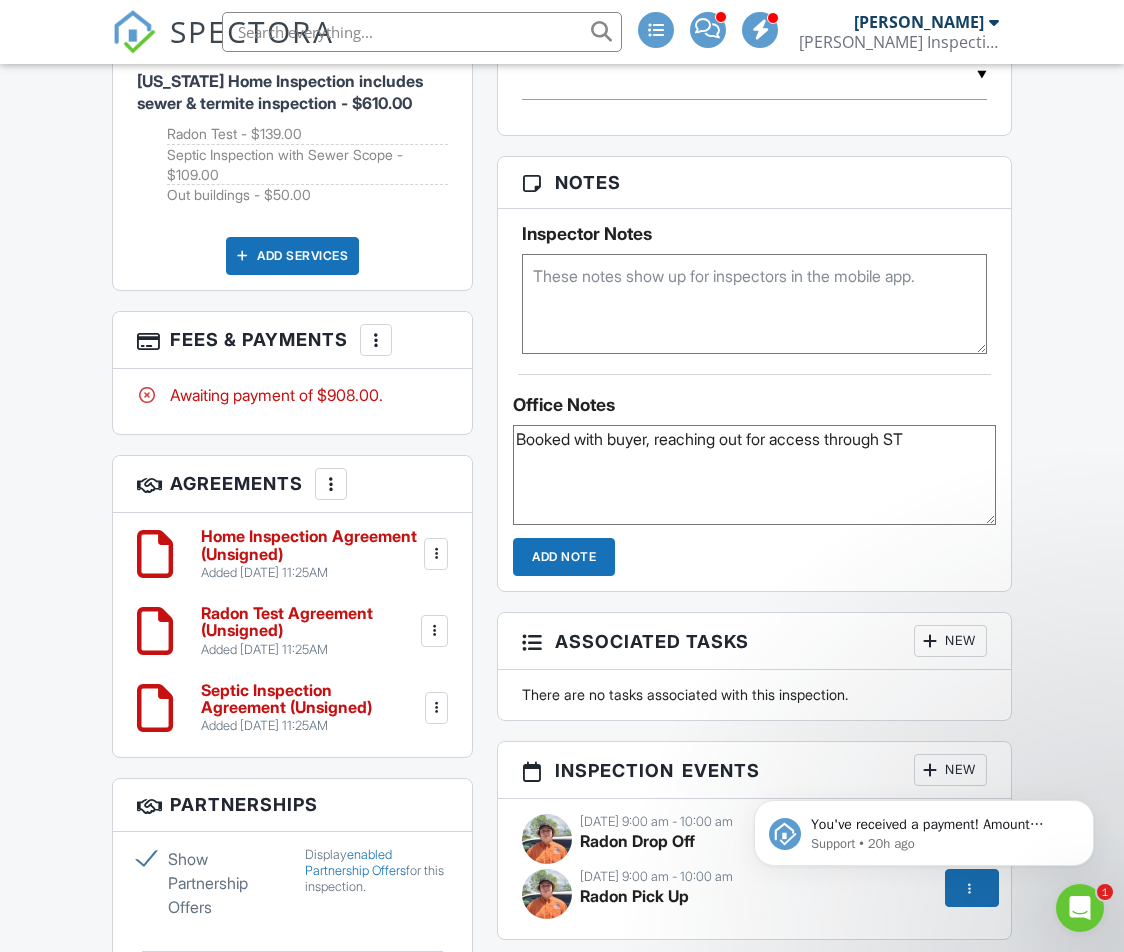 type on "Booked with buyer, reaching out for access through ST" 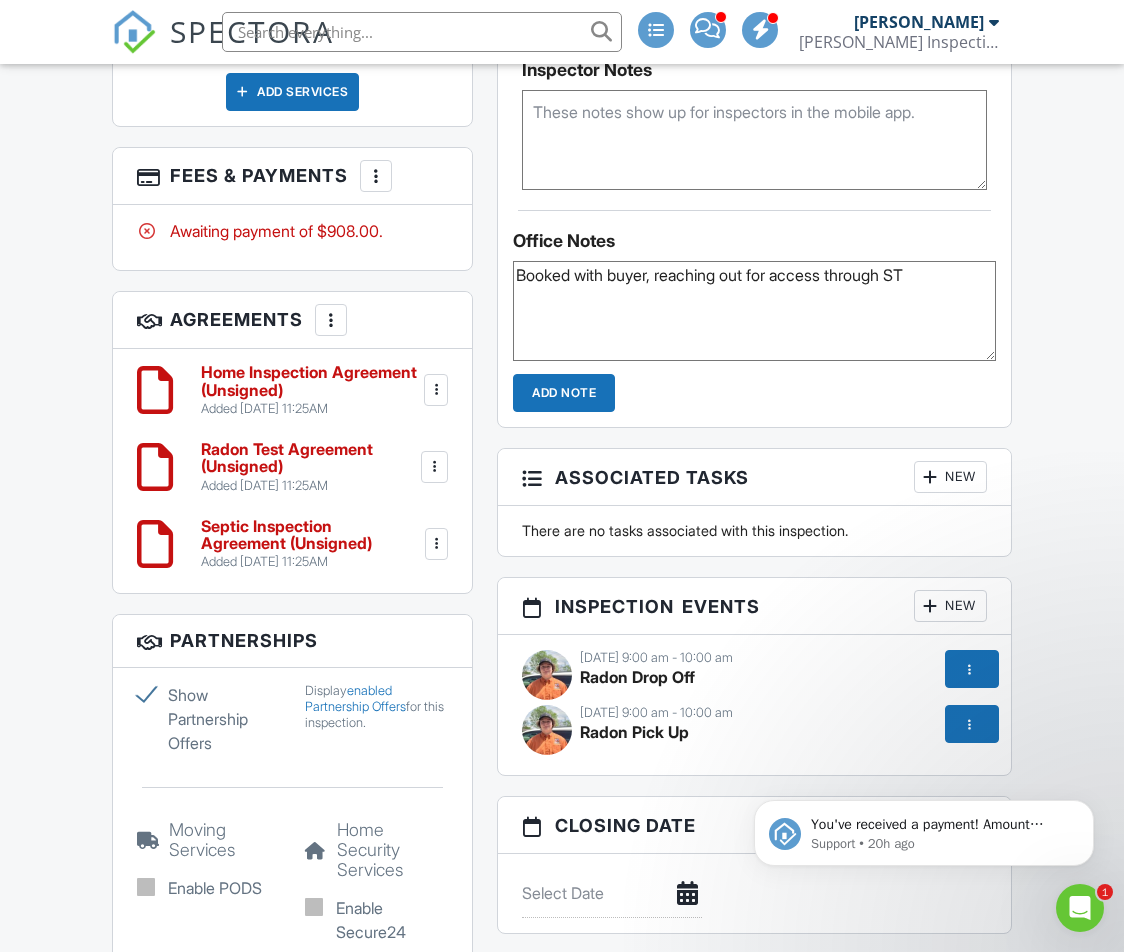 scroll, scrollTop: 1800, scrollLeft: 0, axis: vertical 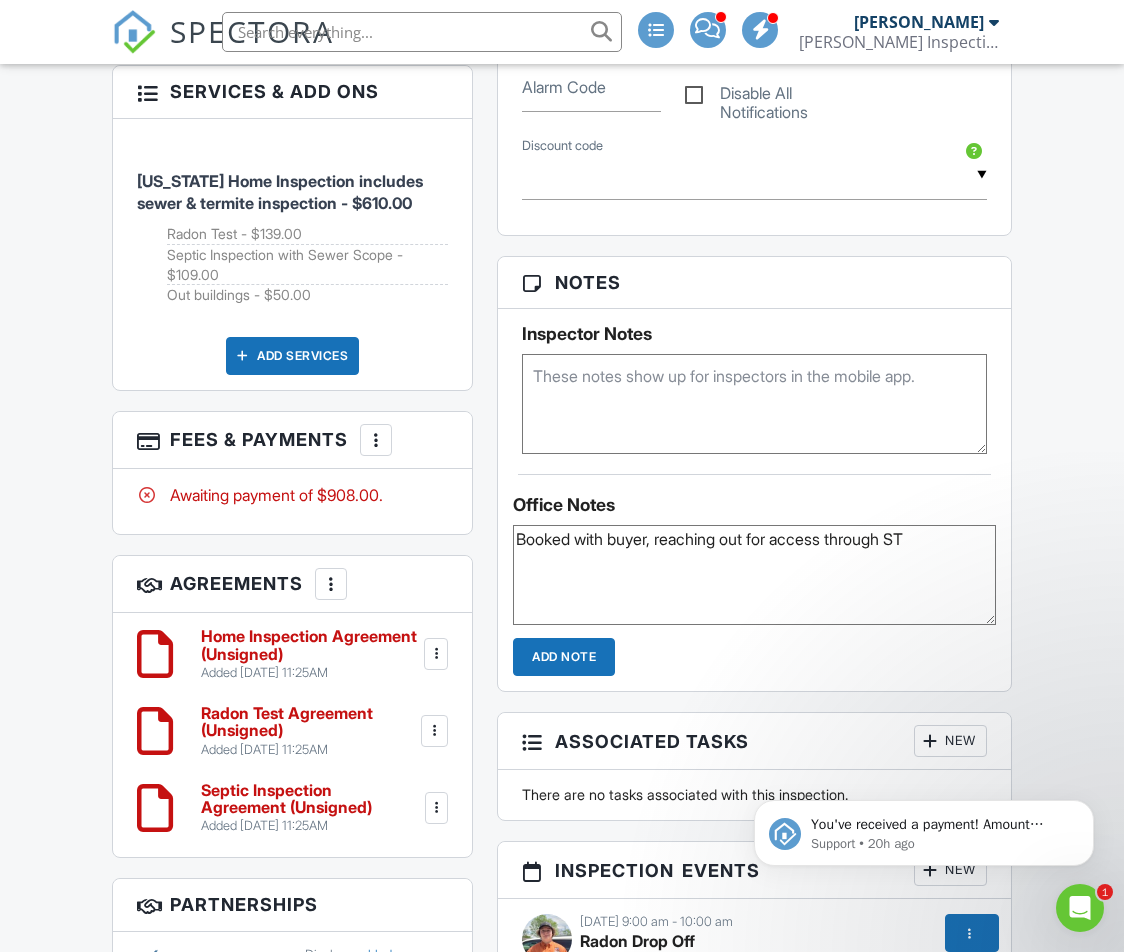 click at bounding box center [754, 404] 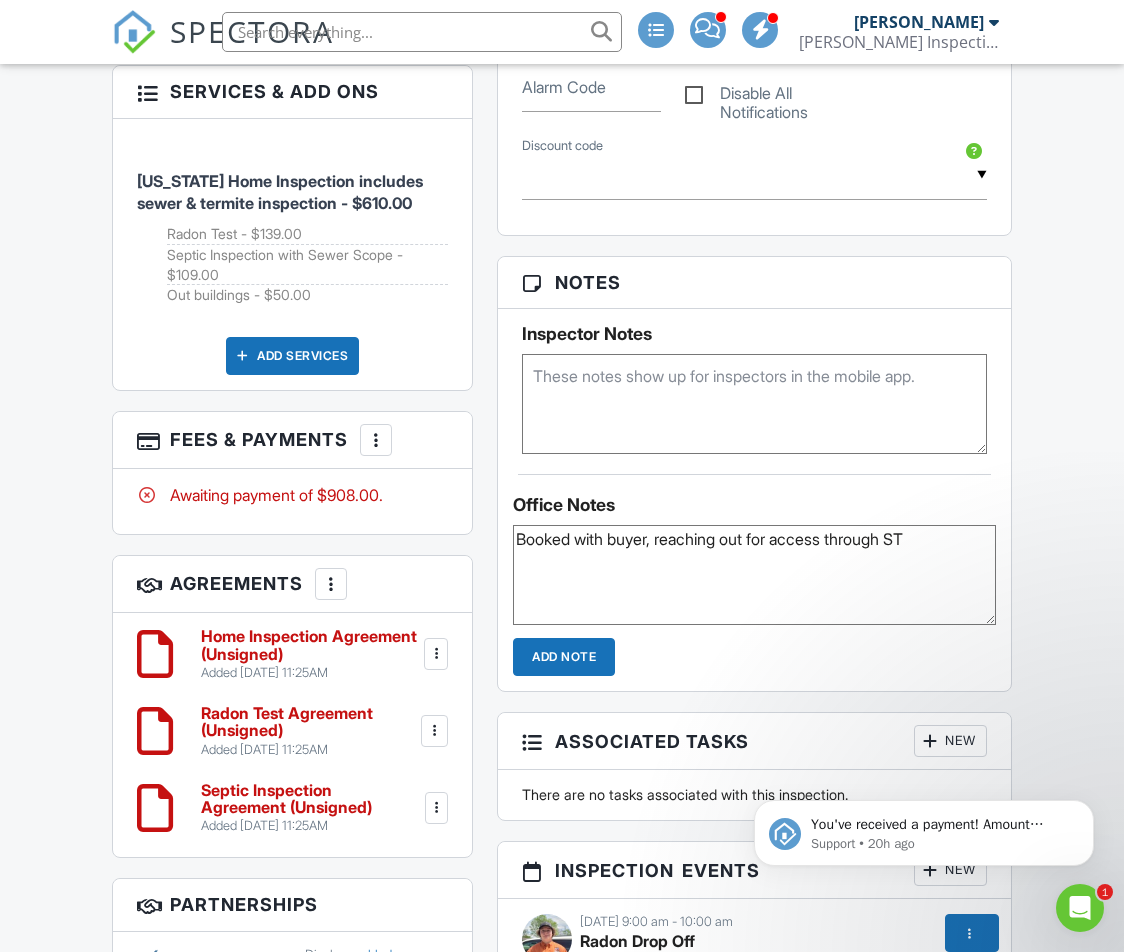 type on "S" 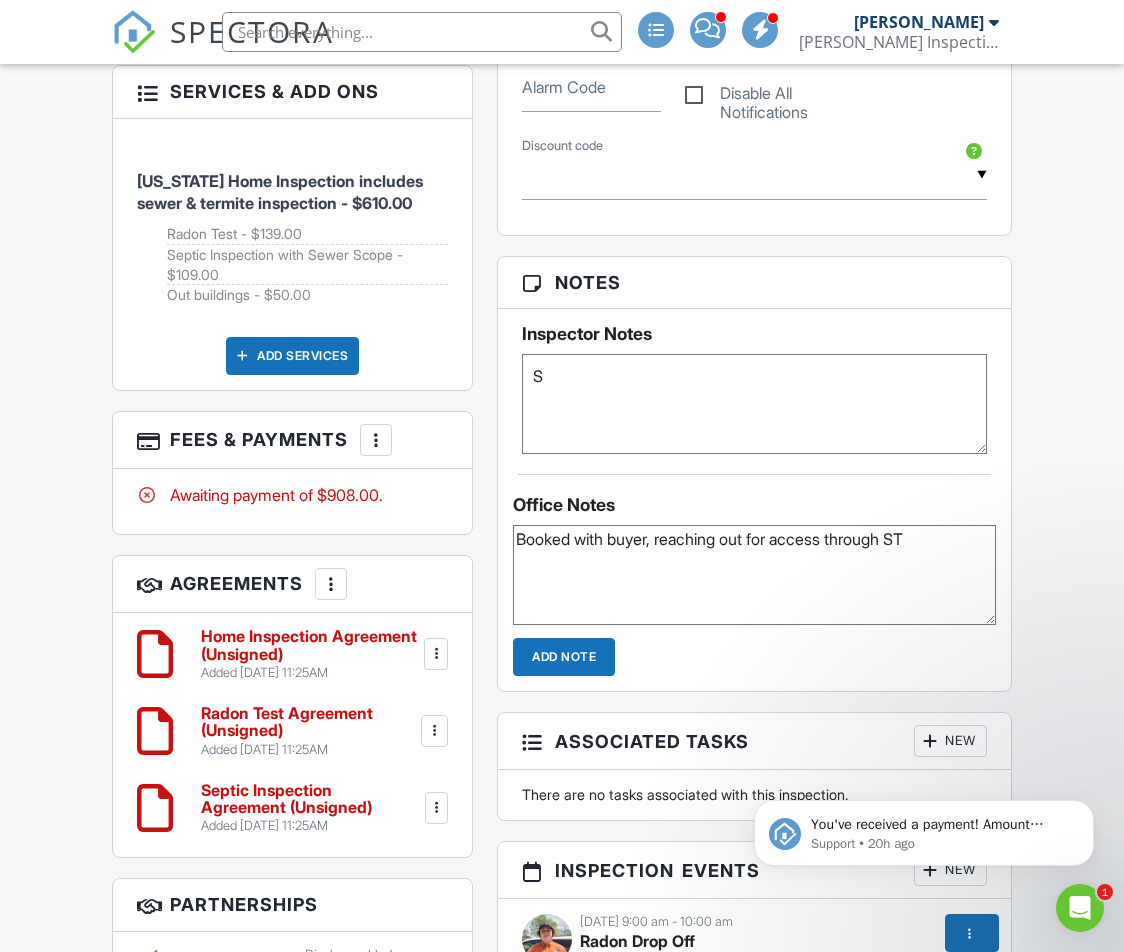 type 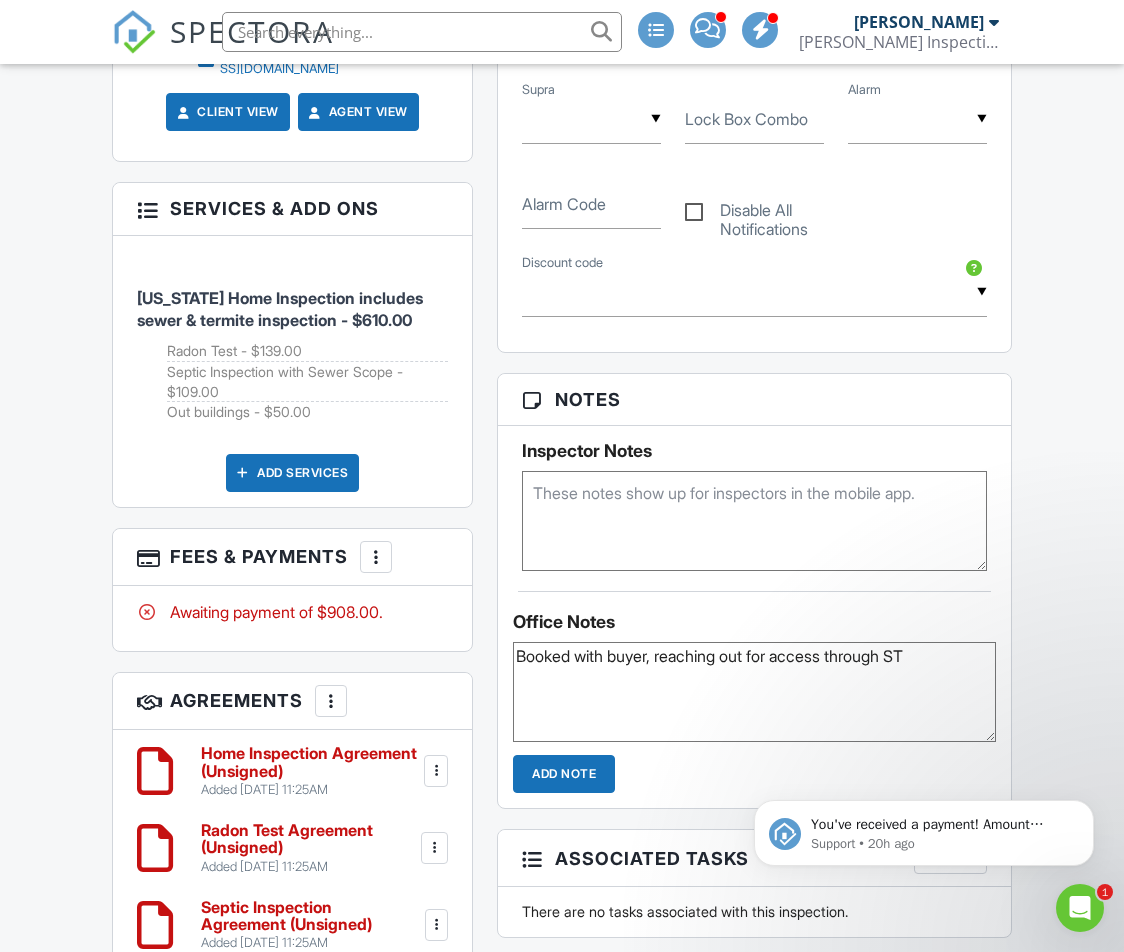 scroll, scrollTop: 1200, scrollLeft: 0, axis: vertical 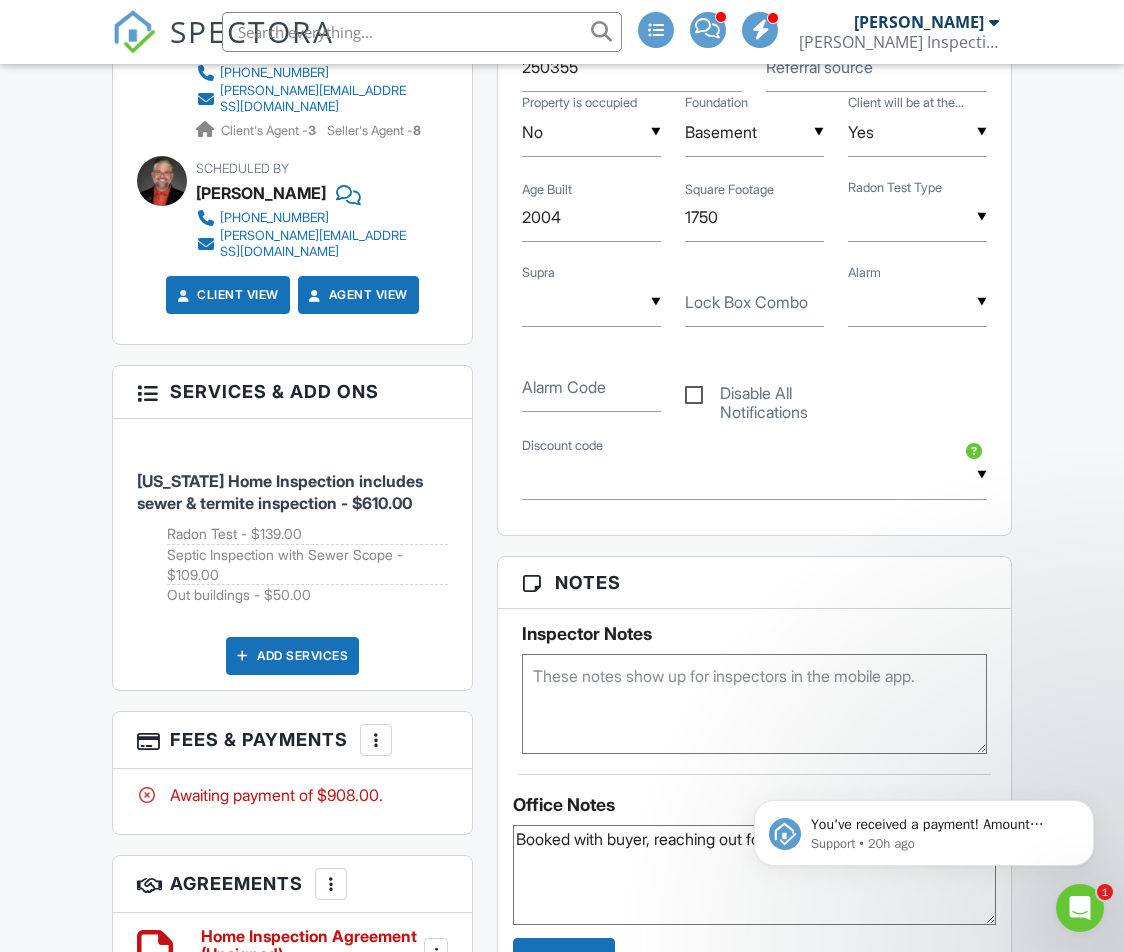 click on "▼ Yes No
Yes
No" at bounding box center (591, 302) 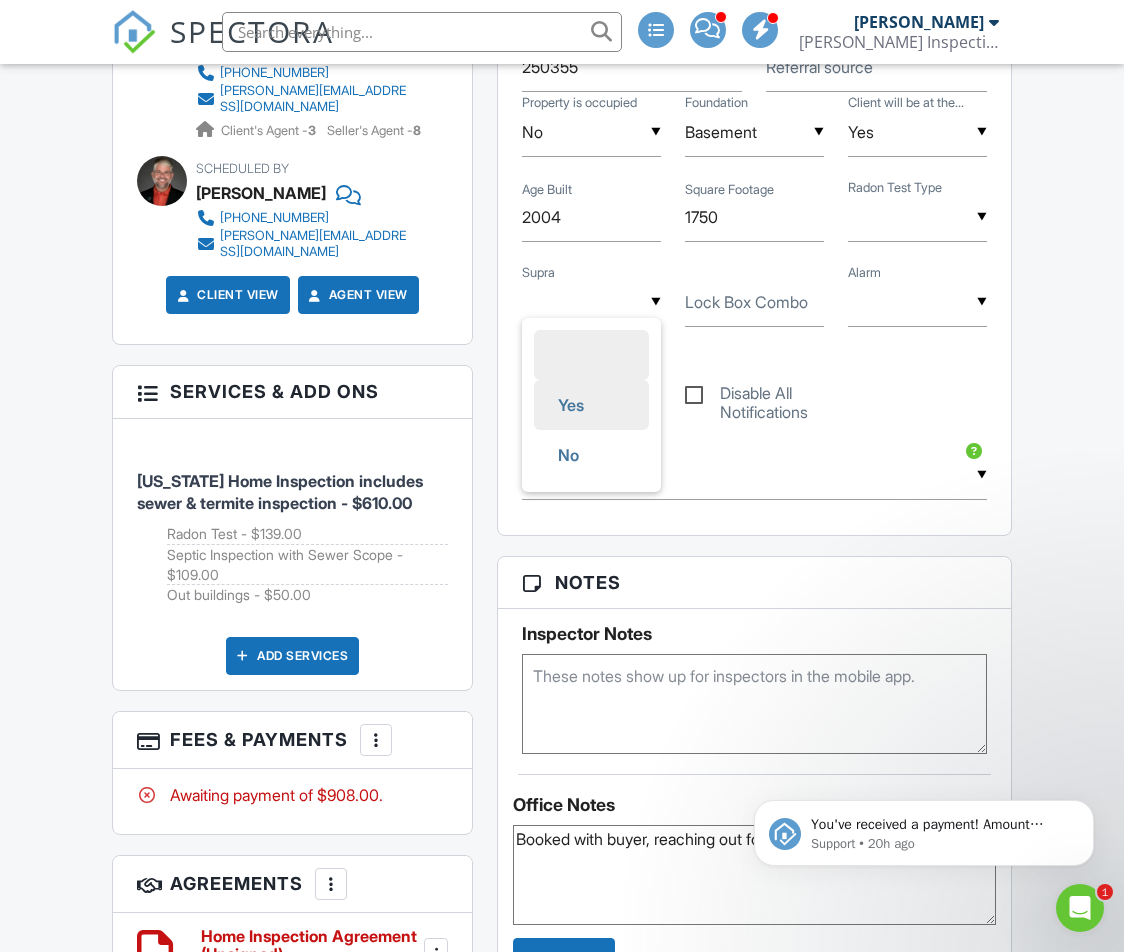 click on "Yes" at bounding box center [571, 405] 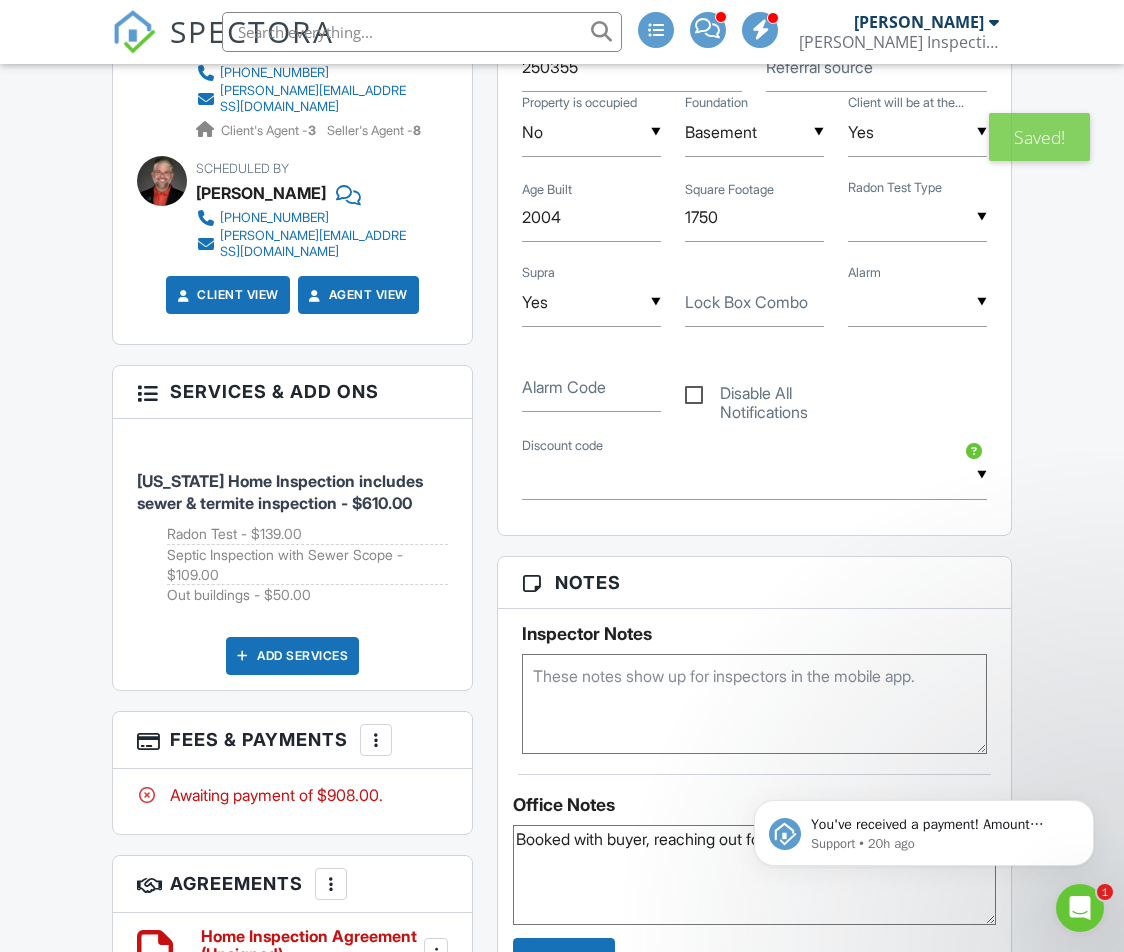 scroll, scrollTop: 1500, scrollLeft: 0, axis: vertical 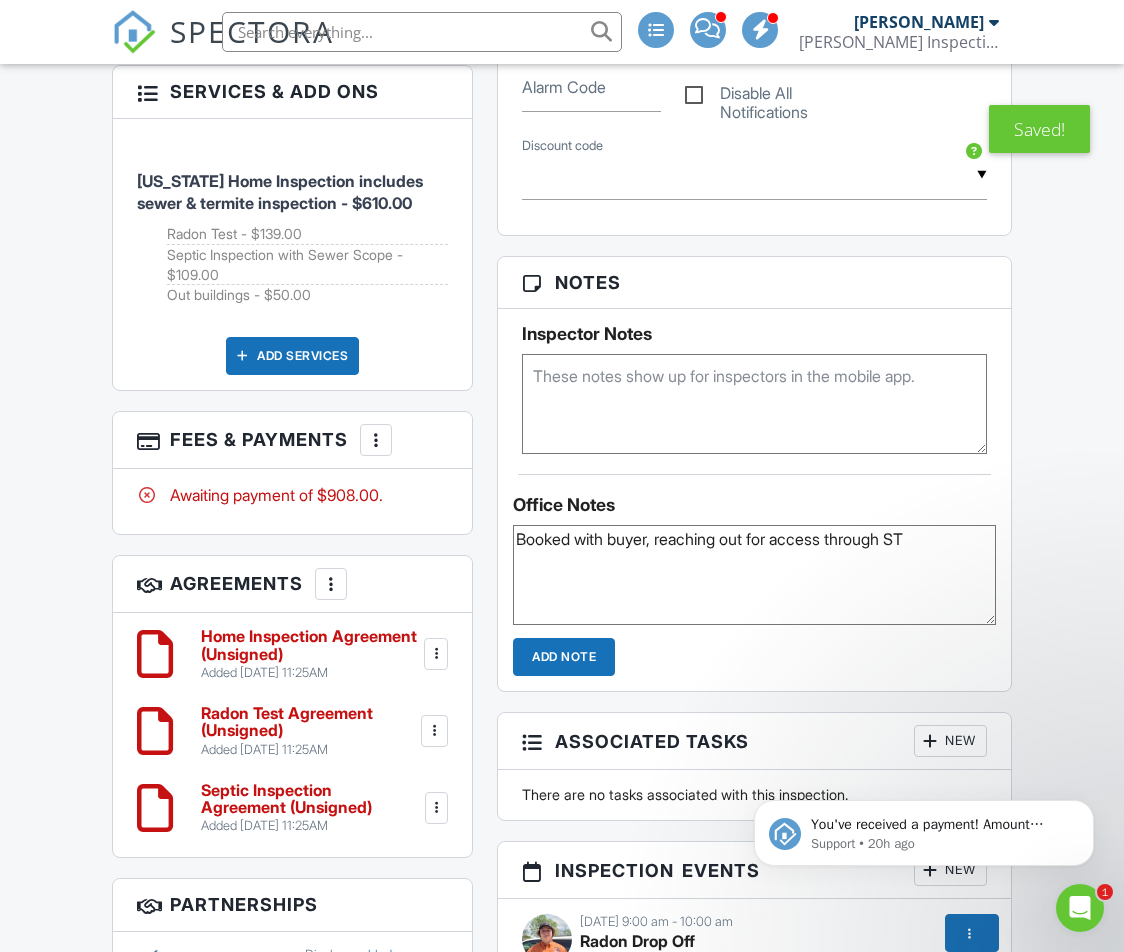 drag, startPoint x: 938, startPoint y: 562, endPoint x: 663, endPoint y: 574, distance: 275.2617 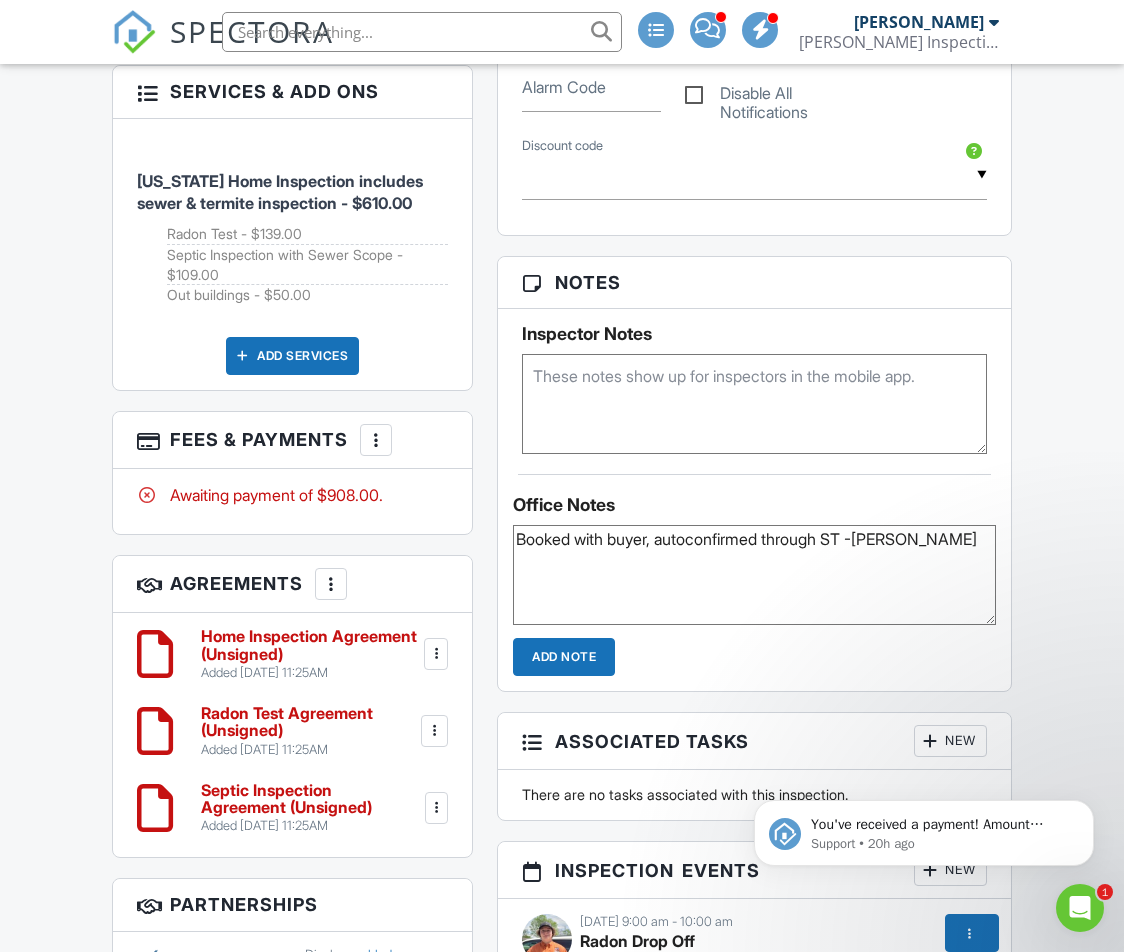 type on "Booked with buyer, autoconfirmed through ST -[PERSON_NAME]" 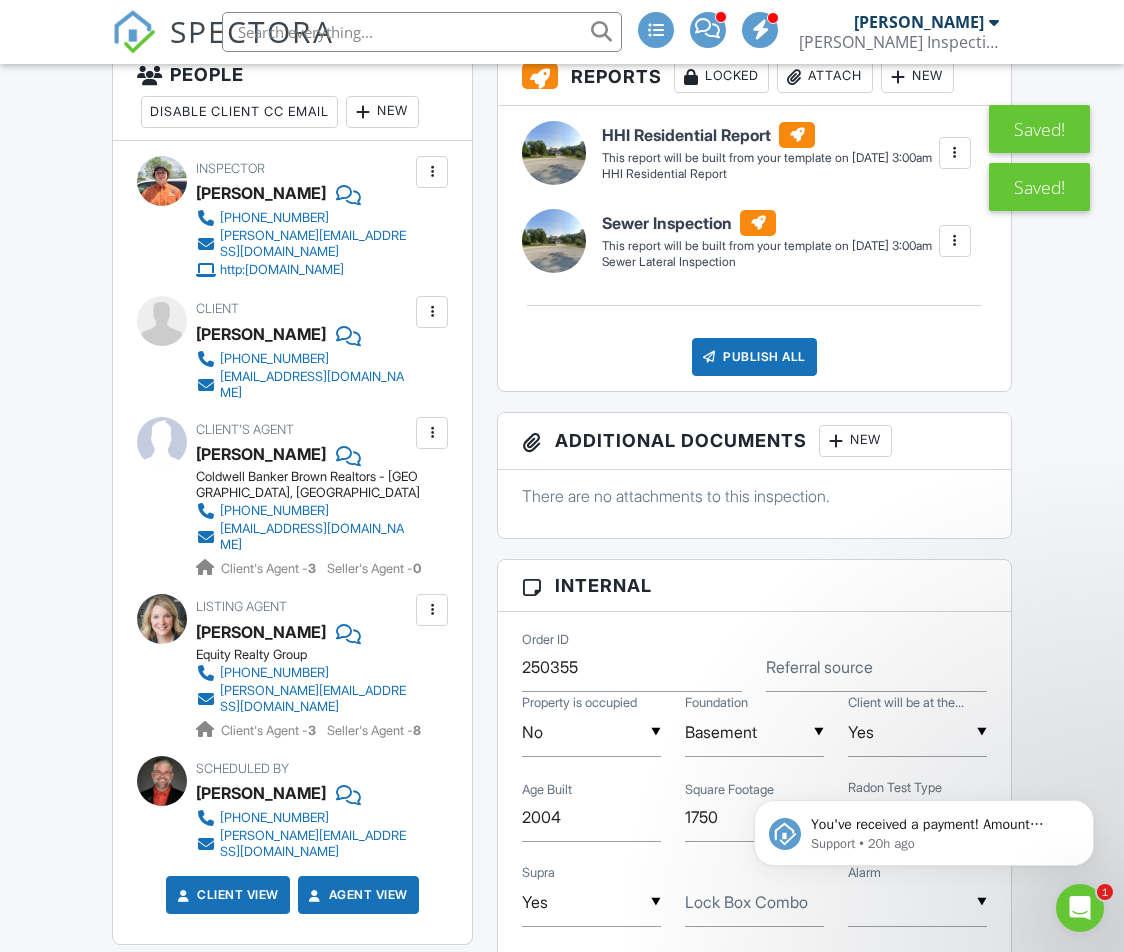 scroll, scrollTop: 100, scrollLeft: 0, axis: vertical 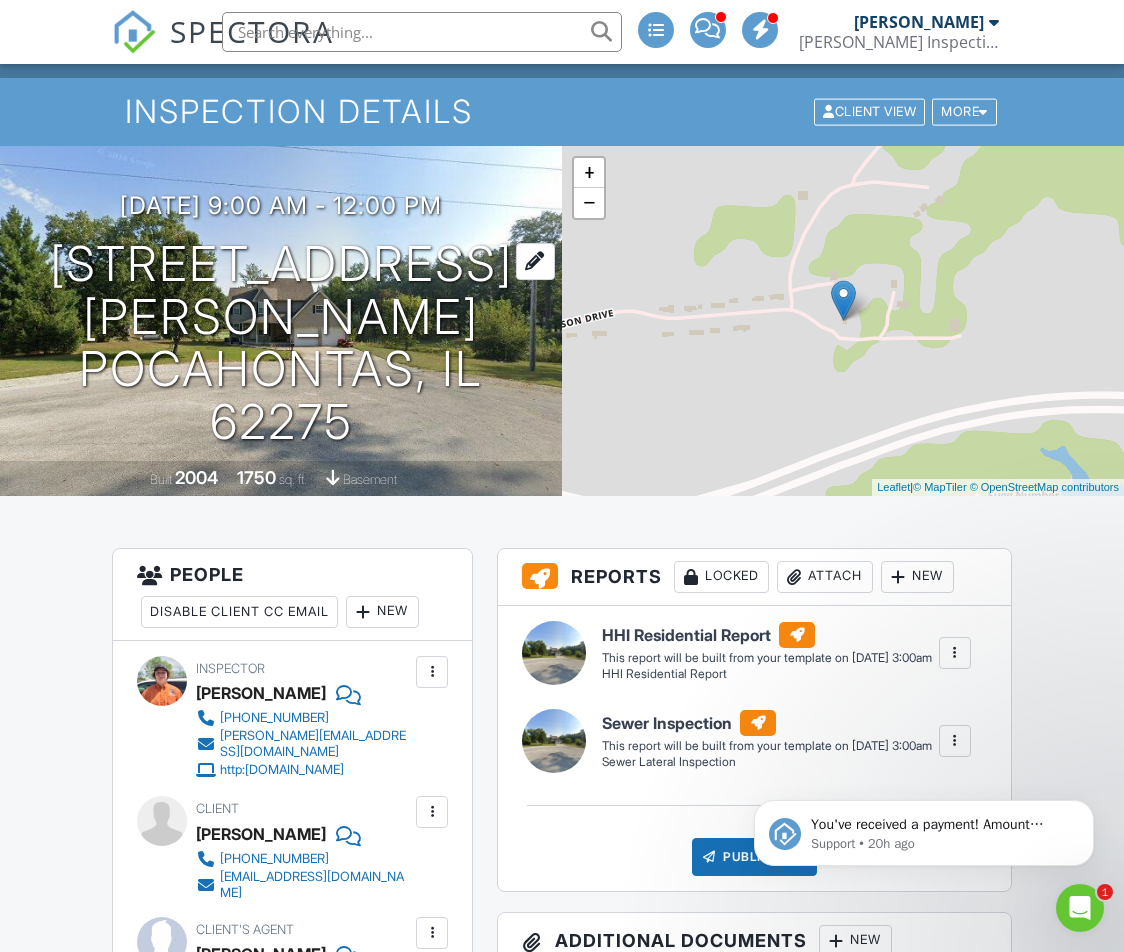 drag, startPoint x: 92, startPoint y: 223, endPoint x: 374, endPoint y: 388, distance: 326.72464 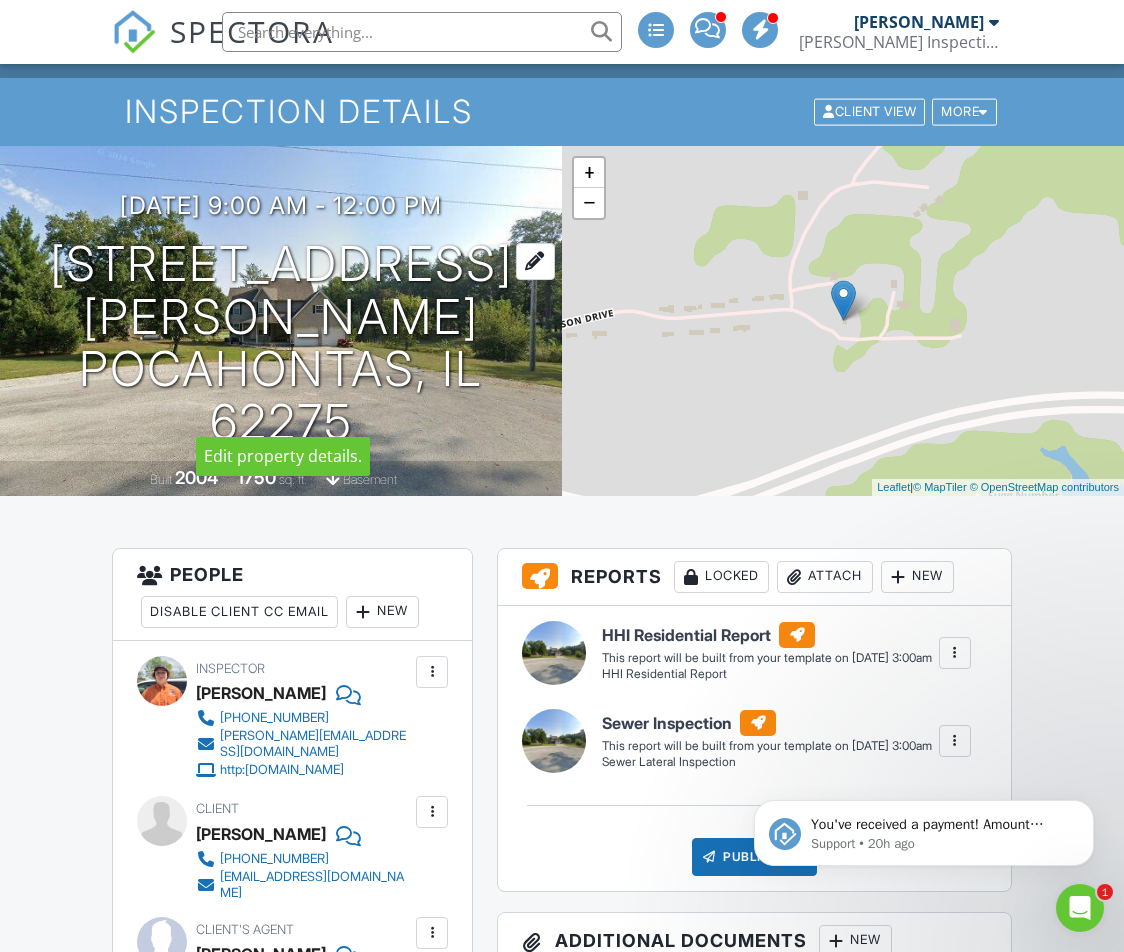 copy on "[DATE]  9:00 am
- 12:00 pm
[STREET_ADDRESS][PERSON_NAME][PERSON_NAME]" 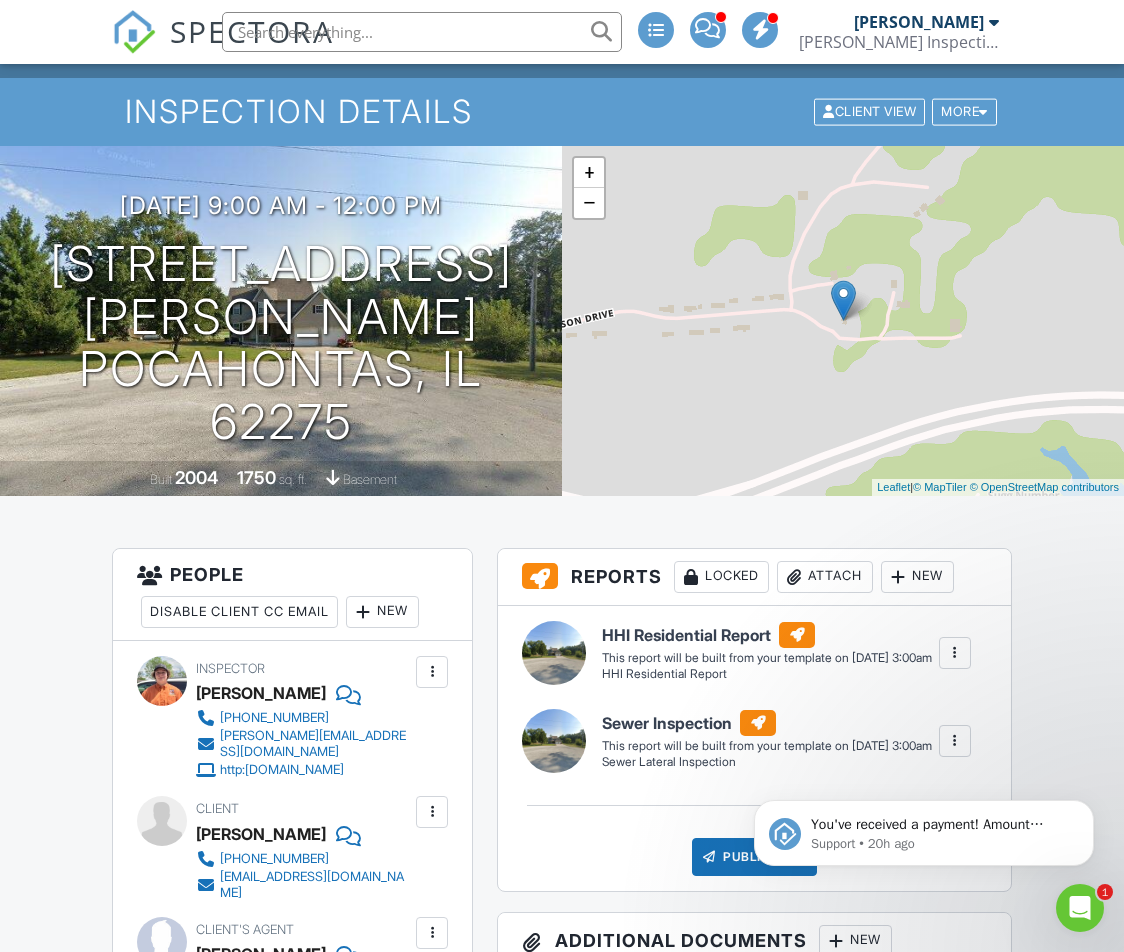 click on "Dashboard
Templates
Contacts
Metrics
Automations
Settings
Calendar
Pay Reports
Data
Payments
Reporting
Support Center
Inspection Details
Client View
More
Property Details
Reschedule
Reorder / Copy
Share
Cancel
[GEOGRAPHIC_DATA]
Print Order
Convert to V9
Disable Pass on CC Fees
View Change Log
[DATE]  9:00 am
- 12:00 pm
[STREET_ADDRESS][PERSON_NAME]
Pocahontas, IL 62275
Built
2004
1750
sq. ft.
basement
+ − Leaflet  |  © MapTiler   © OpenStreetMap contributors
All emails and texts are disabled for this inspection!
Turn on emails and texts
Reports
Locked
Attach
New
HHI Residential Report
HHI Residential Report" at bounding box center (562, 1818) 